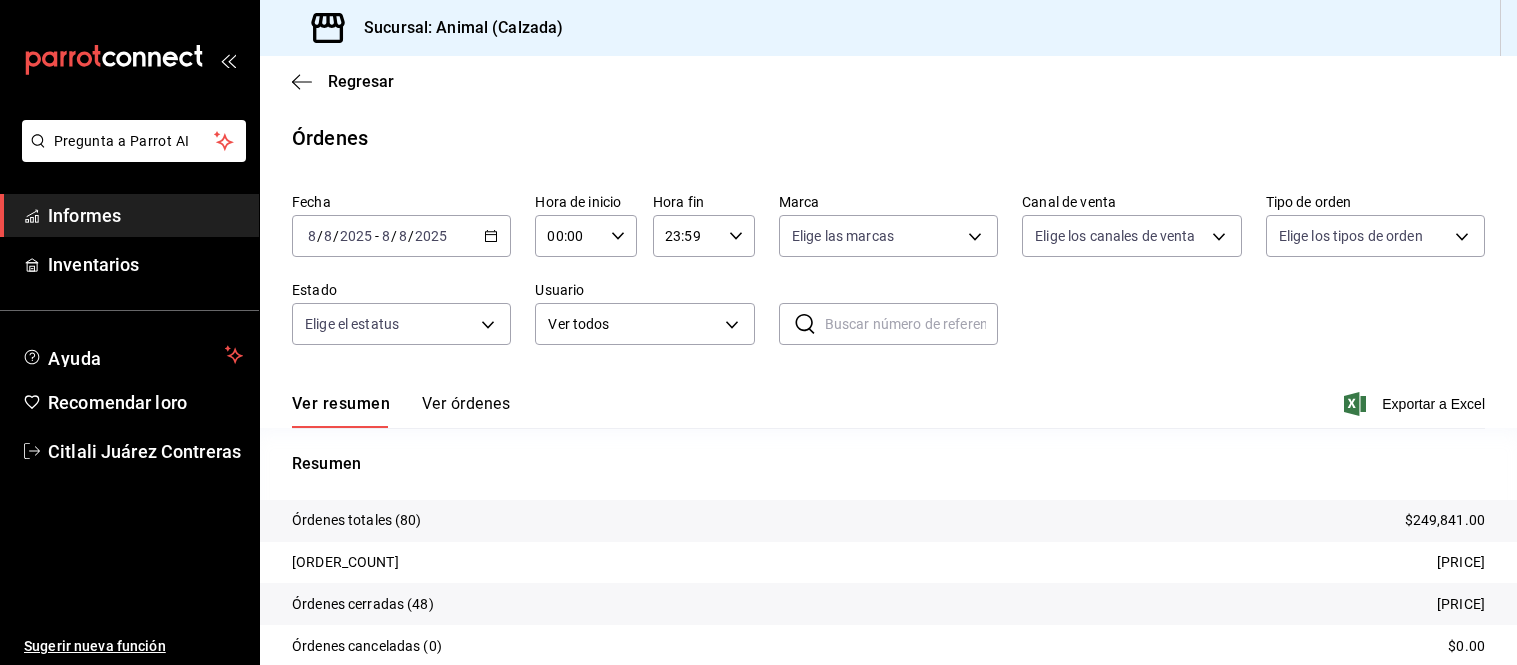 scroll, scrollTop: 0, scrollLeft: 0, axis: both 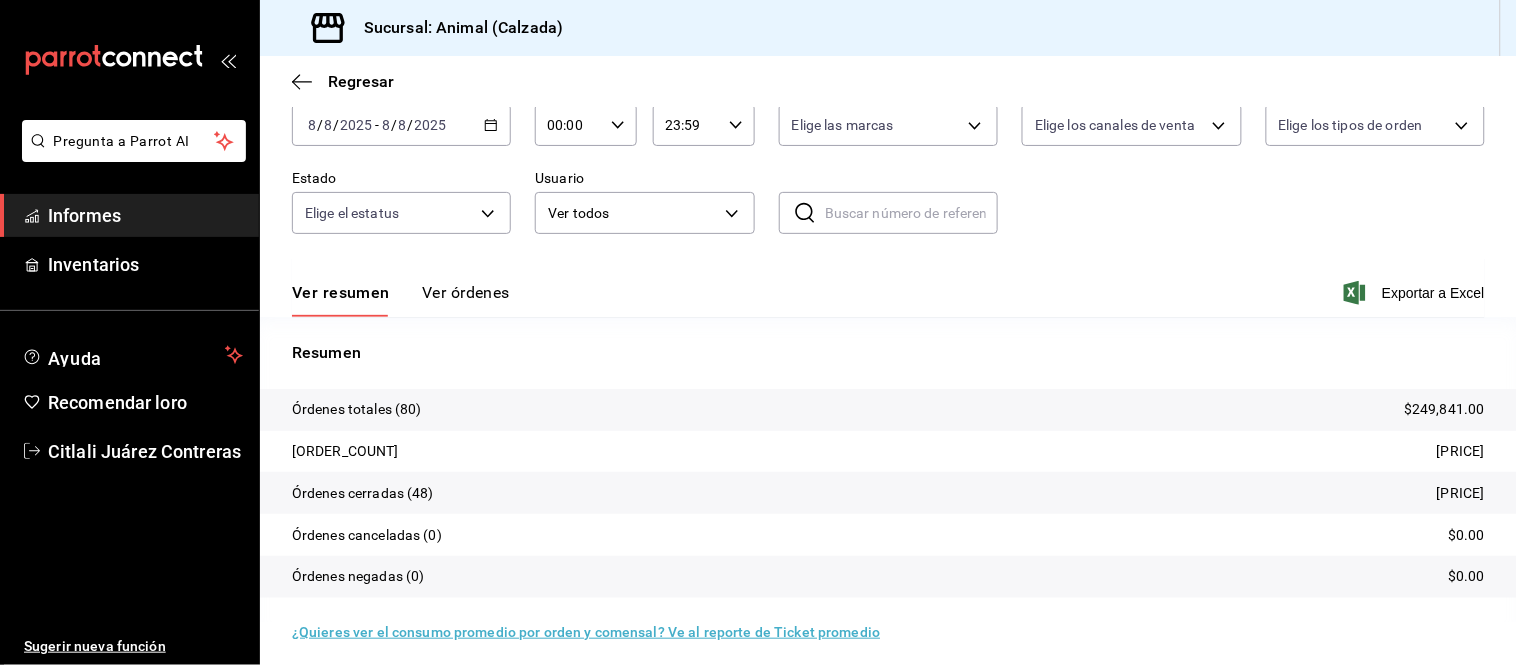 click on "Ver órdenes" at bounding box center (466, 292) 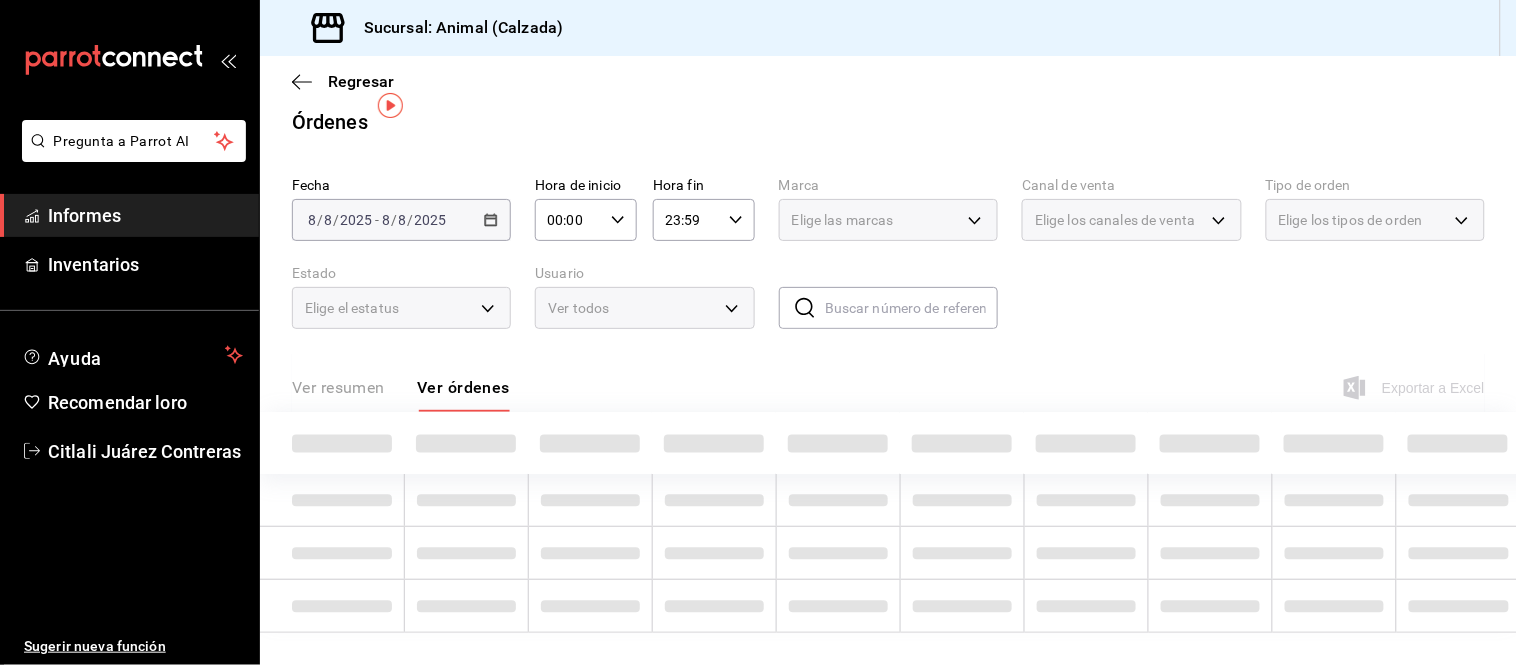 scroll, scrollTop: 33, scrollLeft: 0, axis: vertical 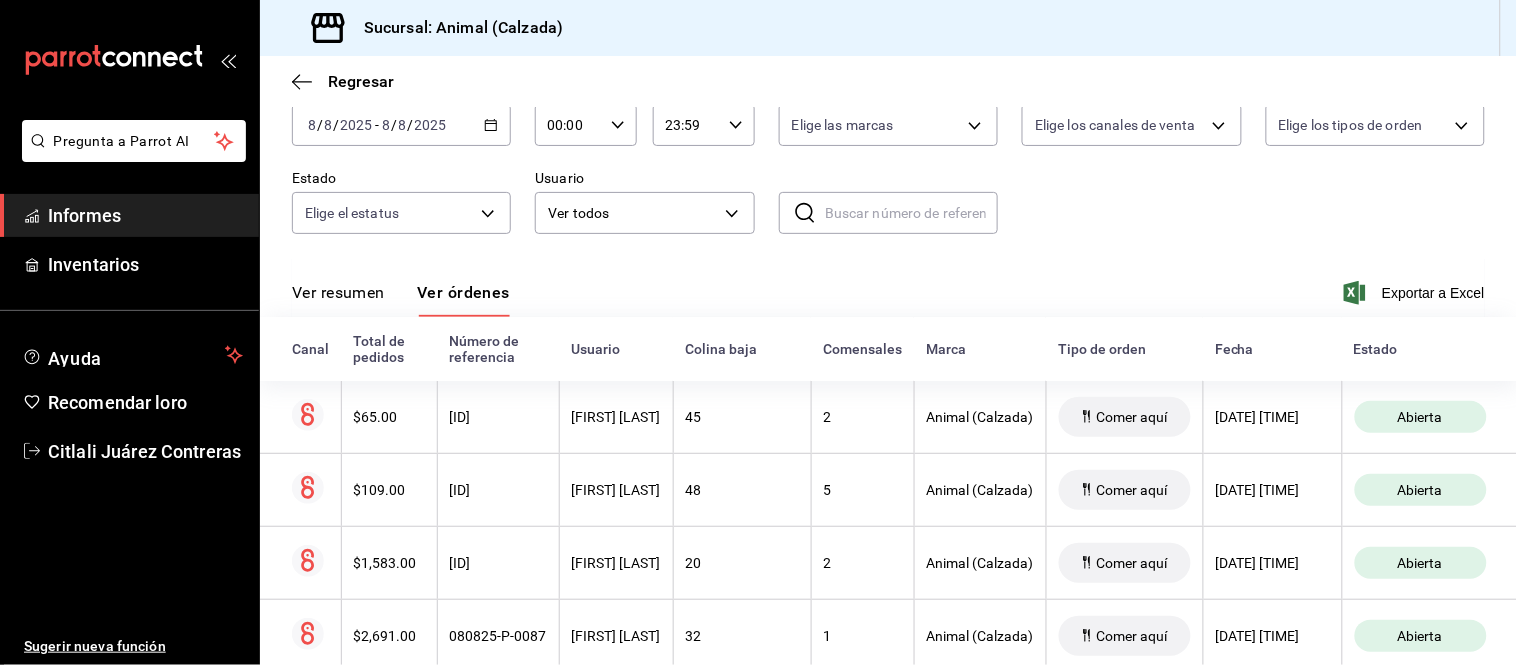 click on "Ver resumen" at bounding box center (338, 292) 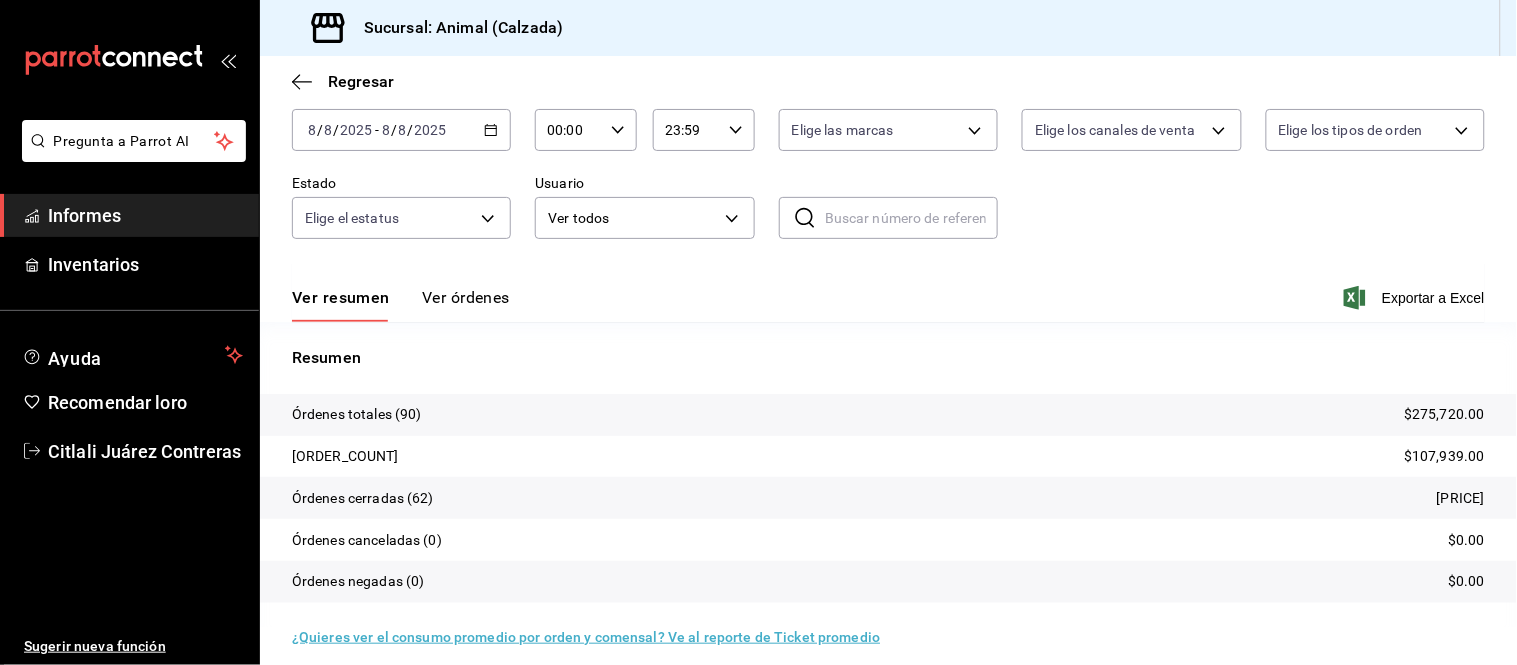 scroll, scrollTop: 111, scrollLeft: 0, axis: vertical 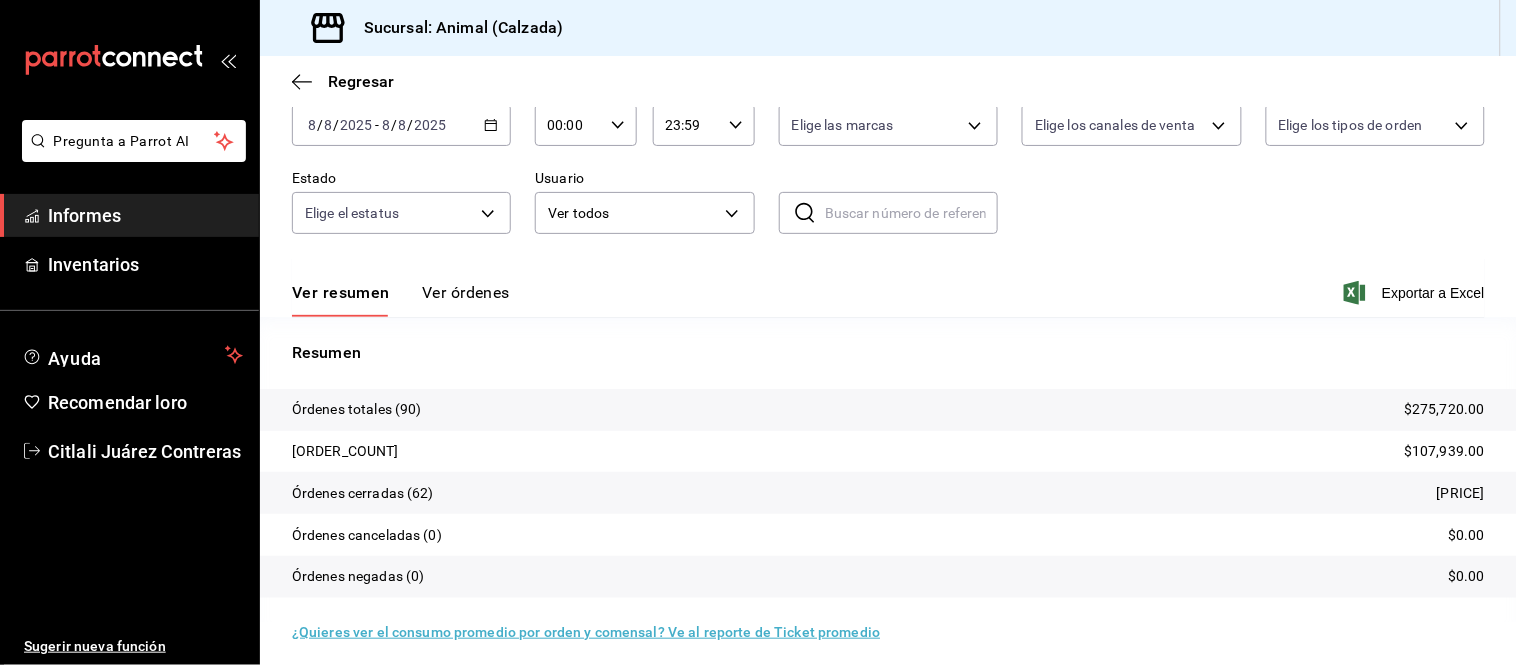 click on "Ver órdenes" at bounding box center [466, 292] 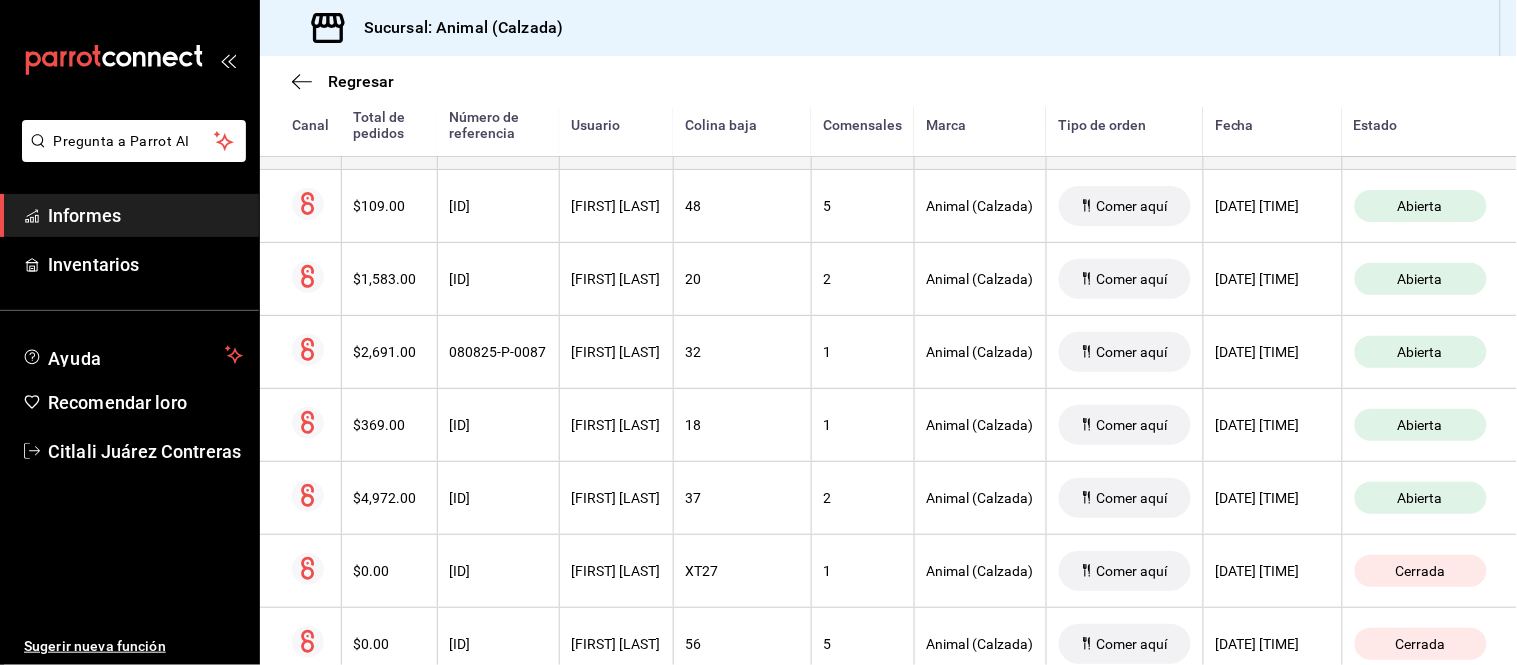 scroll, scrollTop: 555, scrollLeft: 0, axis: vertical 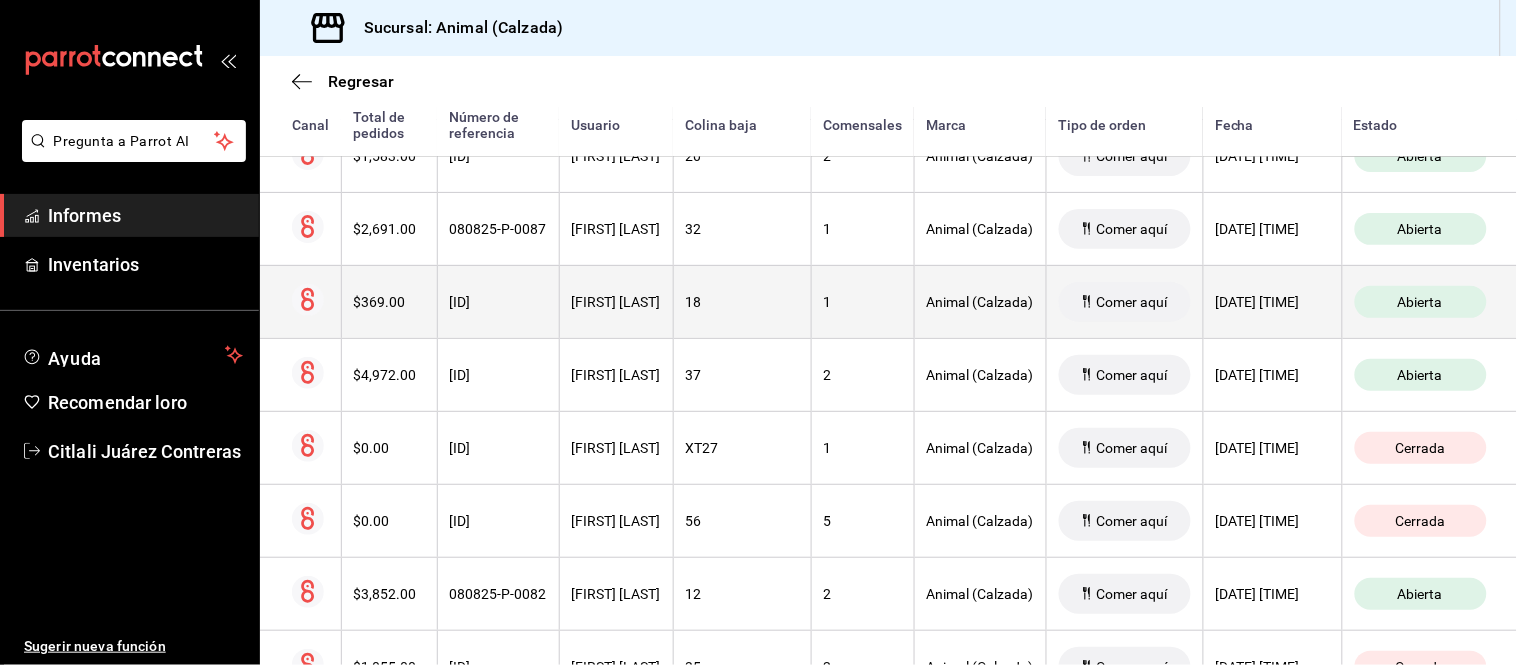 click on "[FIRST] [LAST]" at bounding box center [616, 302] 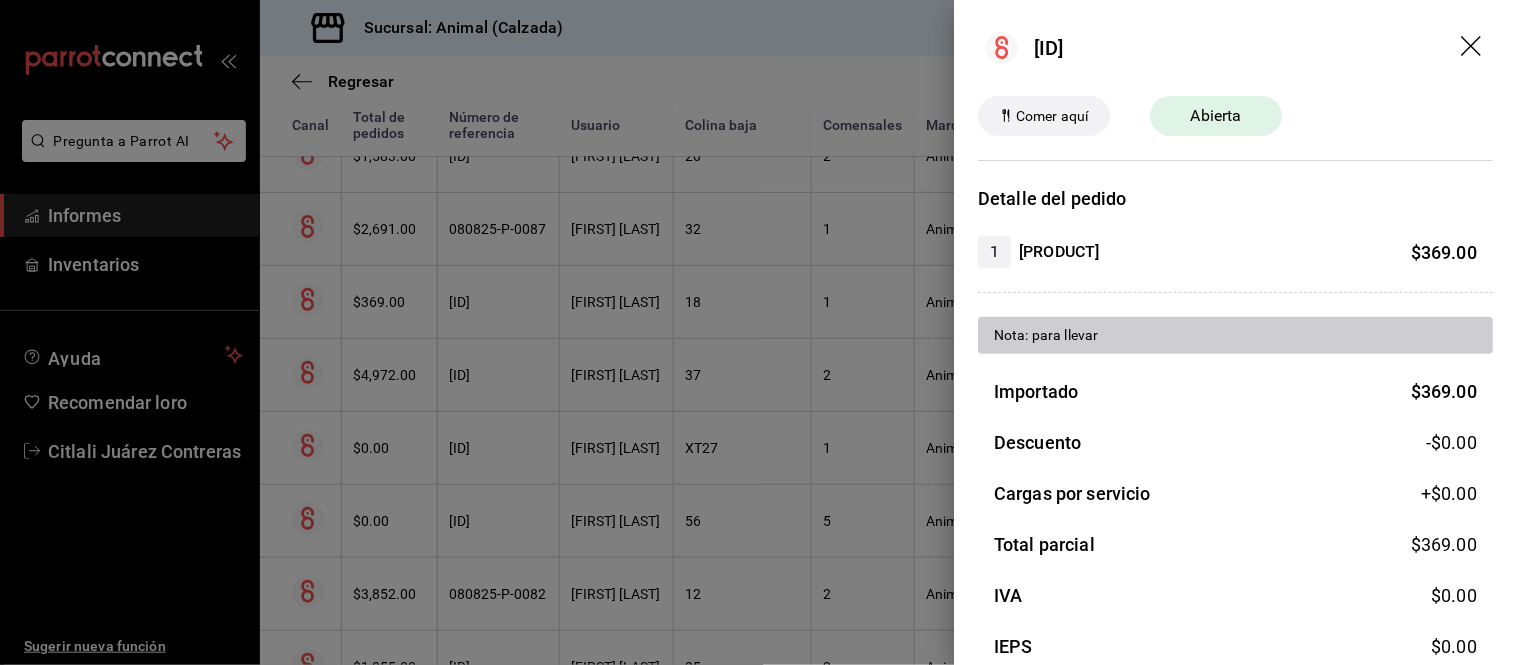 click at bounding box center [758, 332] 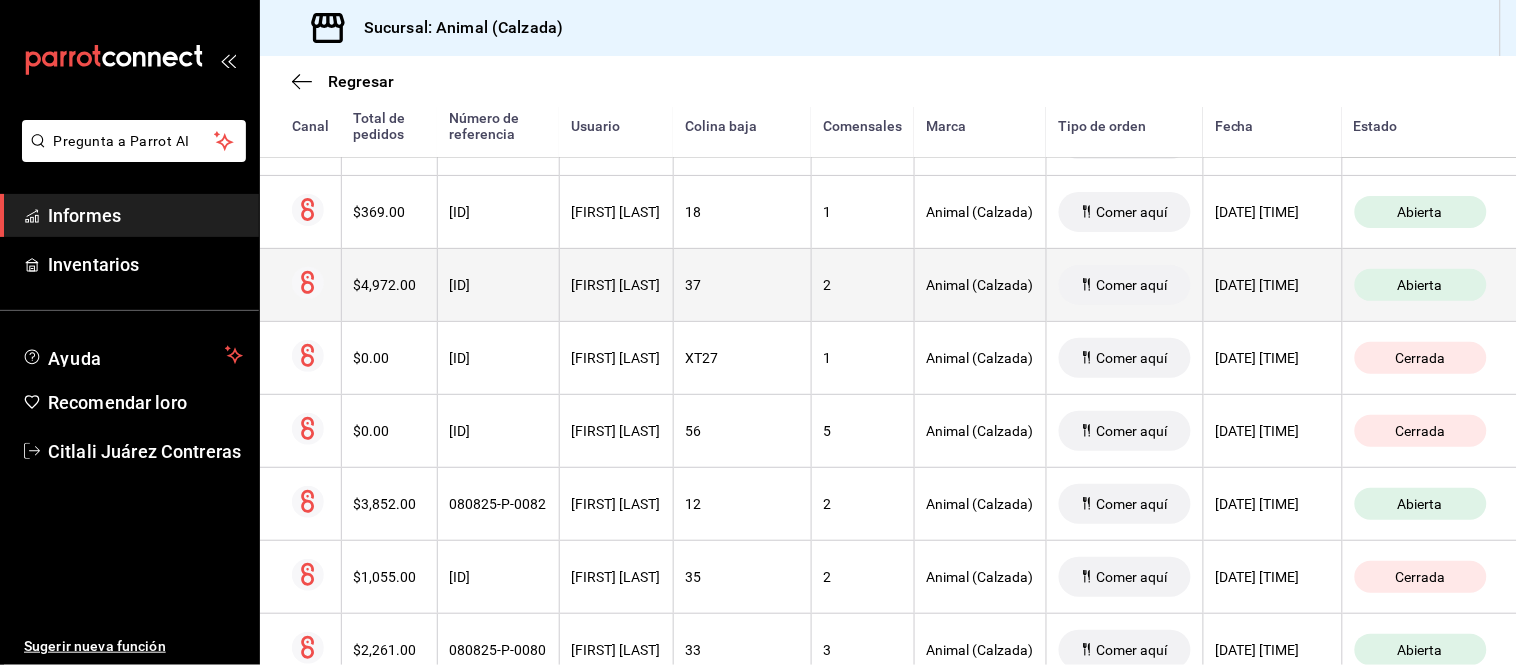 scroll, scrollTop: 777, scrollLeft: 0, axis: vertical 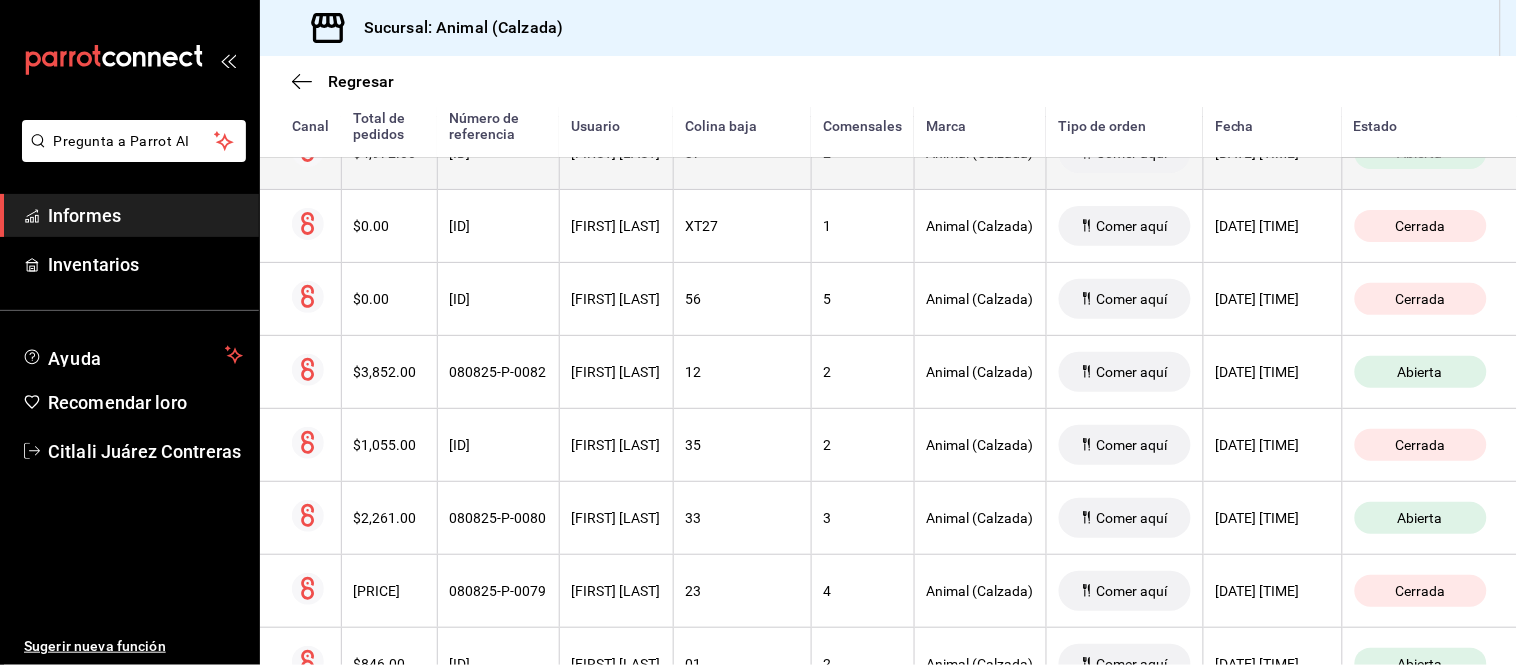 click on "[FIRST] [LAST]" at bounding box center (616, 372) 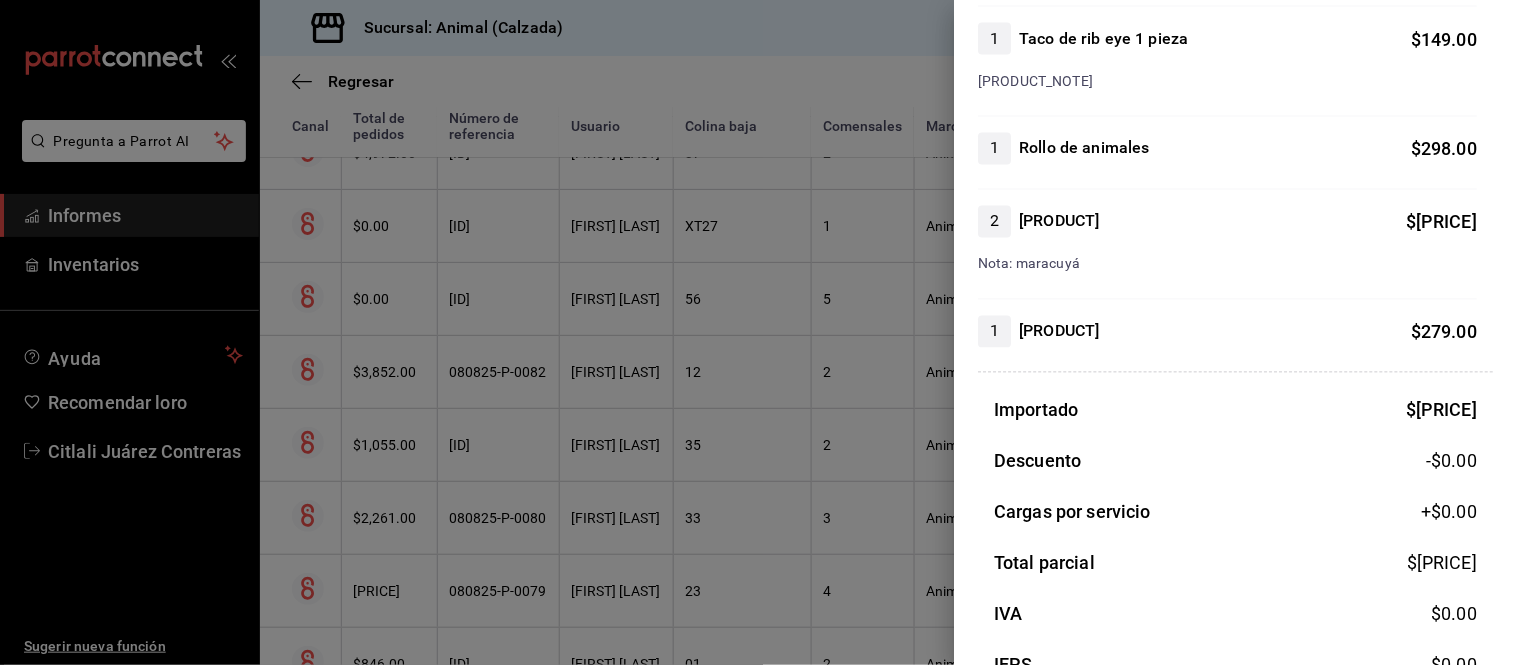 scroll, scrollTop: 888, scrollLeft: 0, axis: vertical 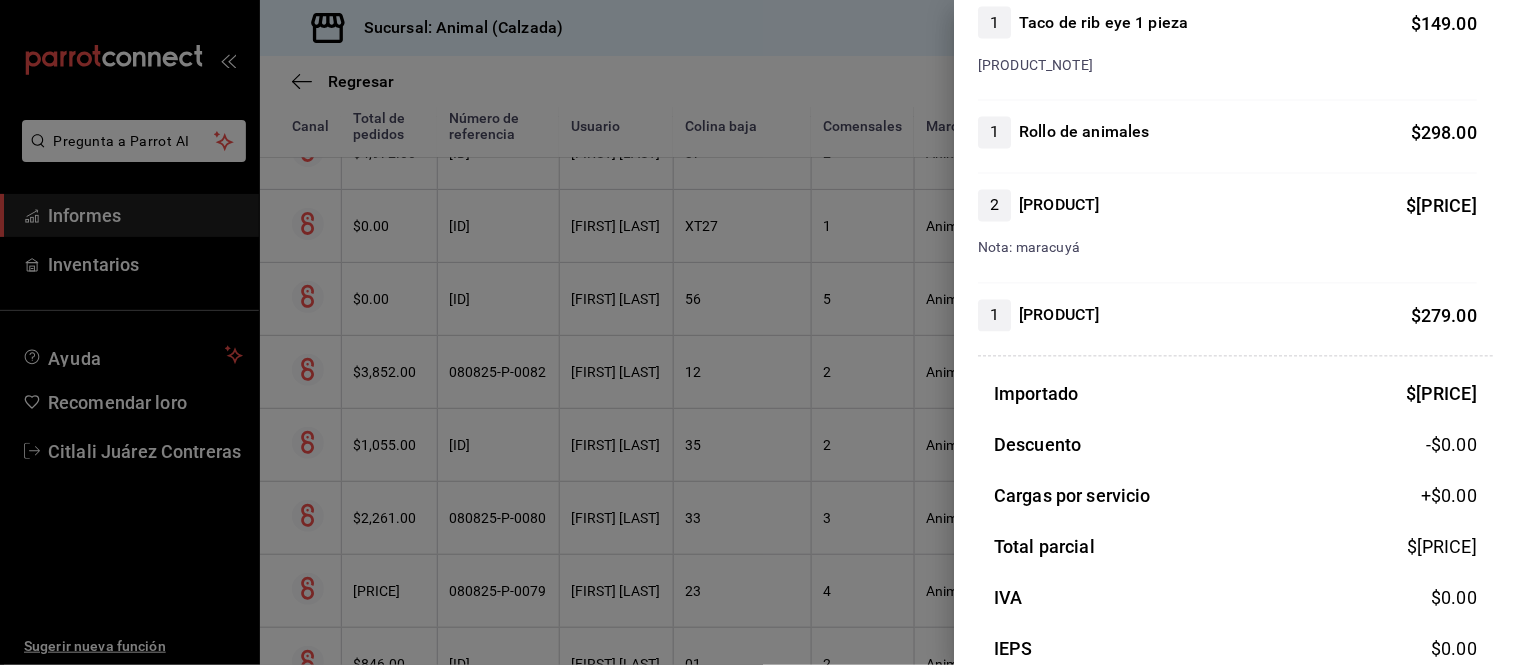 click at bounding box center (758, 332) 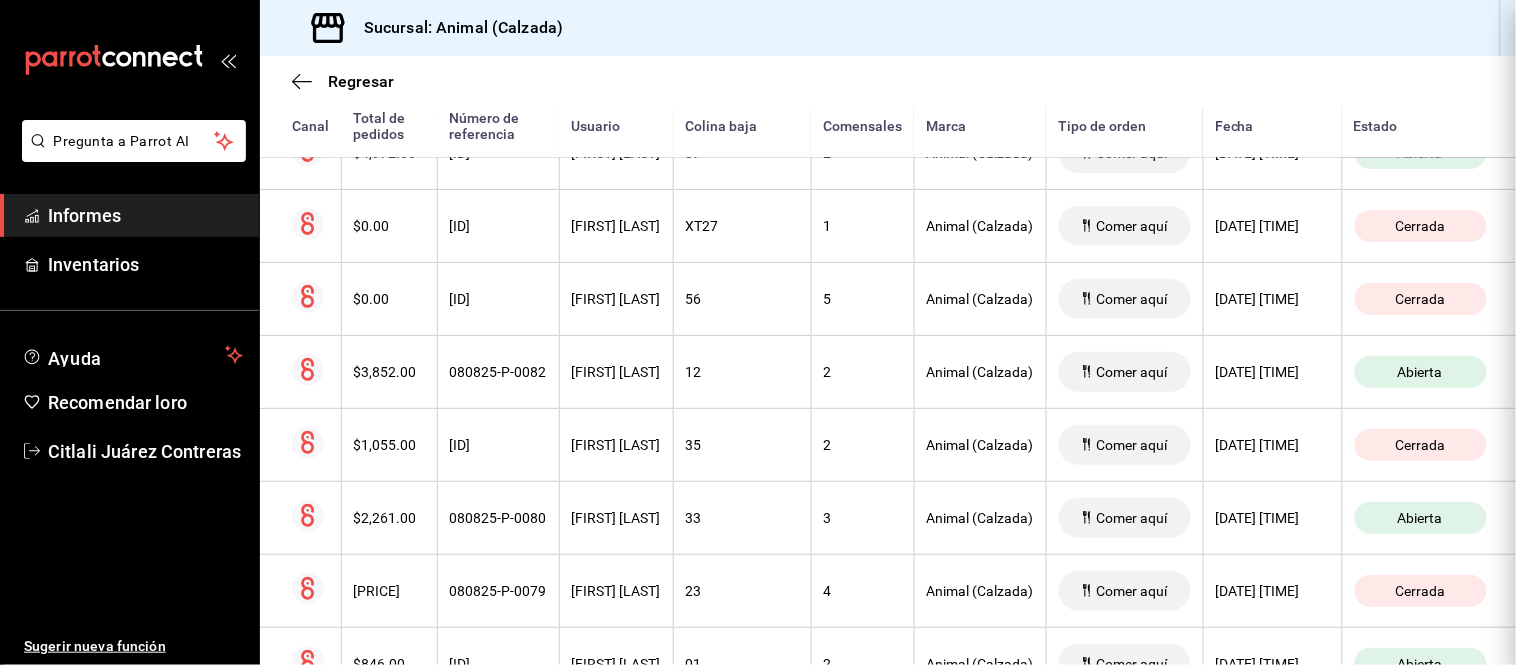 scroll, scrollTop: 0, scrollLeft: 0, axis: both 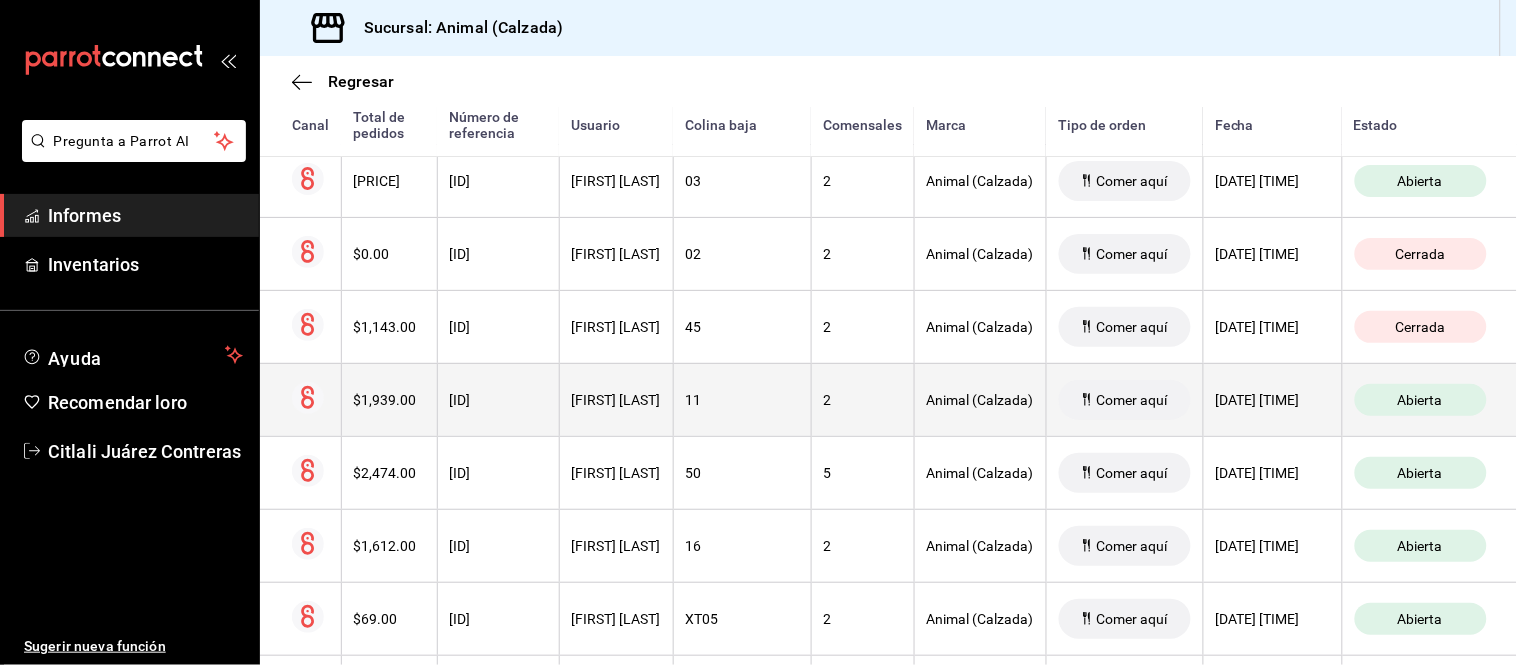 click on "[FIRST] [LAST]" at bounding box center [616, 400] 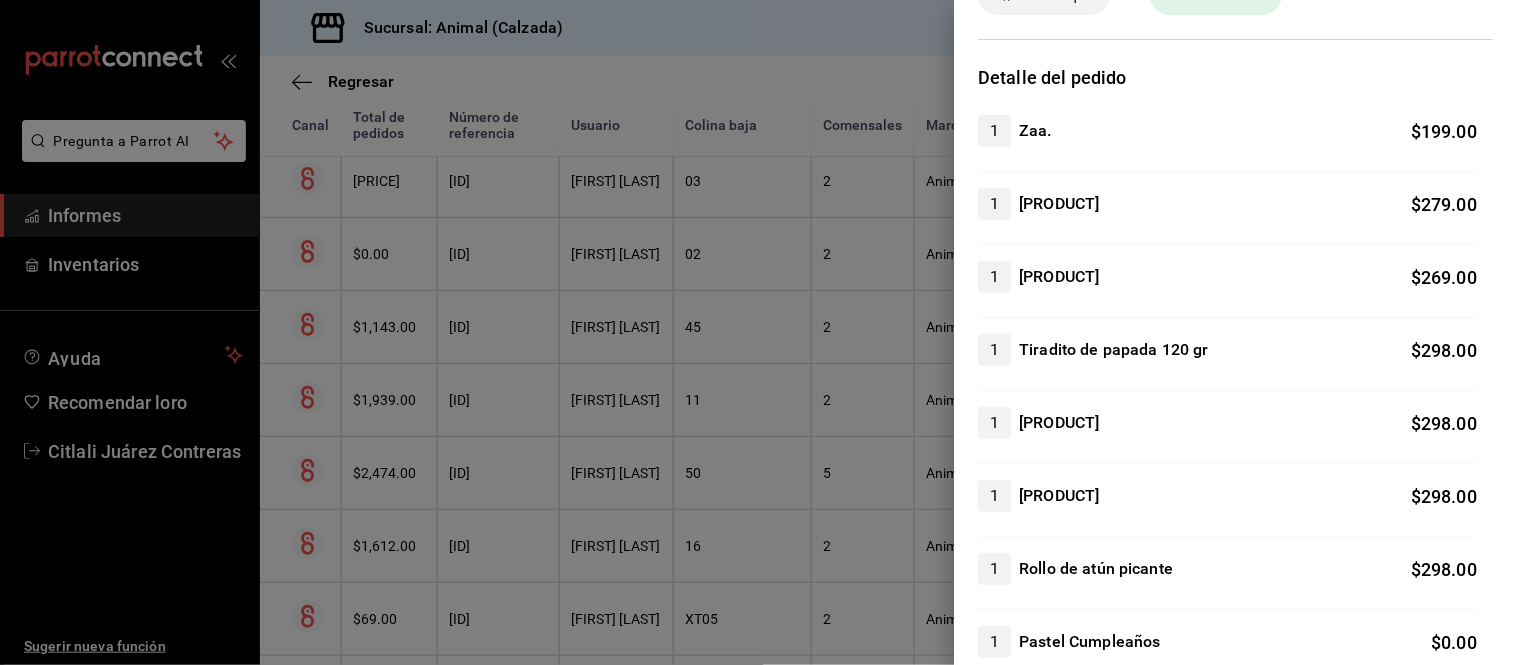 scroll, scrollTop: 333, scrollLeft: 0, axis: vertical 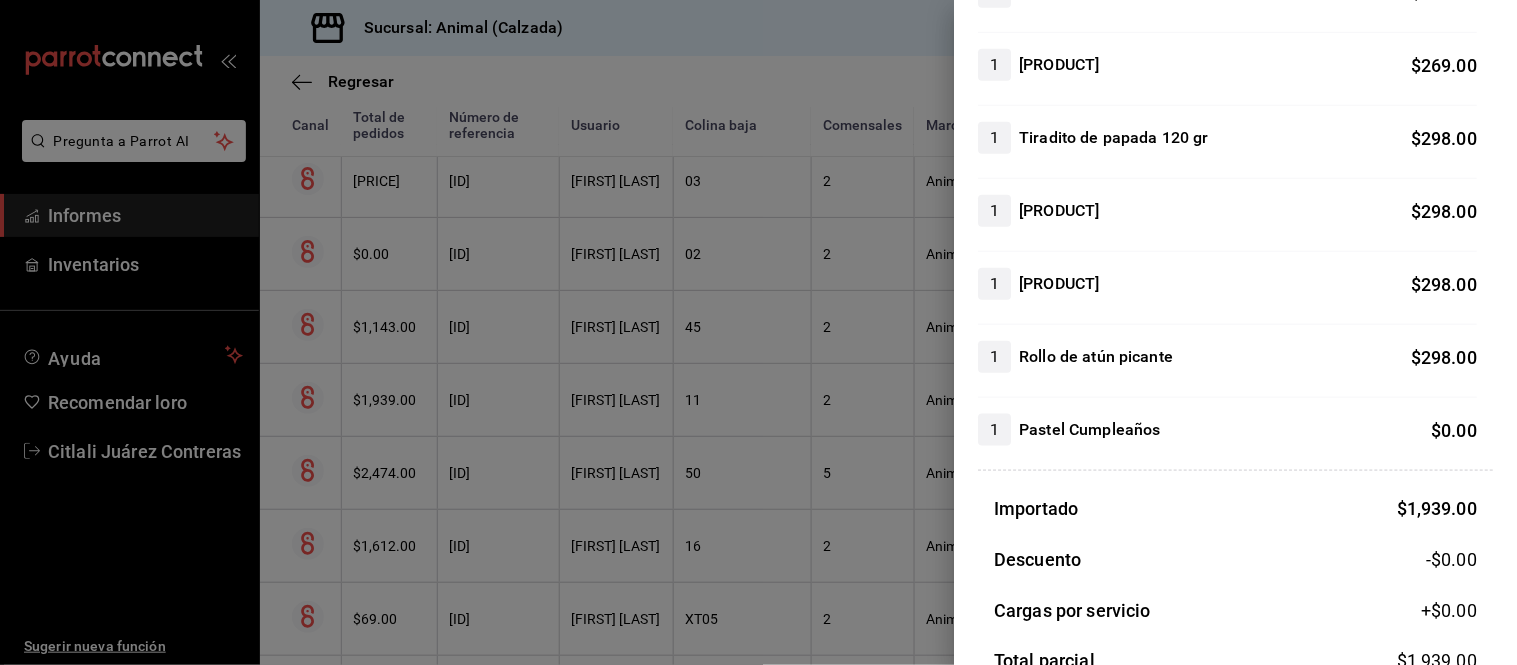 click at bounding box center [758, 332] 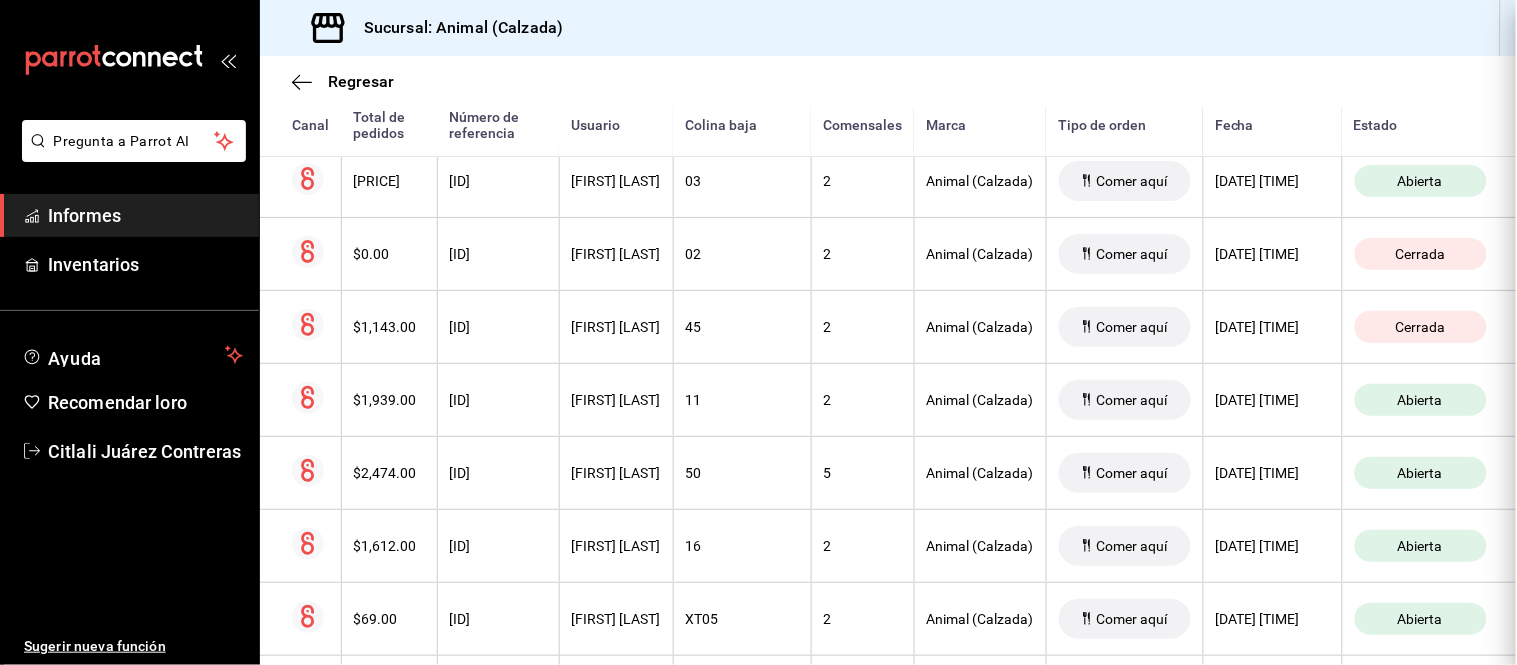 scroll, scrollTop: 0, scrollLeft: 0, axis: both 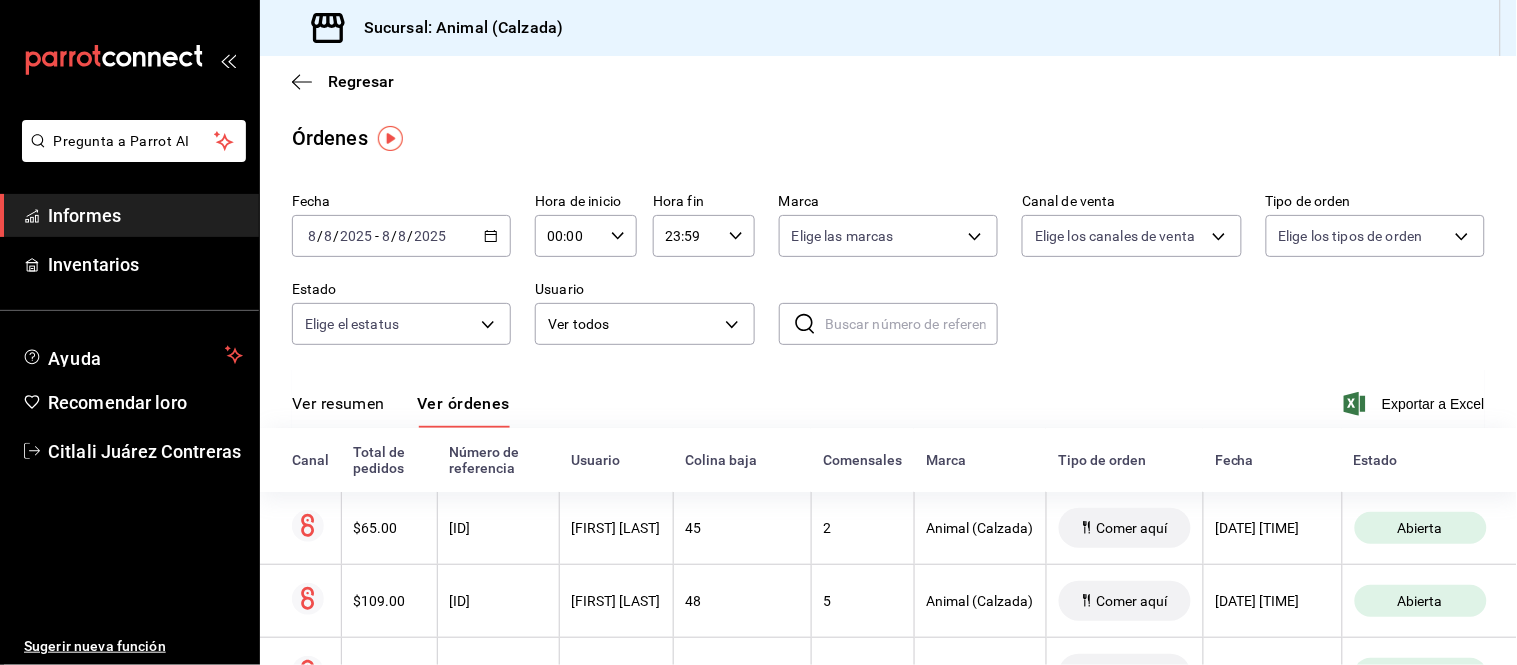 drag, startPoint x: 360, startPoint y: 397, endPoint x: 353, endPoint y: 387, distance: 12.206555 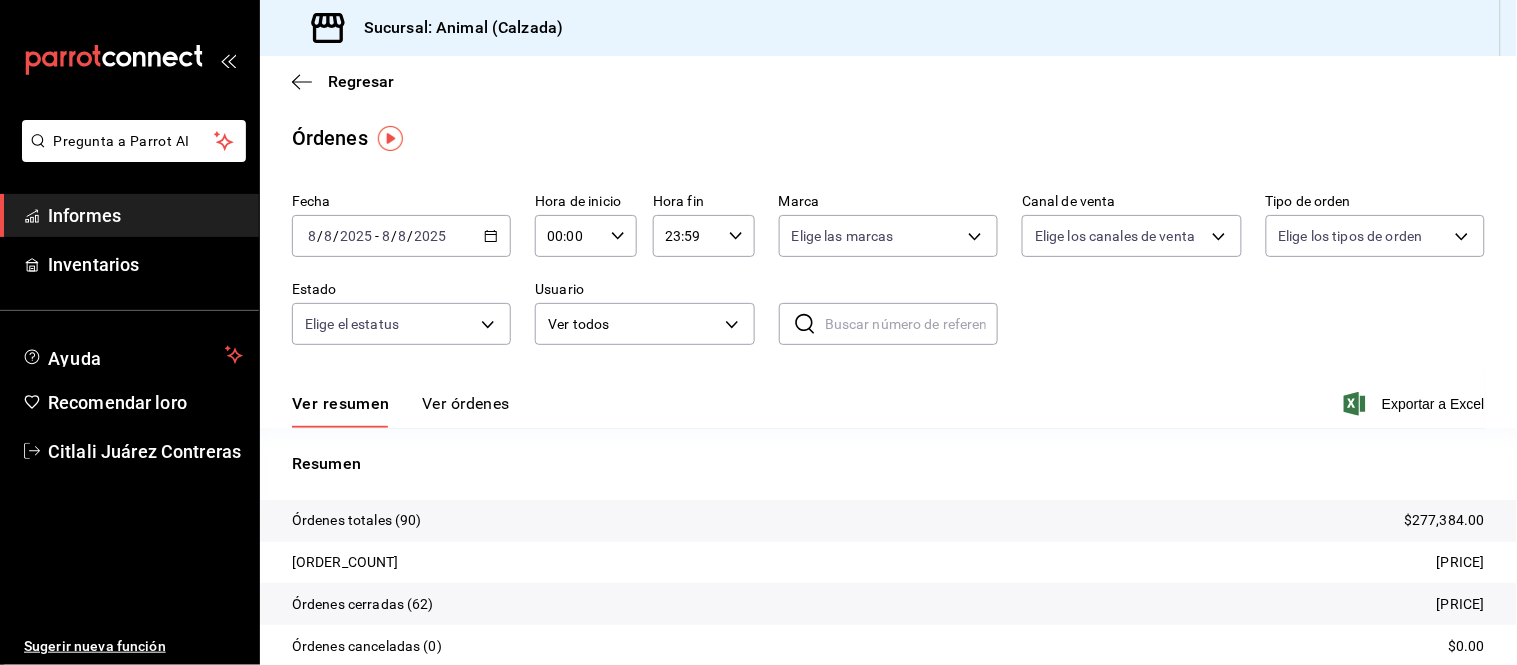 click on "Ver órdenes" at bounding box center [466, 403] 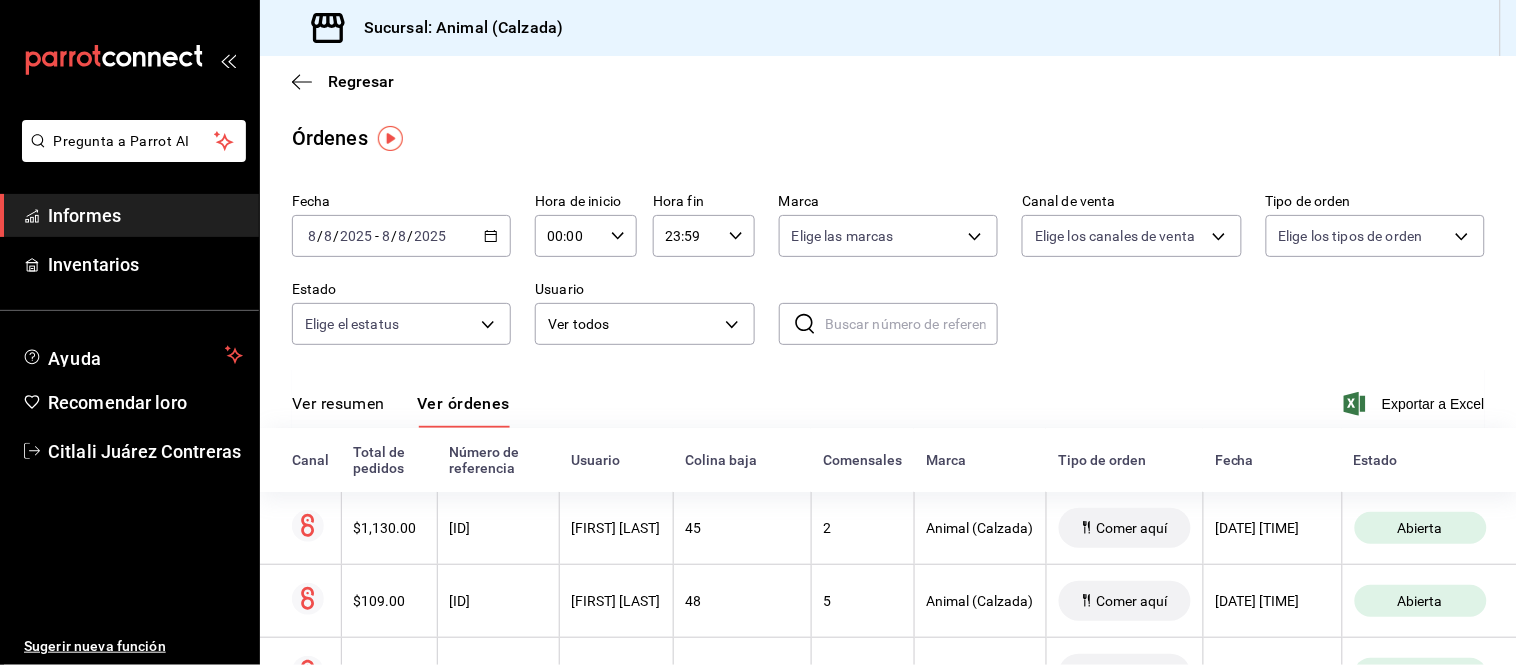 click on "Ver resumen" at bounding box center [338, 403] 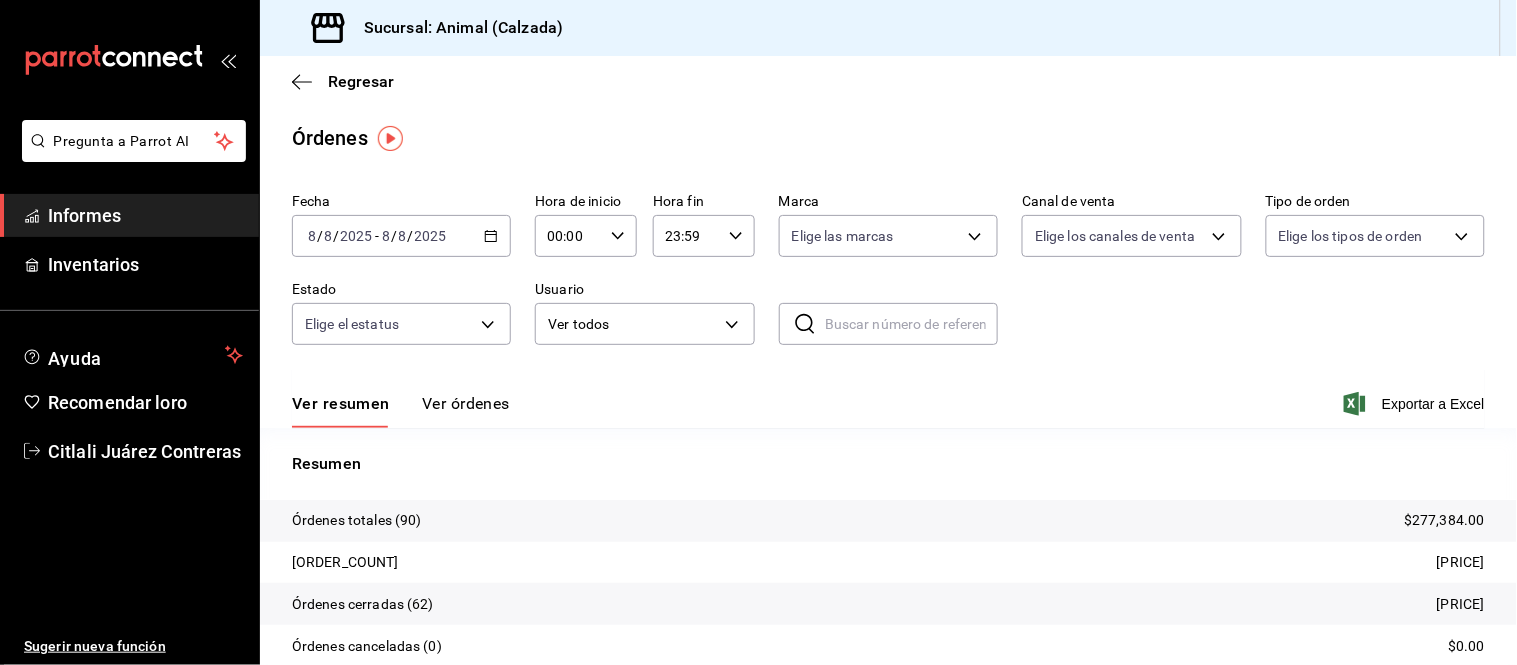 click on "Ver órdenes" at bounding box center (466, 403) 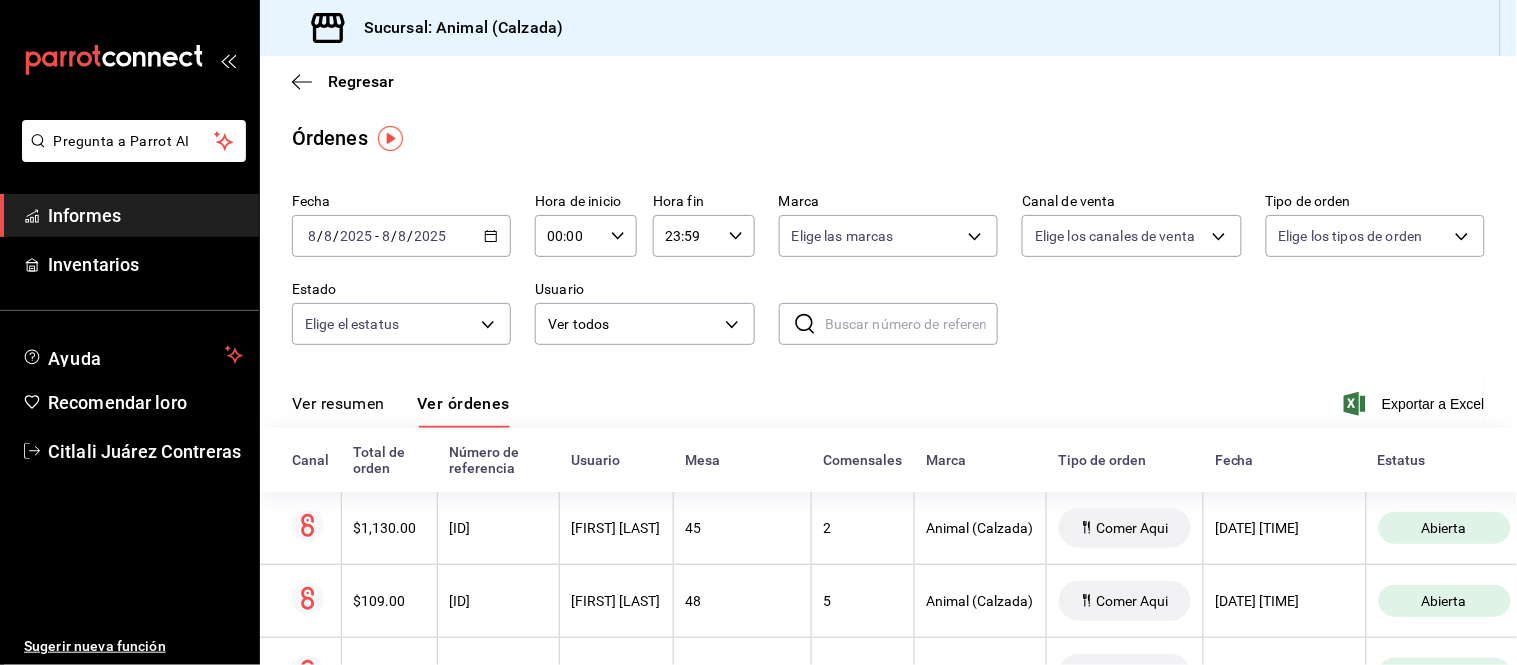 click on "Ver resumen" at bounding box center (338, 403) 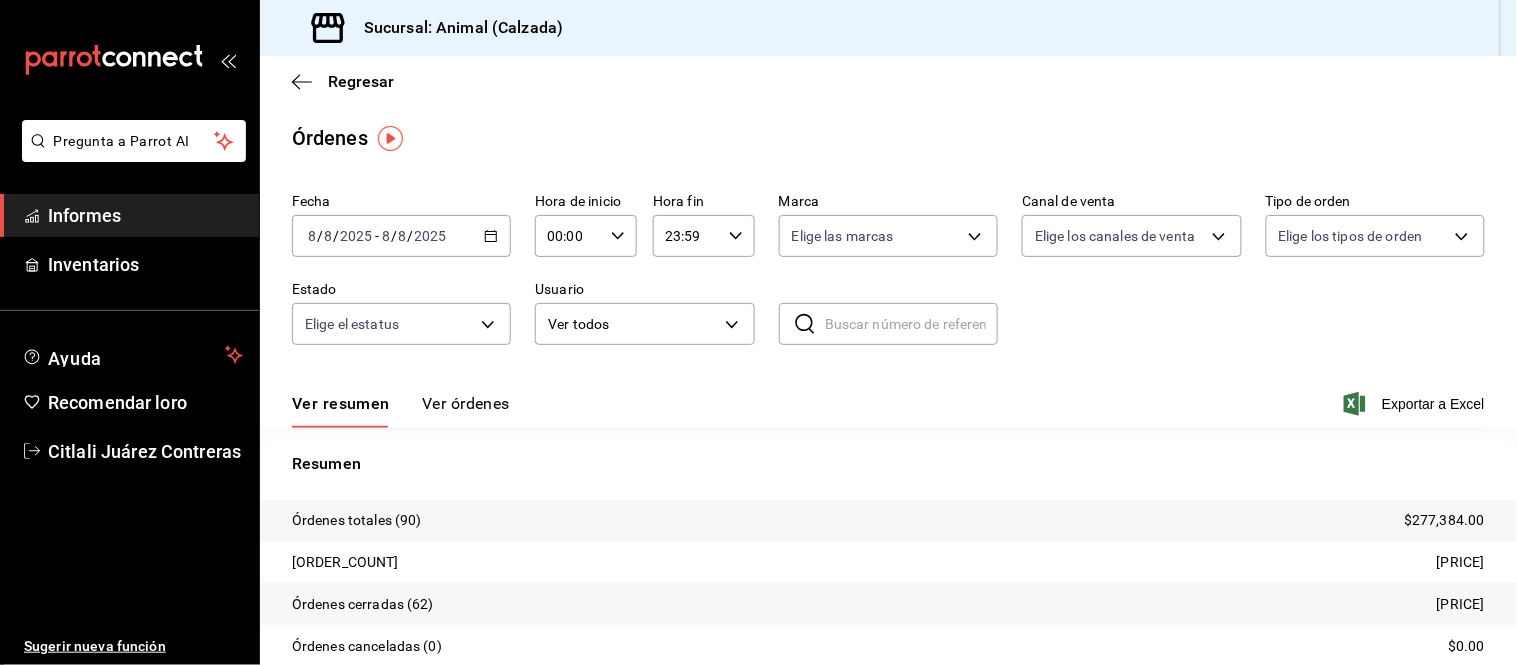 click on "Ver órdenes" at bounding box center (466, 403) 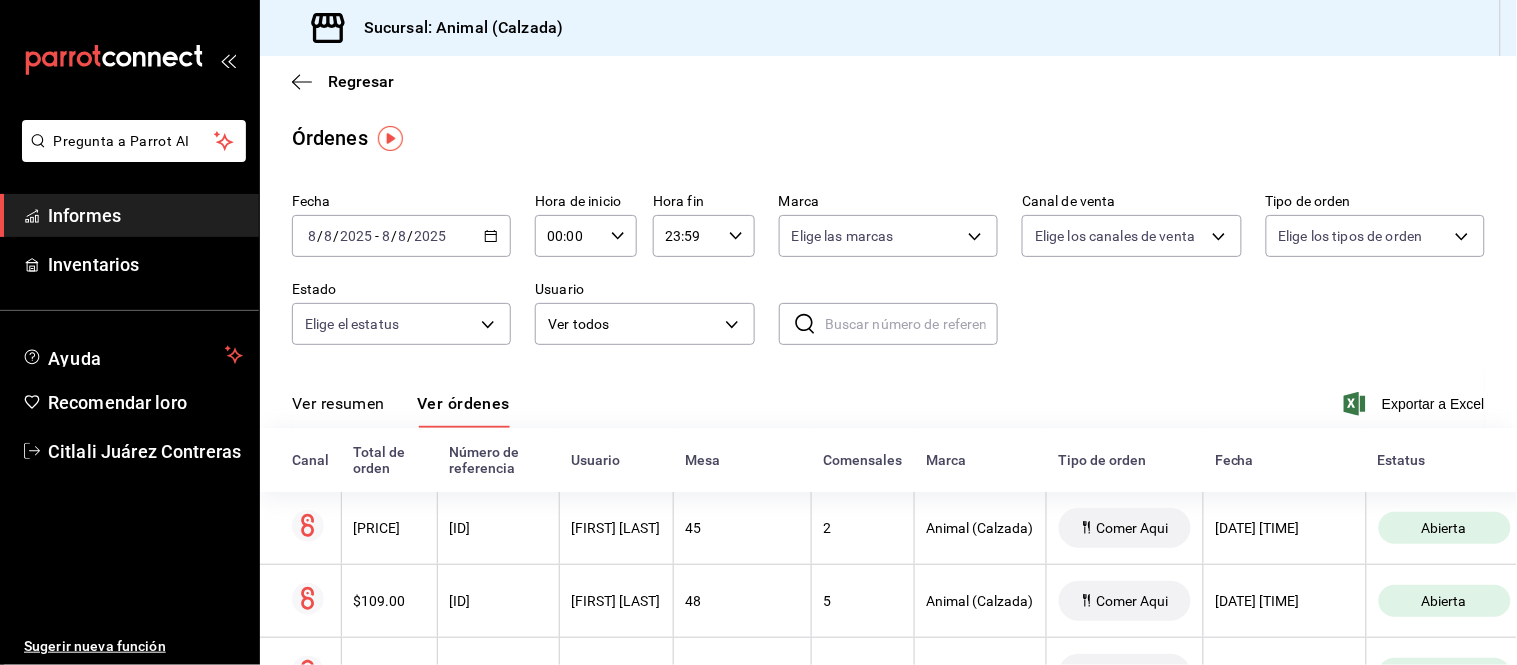 click on "Ver resumen" at bounding box center (338, 403) 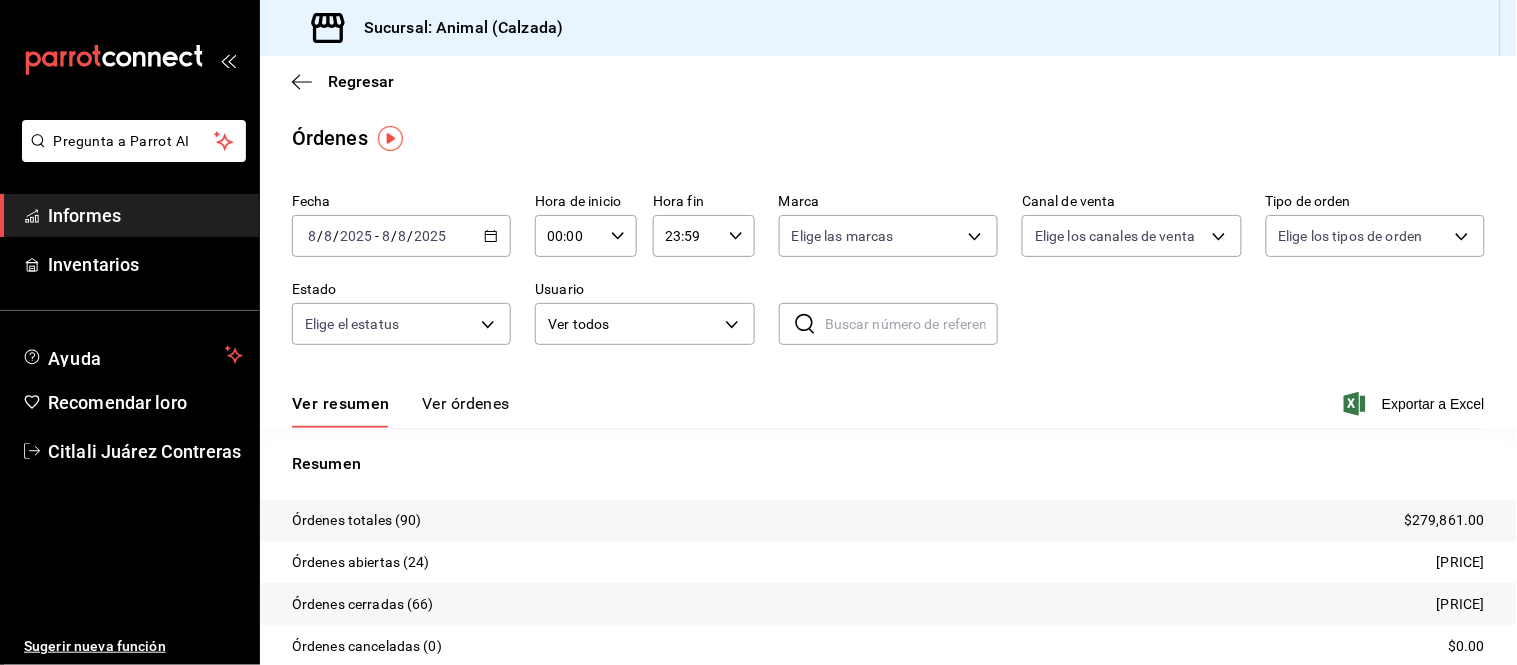 click on "Ver órdenes" at bounding box center [466, 403] 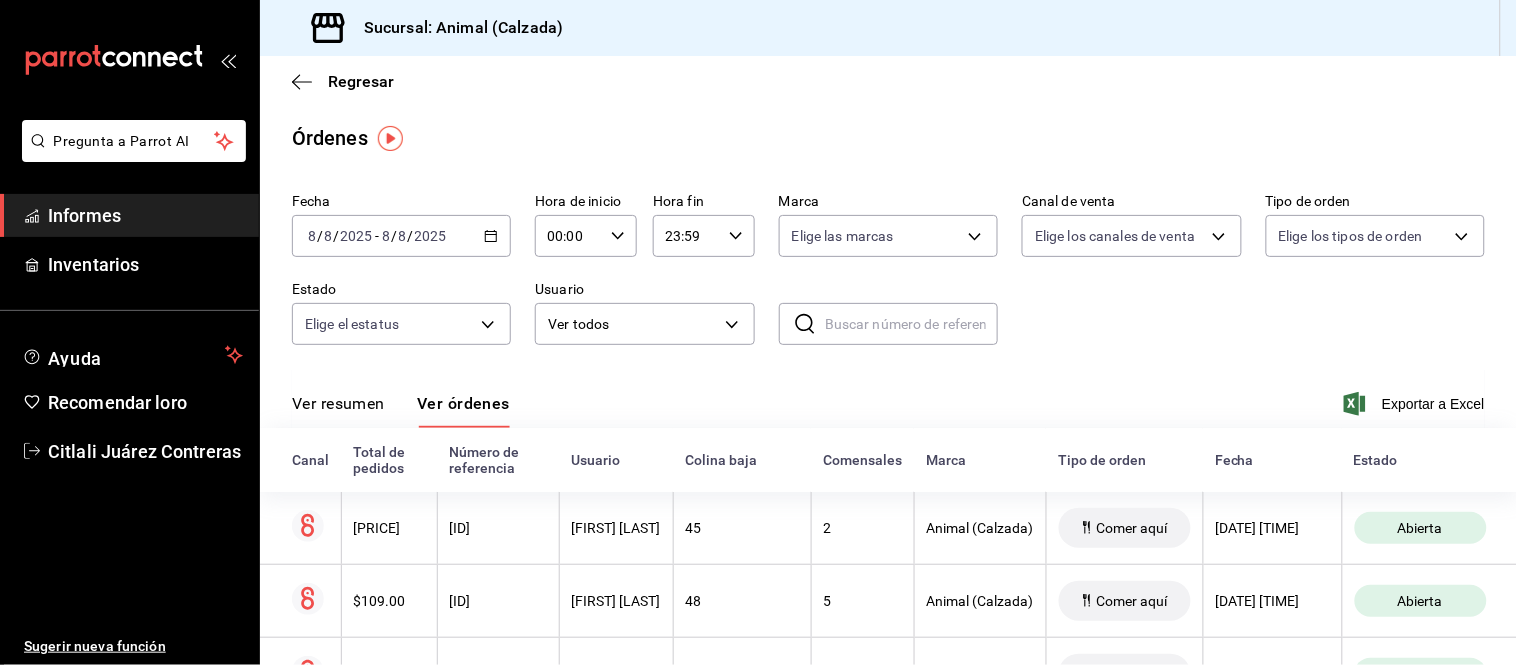 click on "Ver resumen" at bounding box center [338, 403] 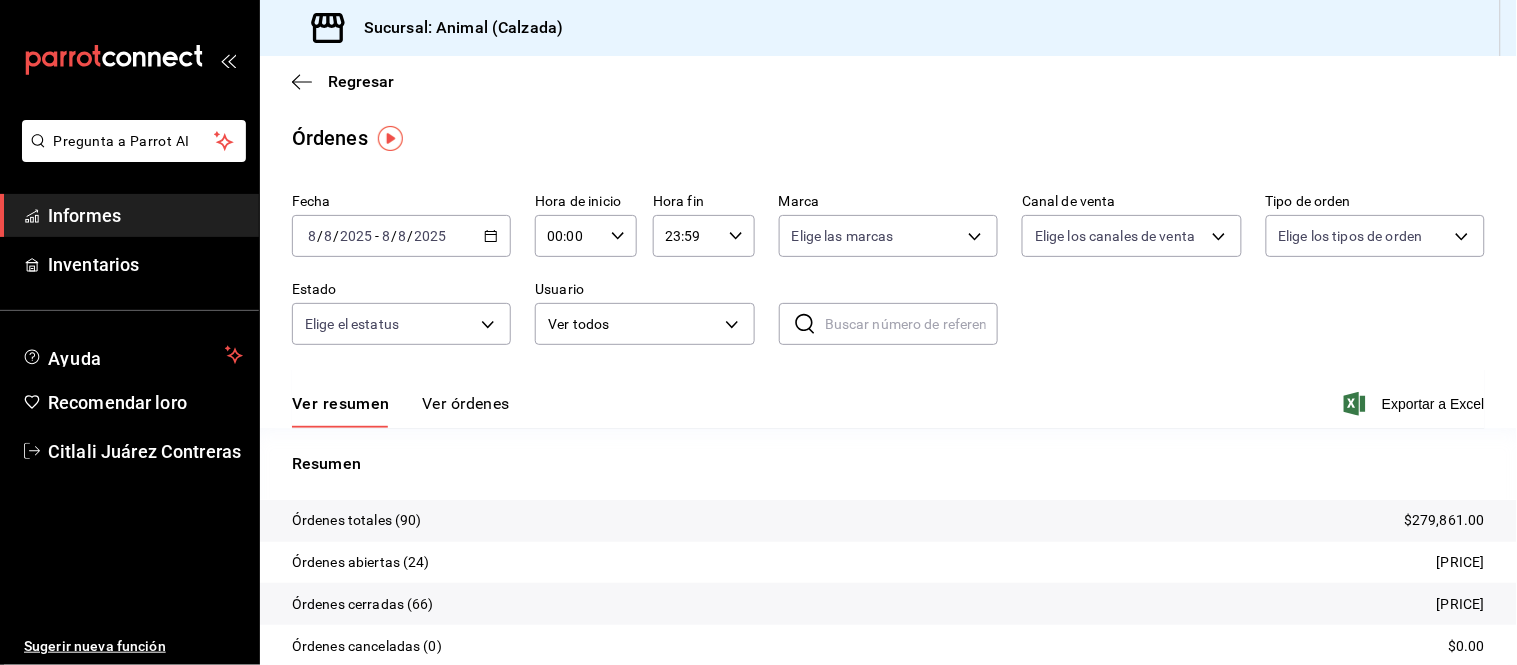 click on "Ver órdenes" at bounding box center [466, 403] 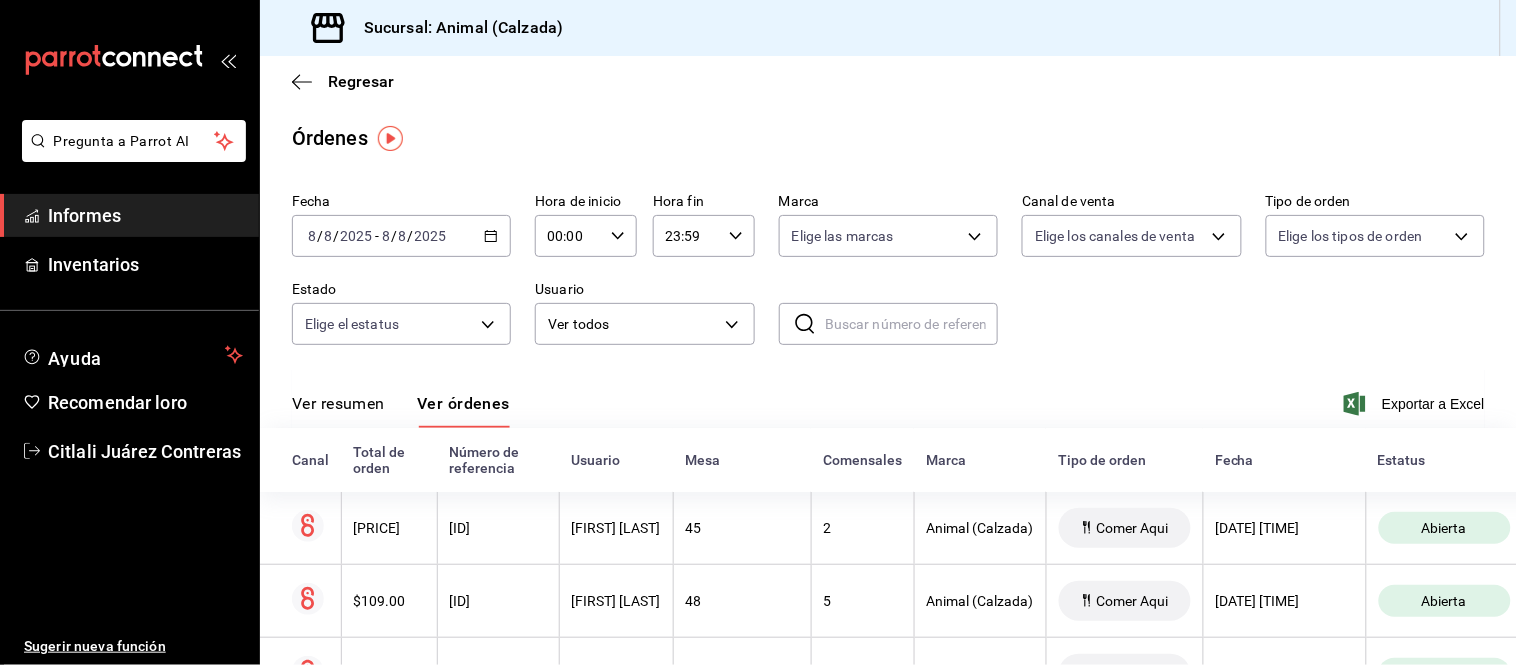 click on "Ver resumen" at bounding box center [338, 403] 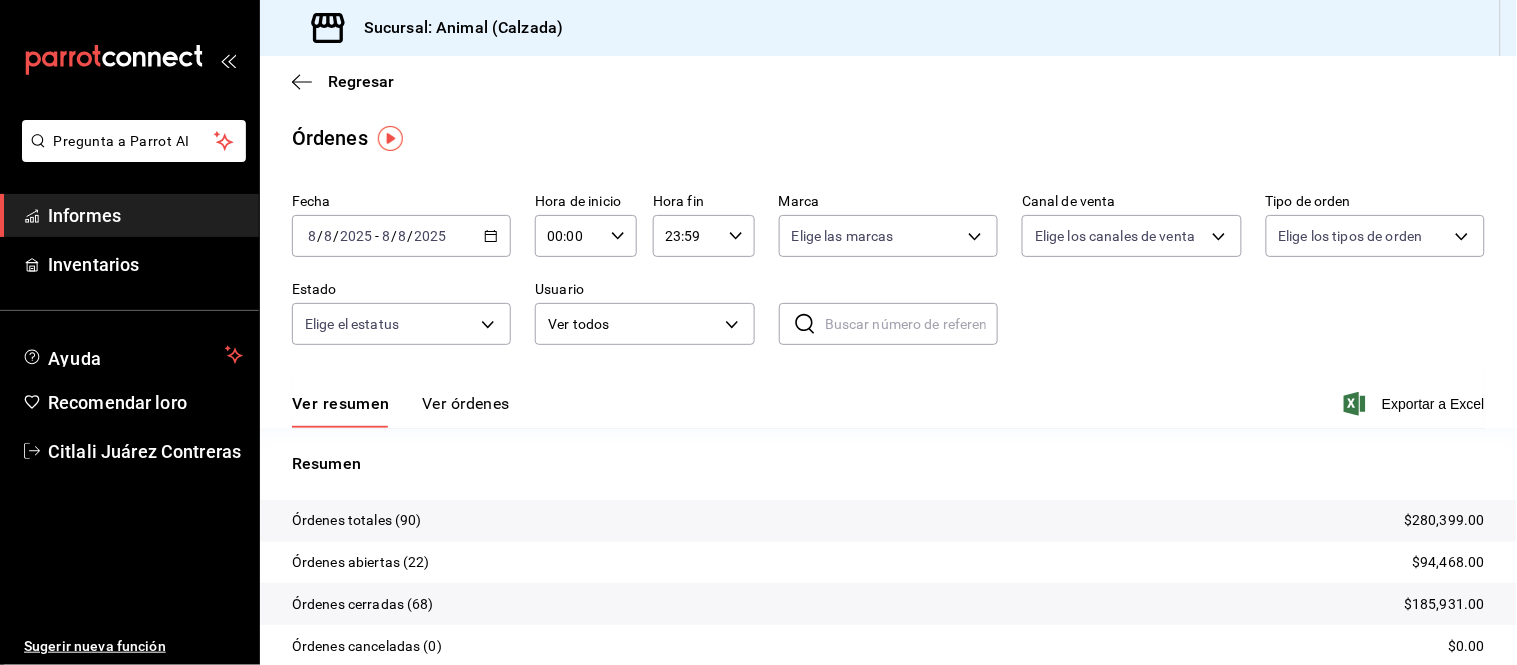 click on "Ver órdenes" at bounding box center (466, 403) 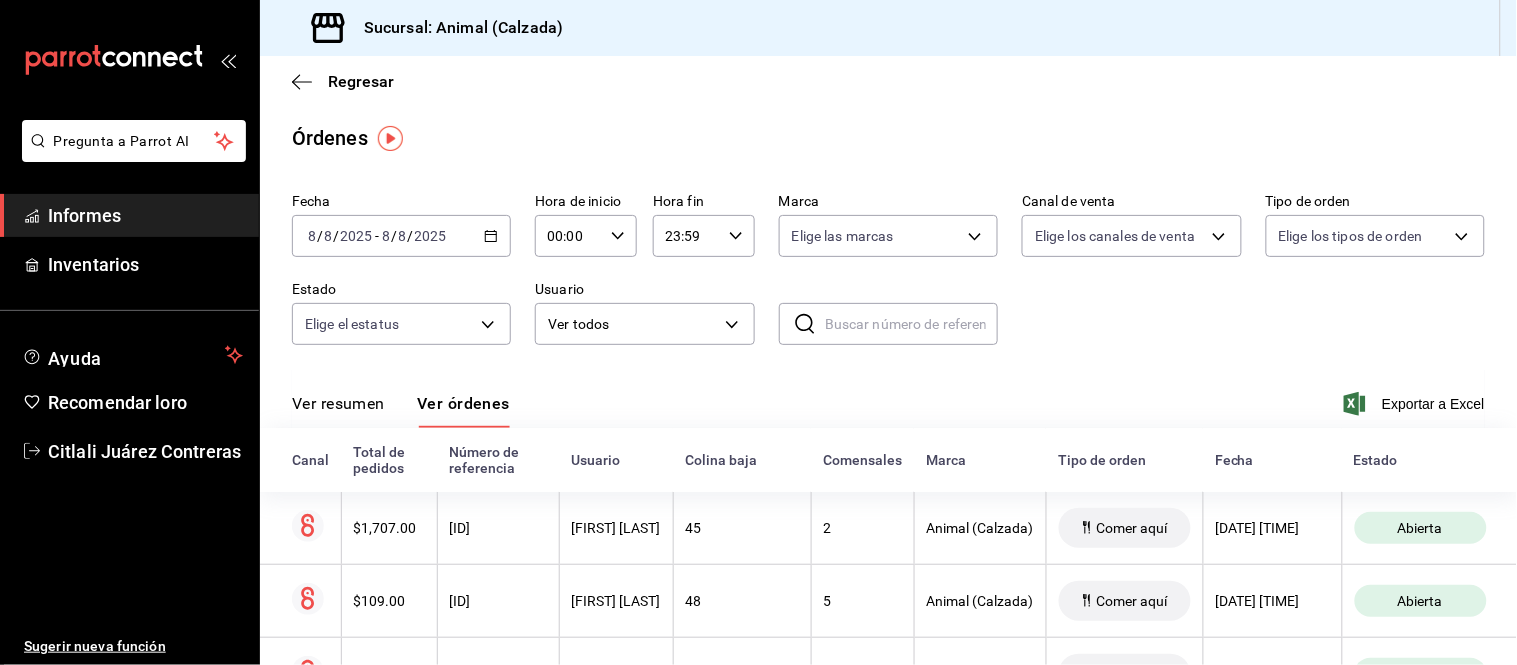 click on "Ver resumen" at bounding box center [338, 403] 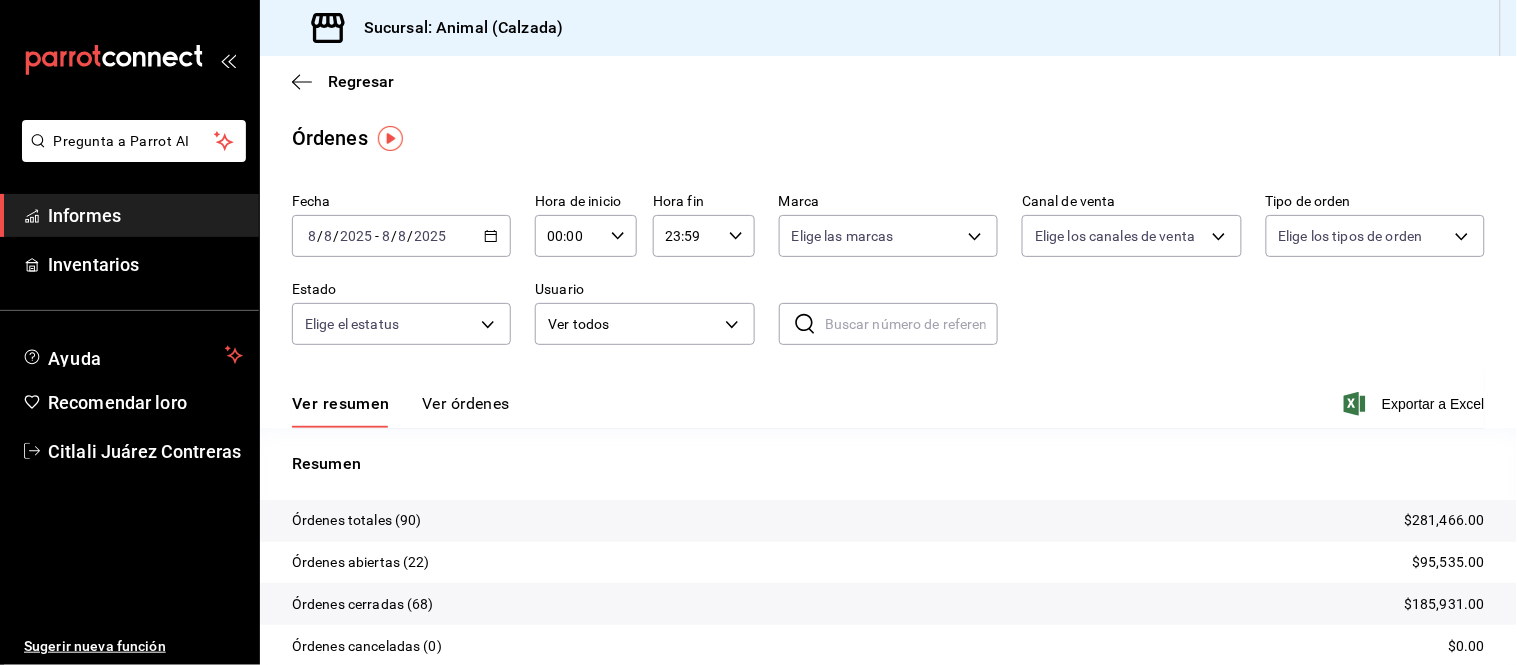 click on "Ver órdenes" at bounding box center (466, 403) 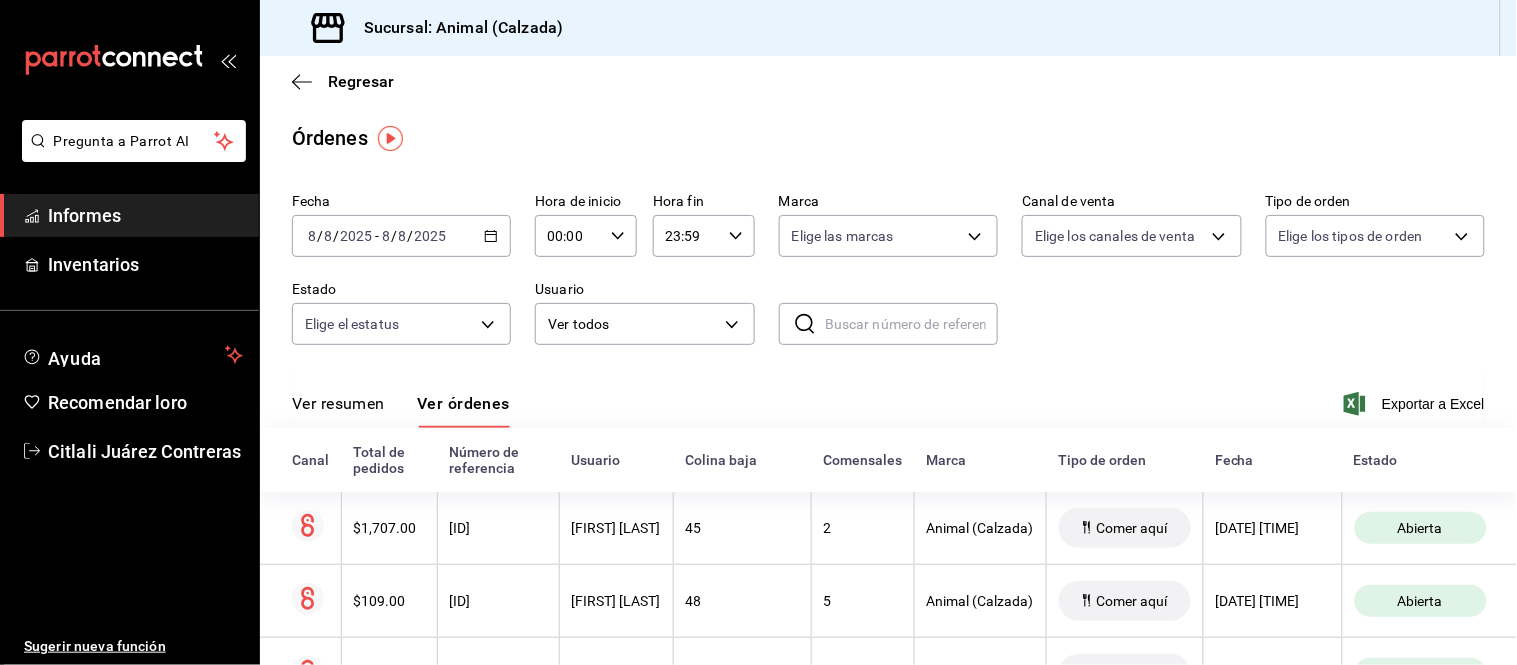 click on "Ver resumen" at bounding box center (338, 403) 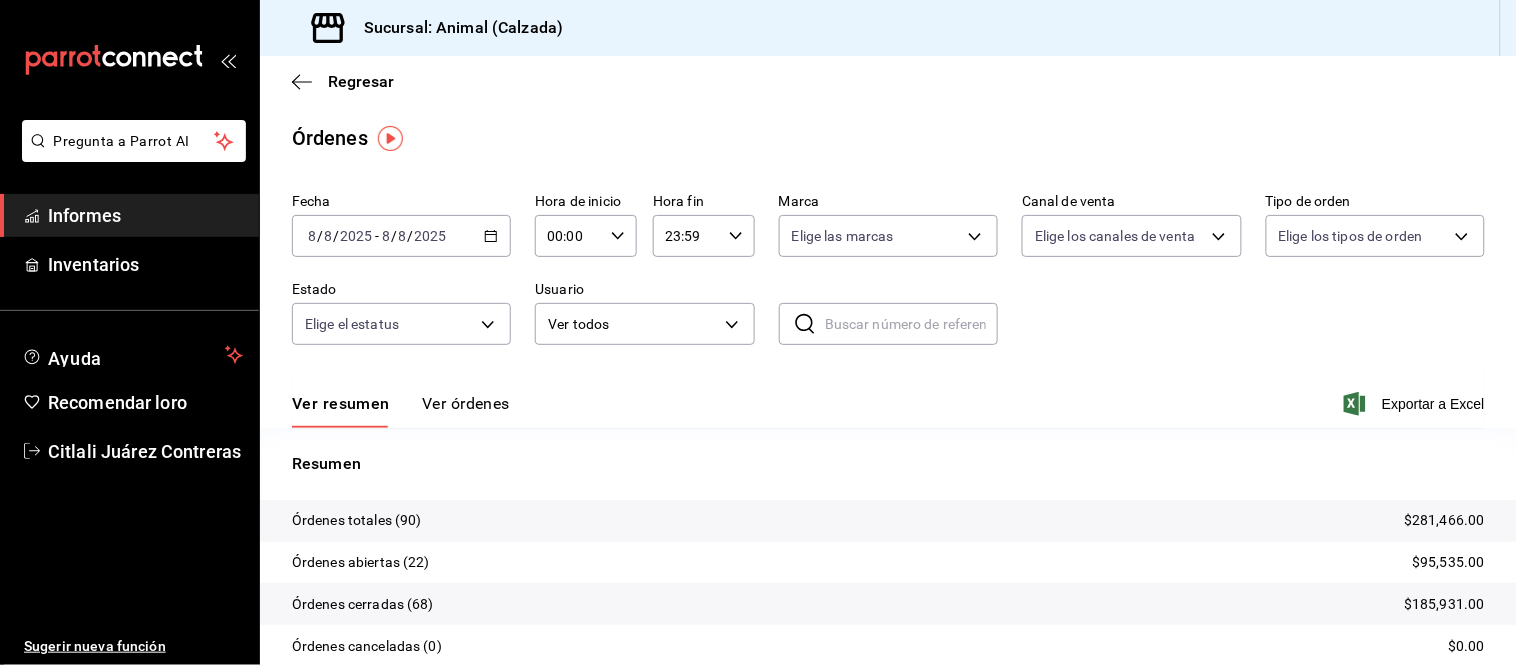 click on "Ver órdenes" at bounding box center [466, 403] 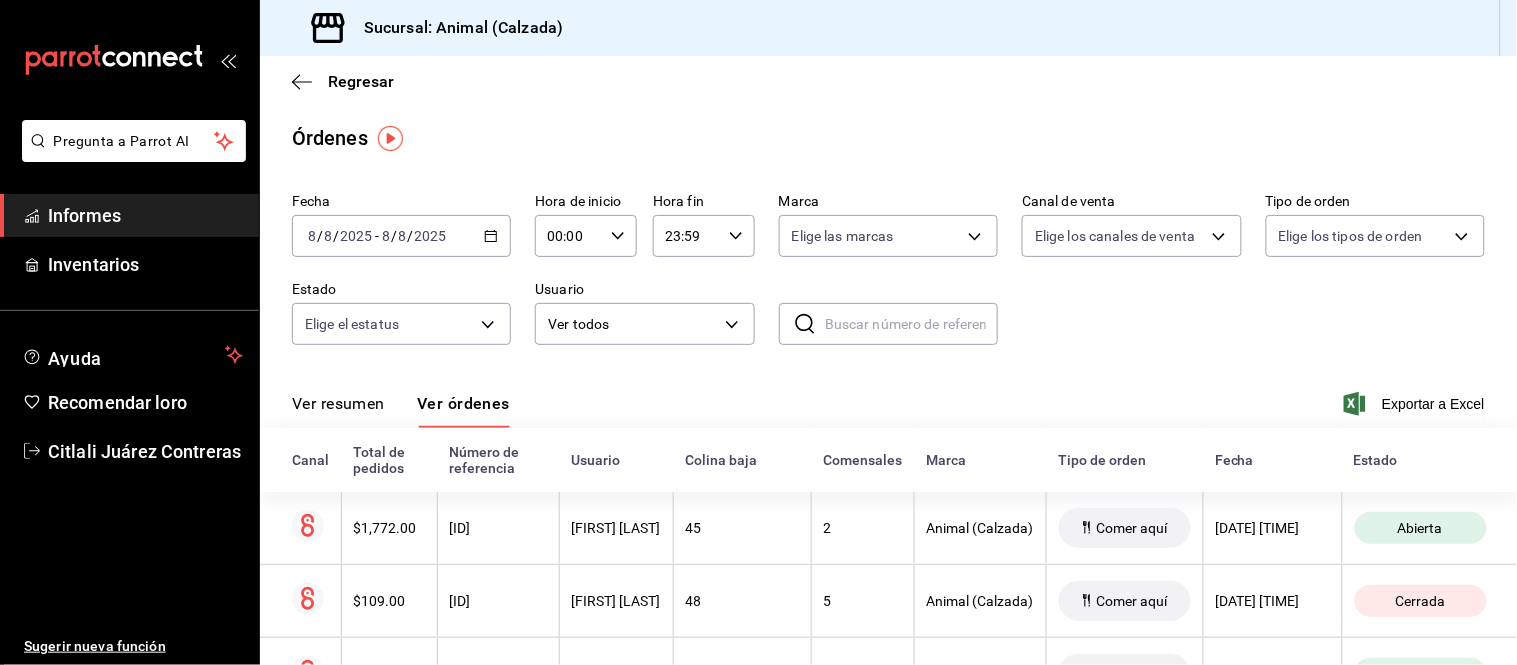 click on "Ver resumen" at bounding box center (338, 403) 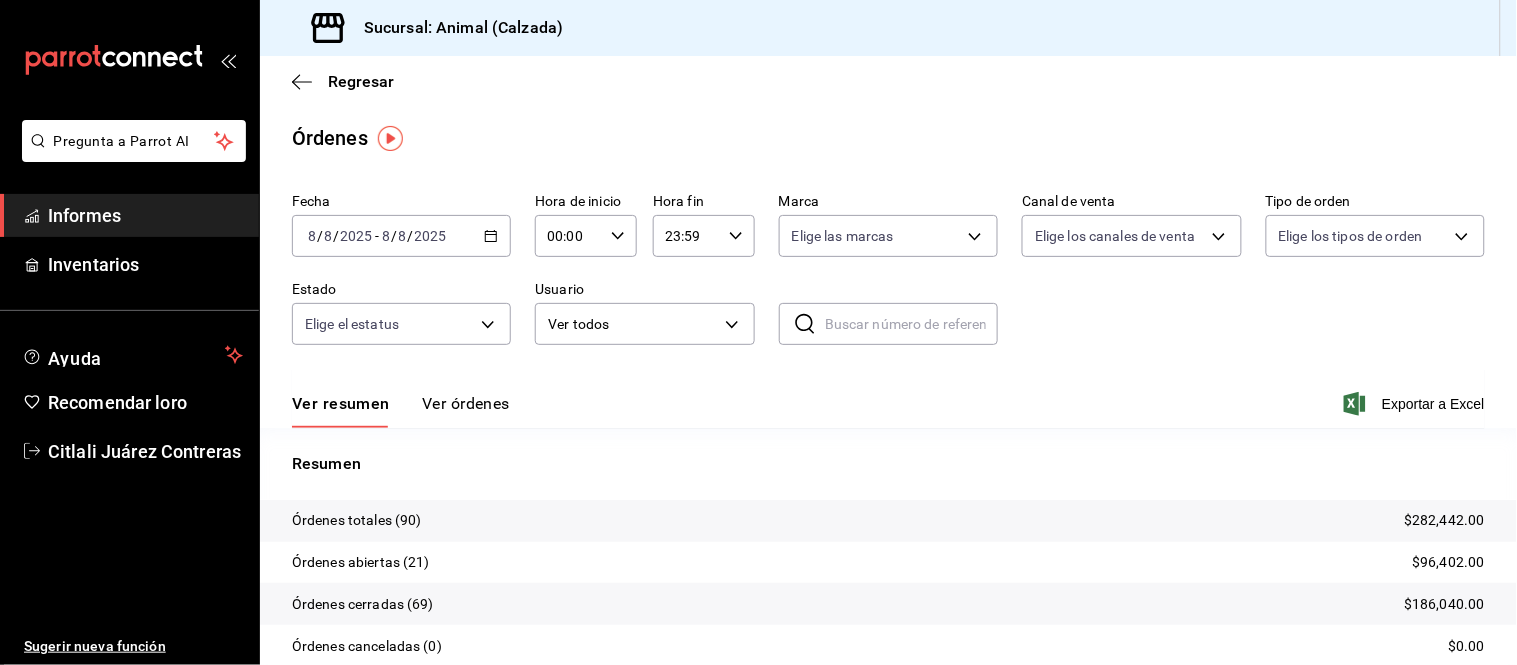 click on "Ver órdenes" at bounding box center [466, 403] 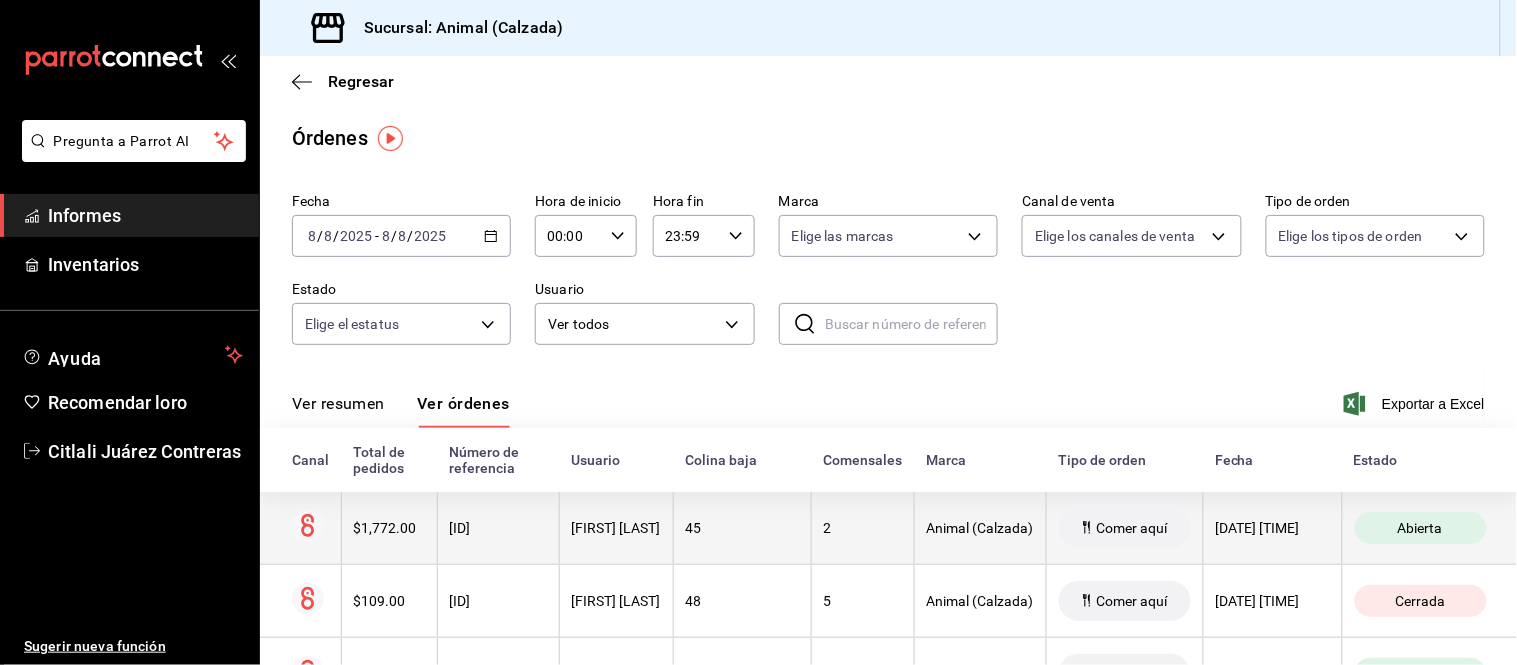 click on "Comer aquí" at bounding box center [1124, 528] 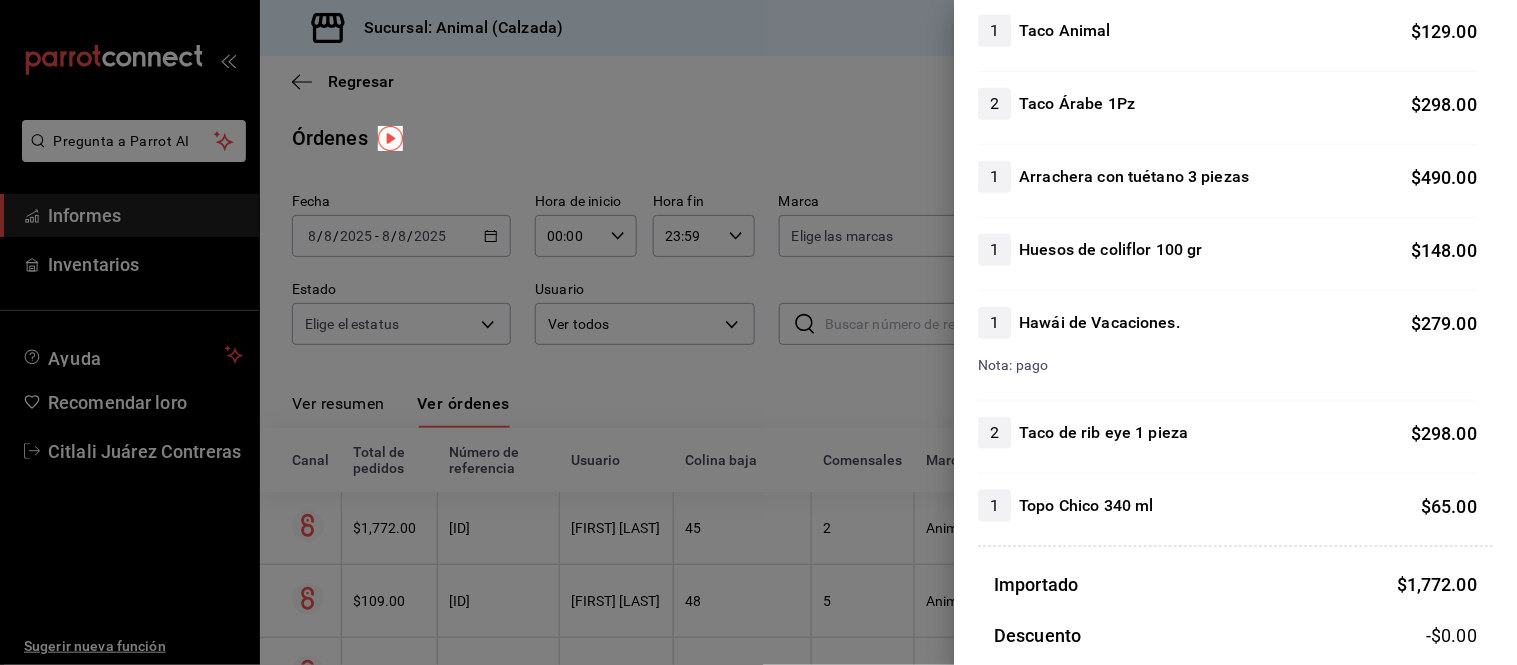 scroll, scrollTop: 333, scrollLeft: 0, axis: vertical 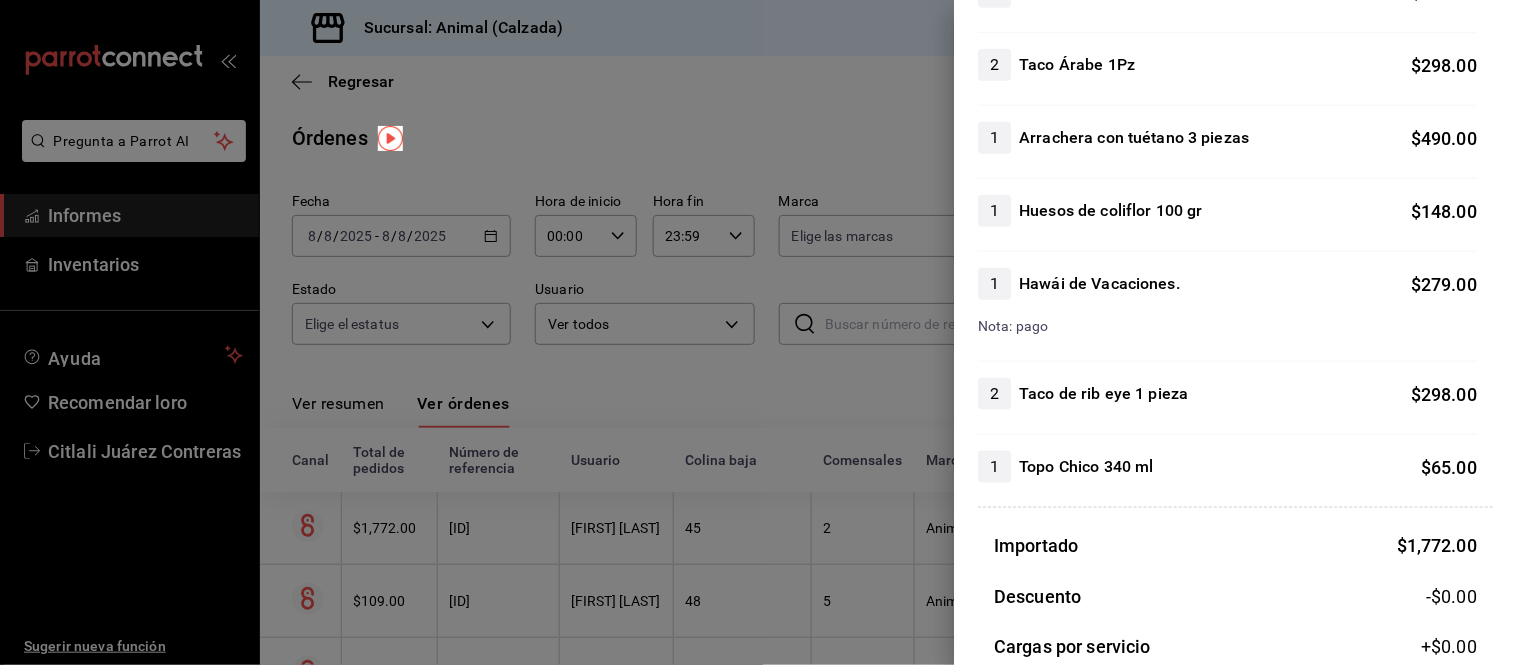 click at bounding box center (758, 332) 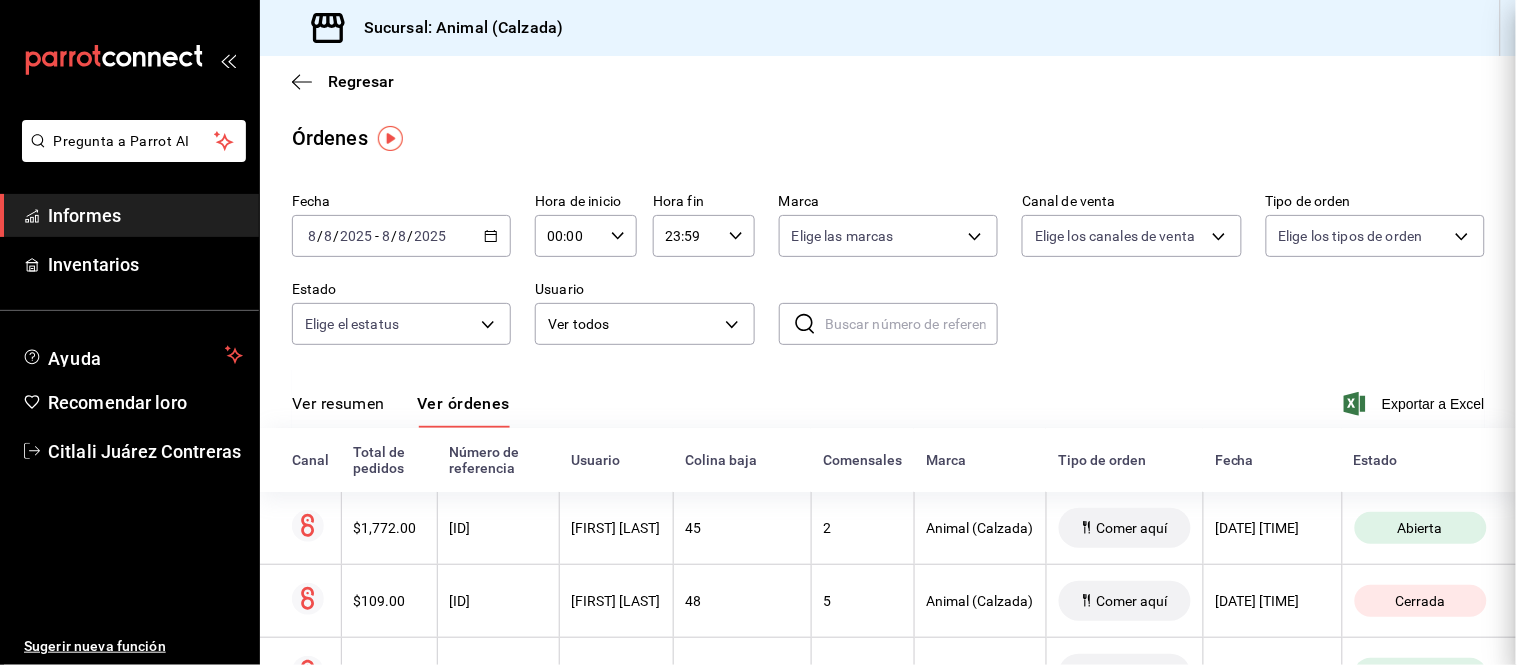 scroll, scrollTop: 0, scrollLeft: 0, axis: both 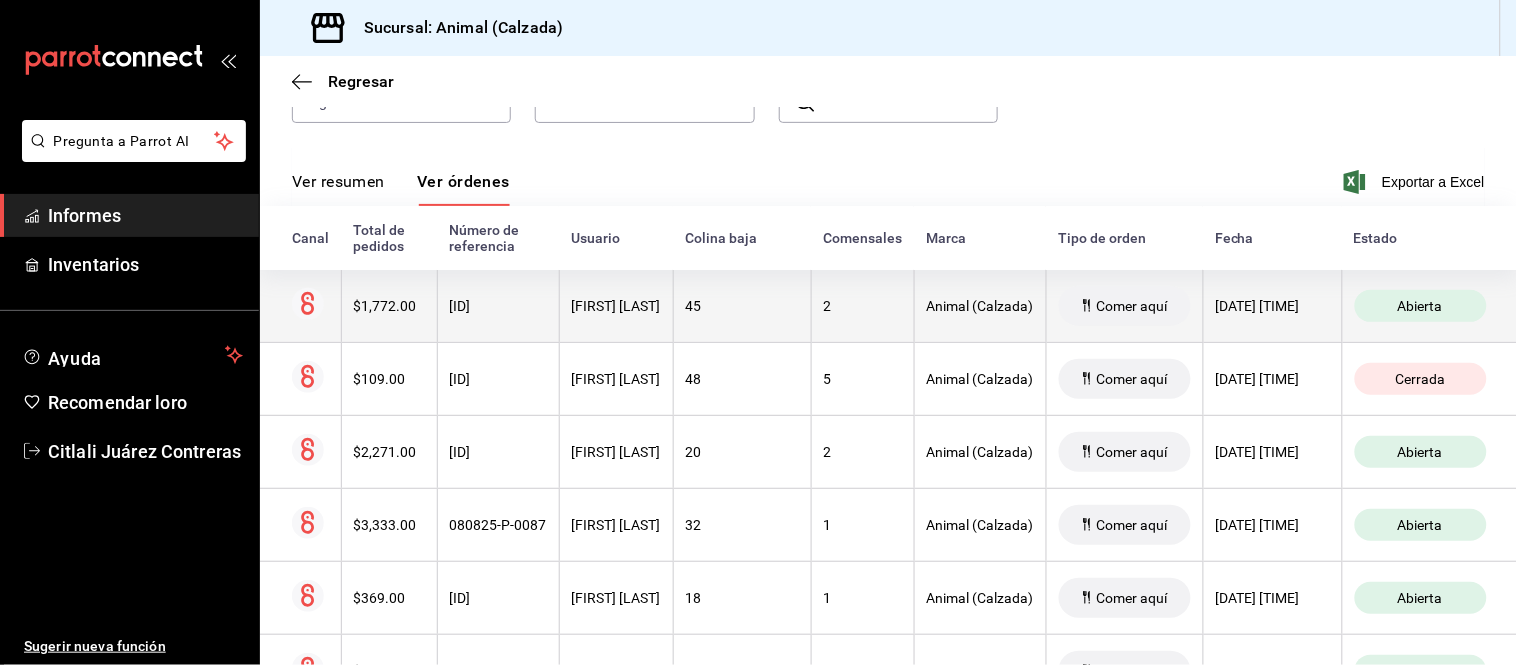 click on "20" at bounding box center [694, 452] 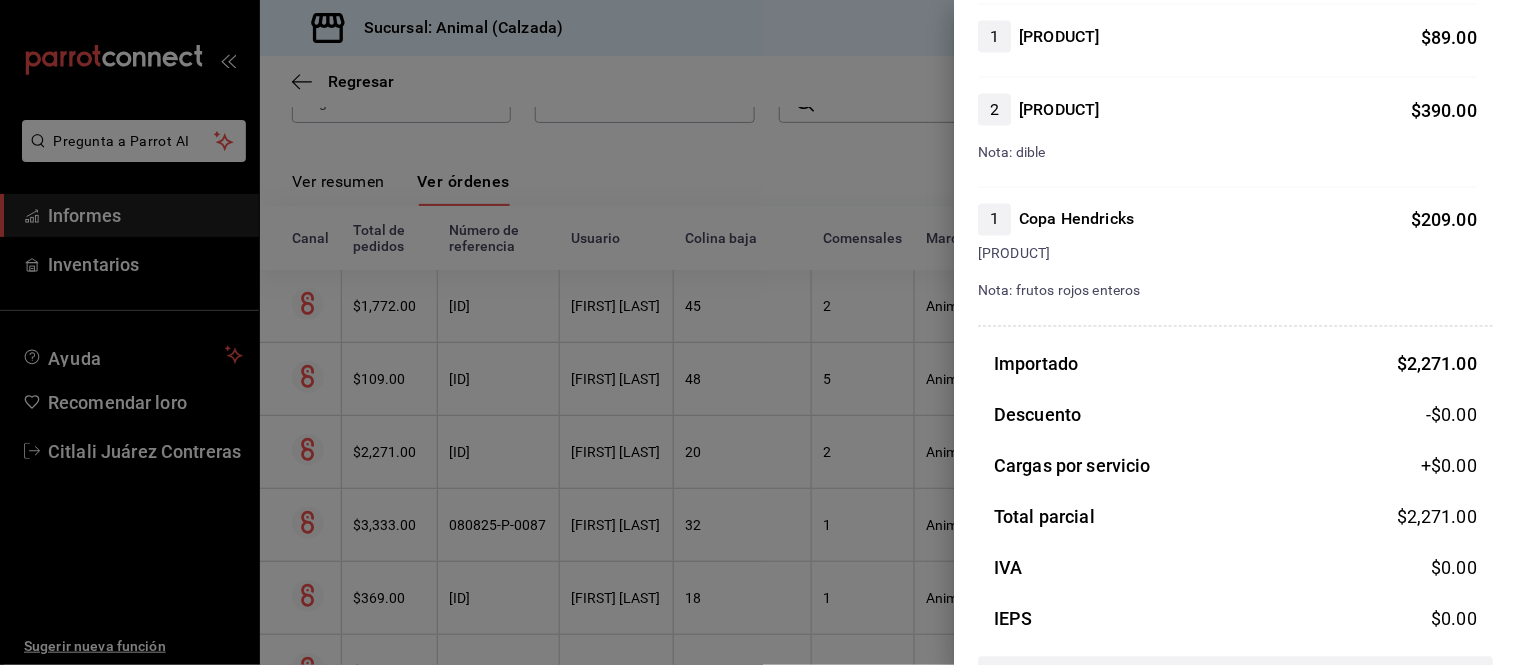 scroll, scrollTop: 777, scrollLeft: 0, axis: vertical 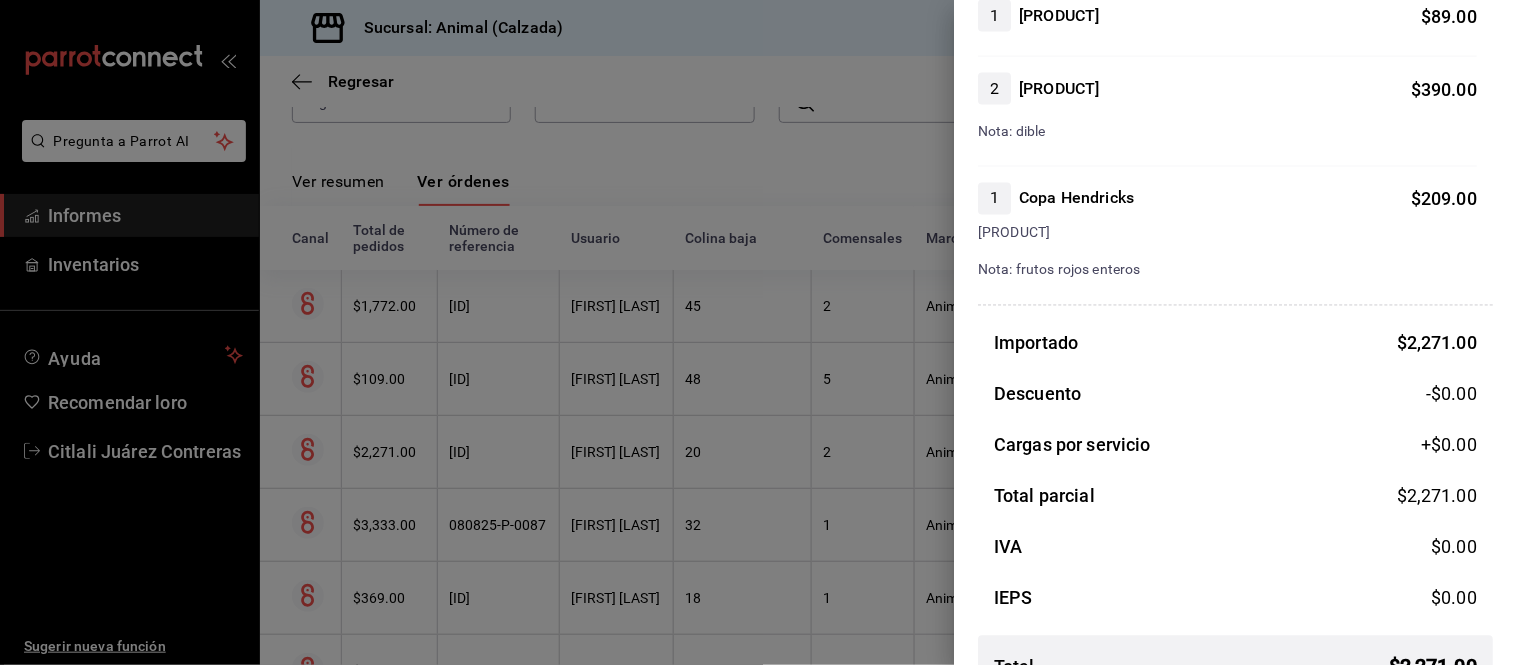 drag, startPoint x: 751, startPoint y: 471, endPoint x: 740, endPoint y: 450, distance: 23.70654 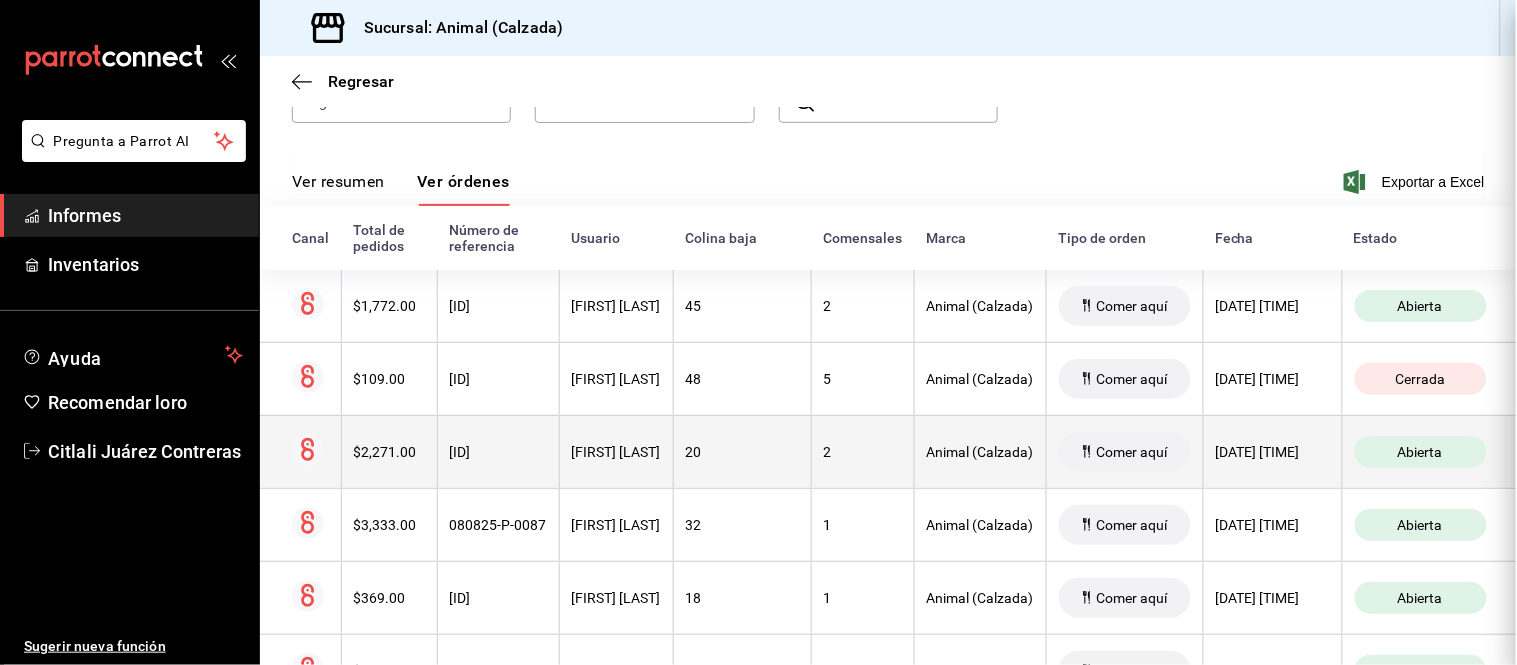 scroll, scrollTop: 0, scrollLeft: 0, axis: both 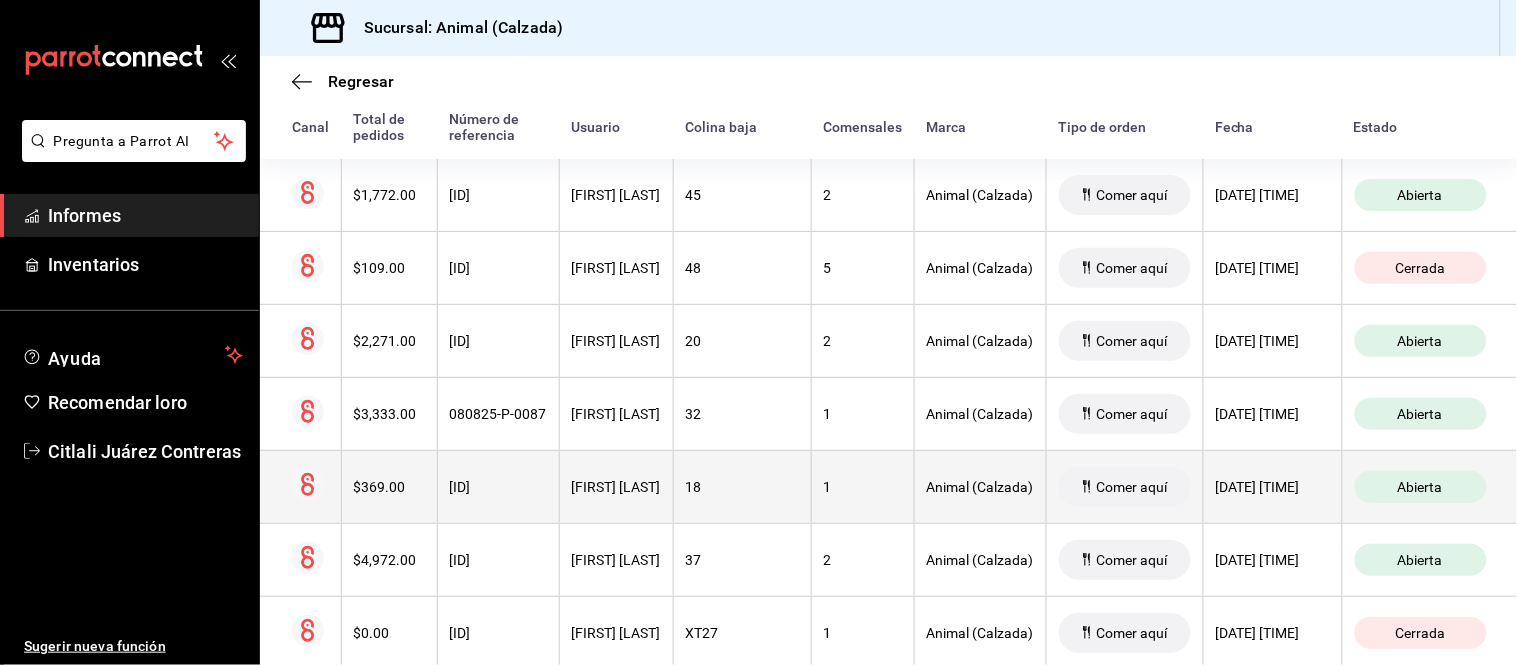 click on "[FIRST] [LAST]" at bounding box center [616, 487] 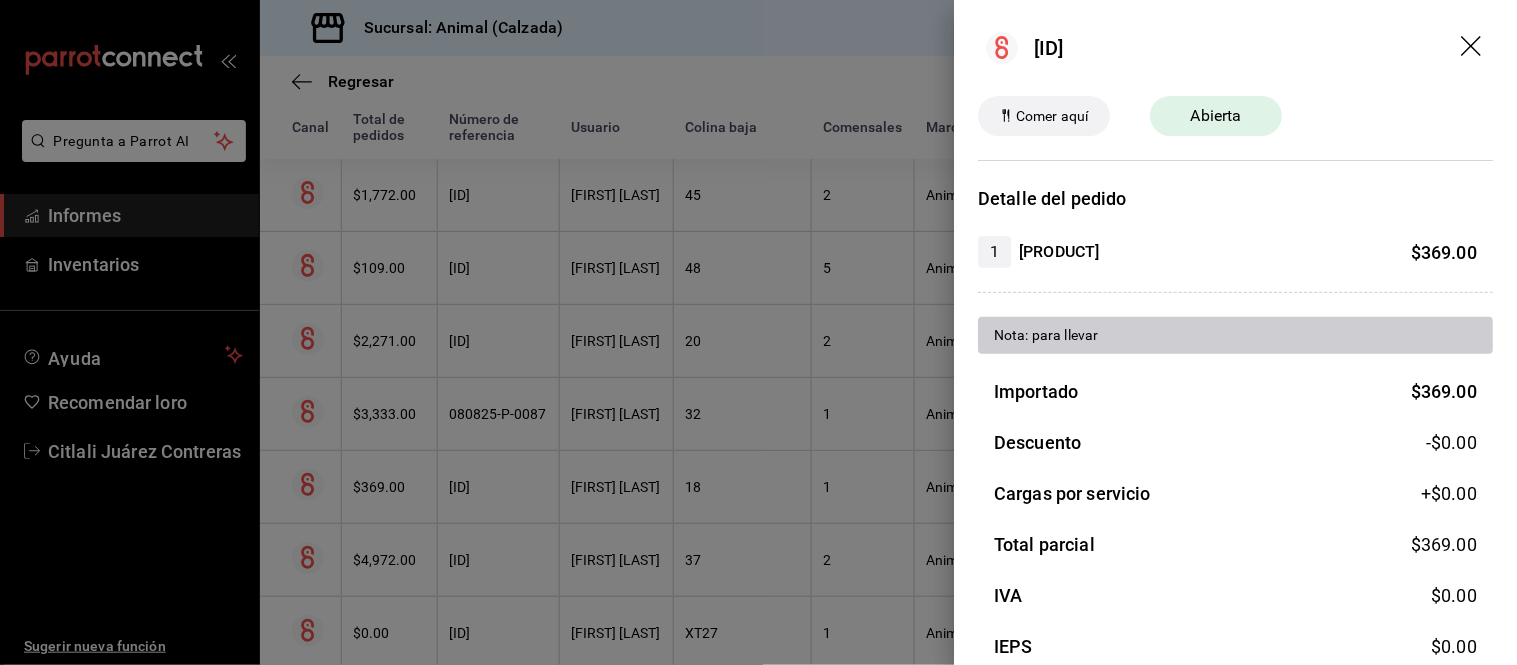 click at bounding box center (758, 332) 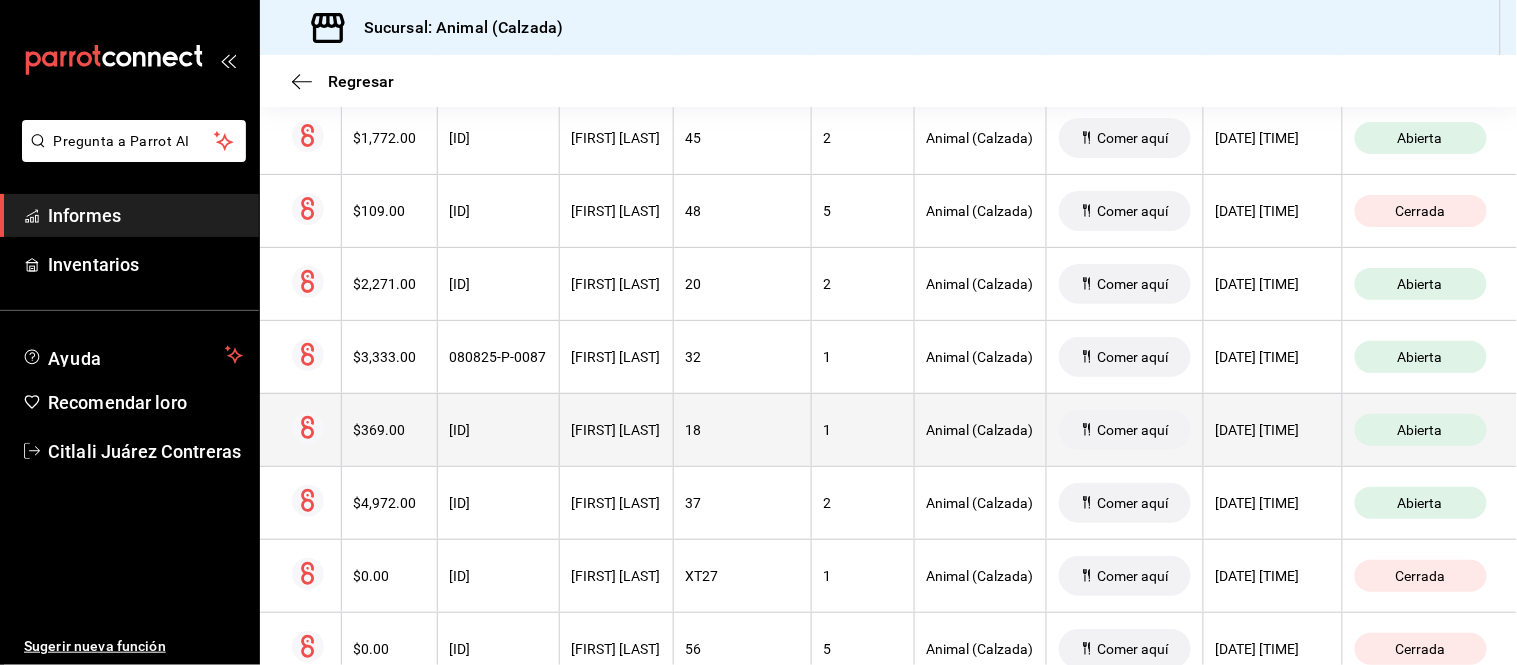 scroll, scrollTop: 444, scrollLeft: 0, axis: vertical 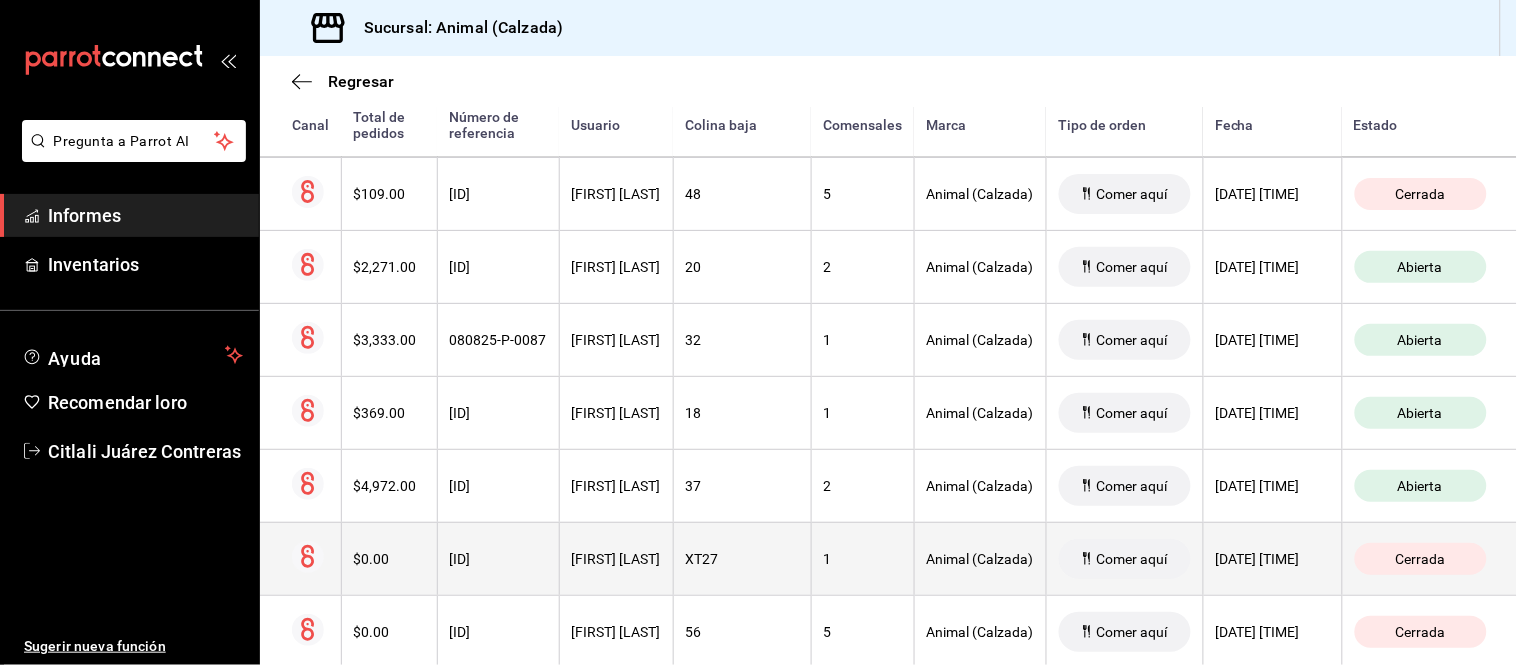click on "[FIRST] [LAST]" at bounding box center (616, 559) 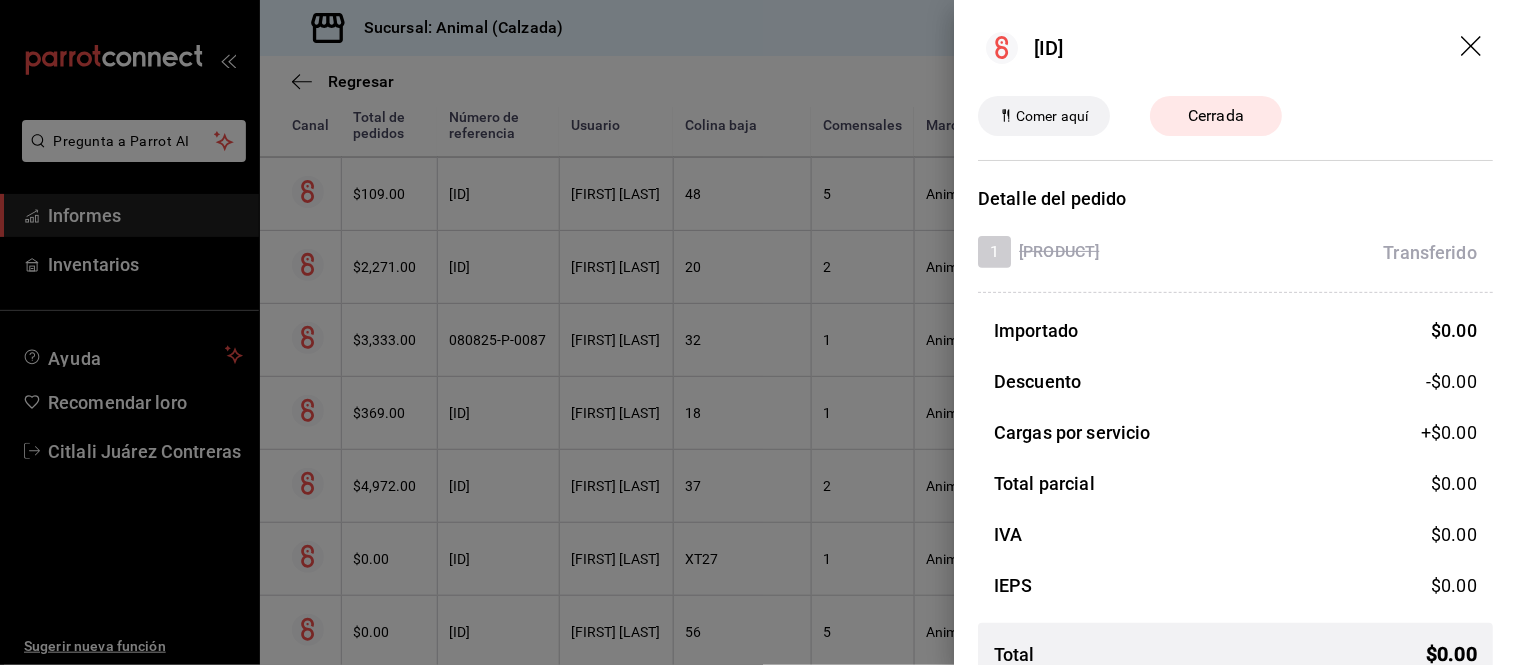 click at bounding box center [758, 332] 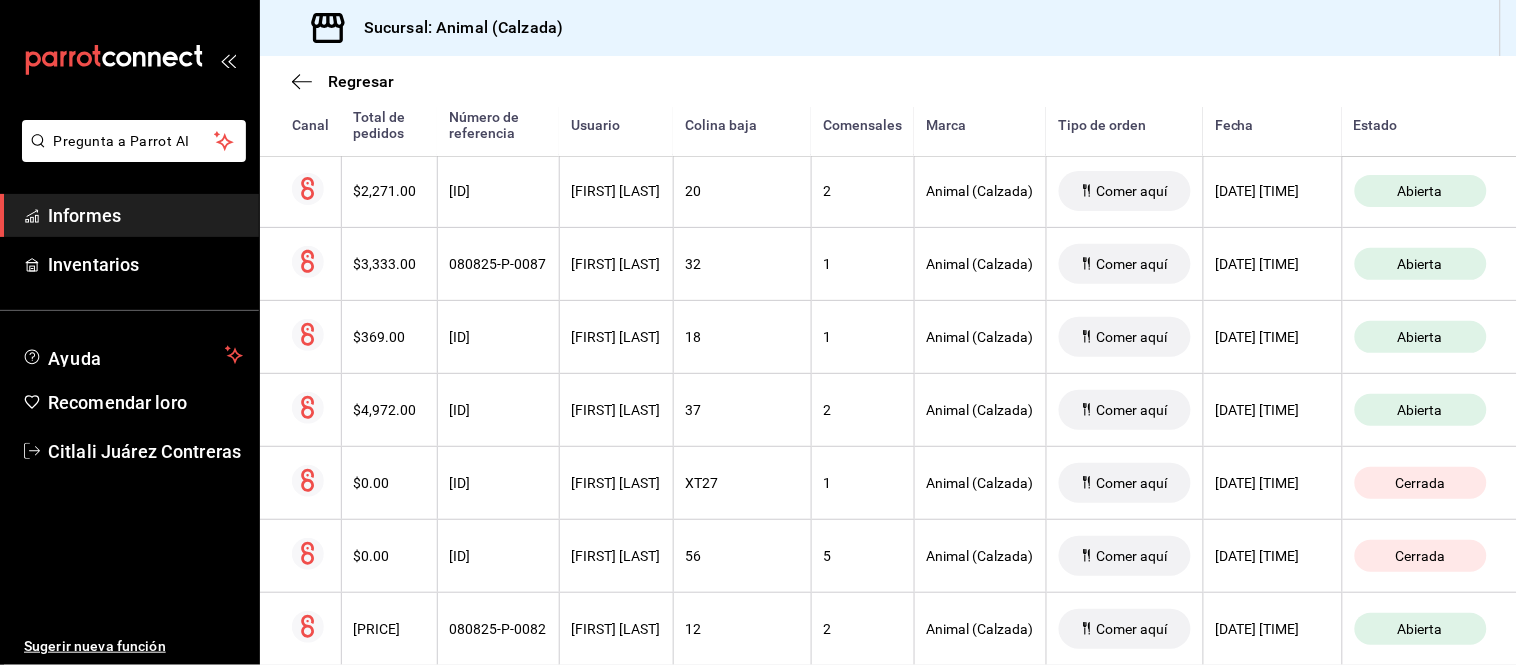scroll, scrollTop: 555, scrollLeft: 0, axis: vertical 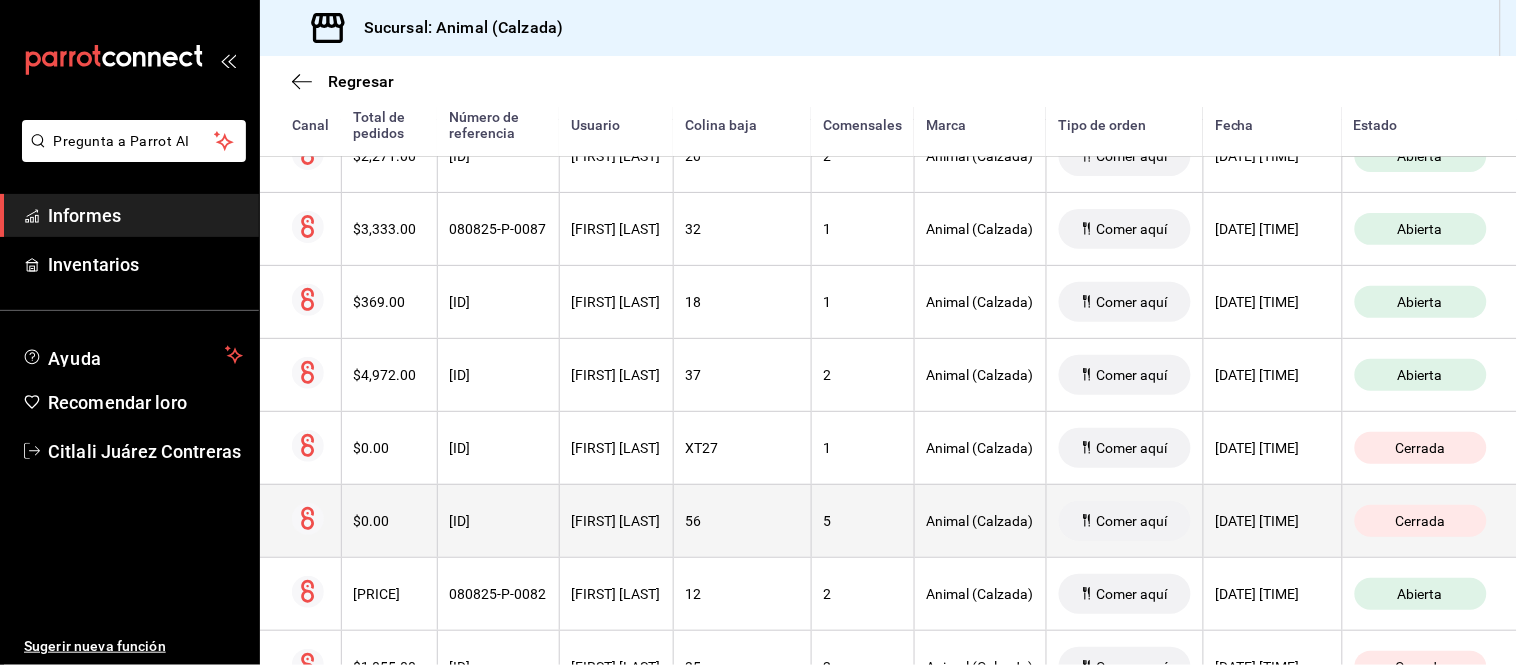 click on "[FIRST] [LAST]" at bounding box center [616, 521] 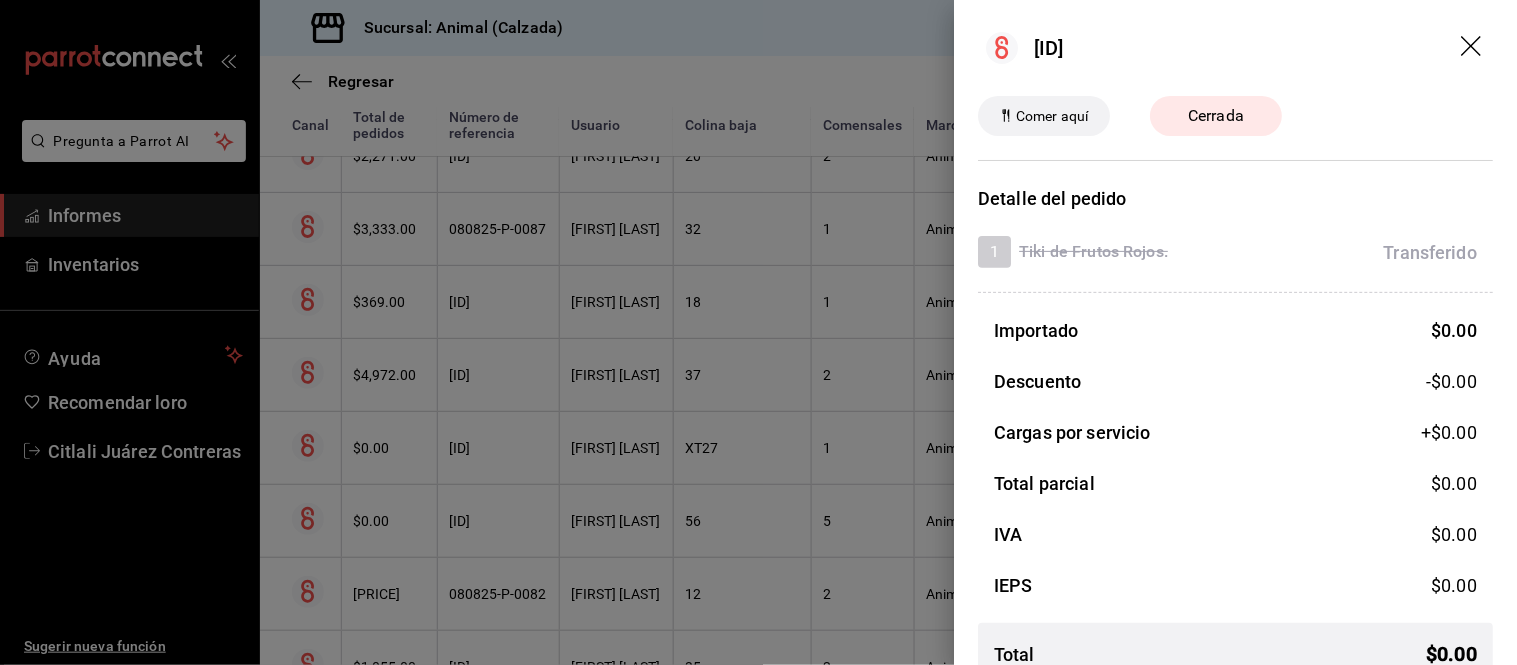 click at bounding box center [758, 332] 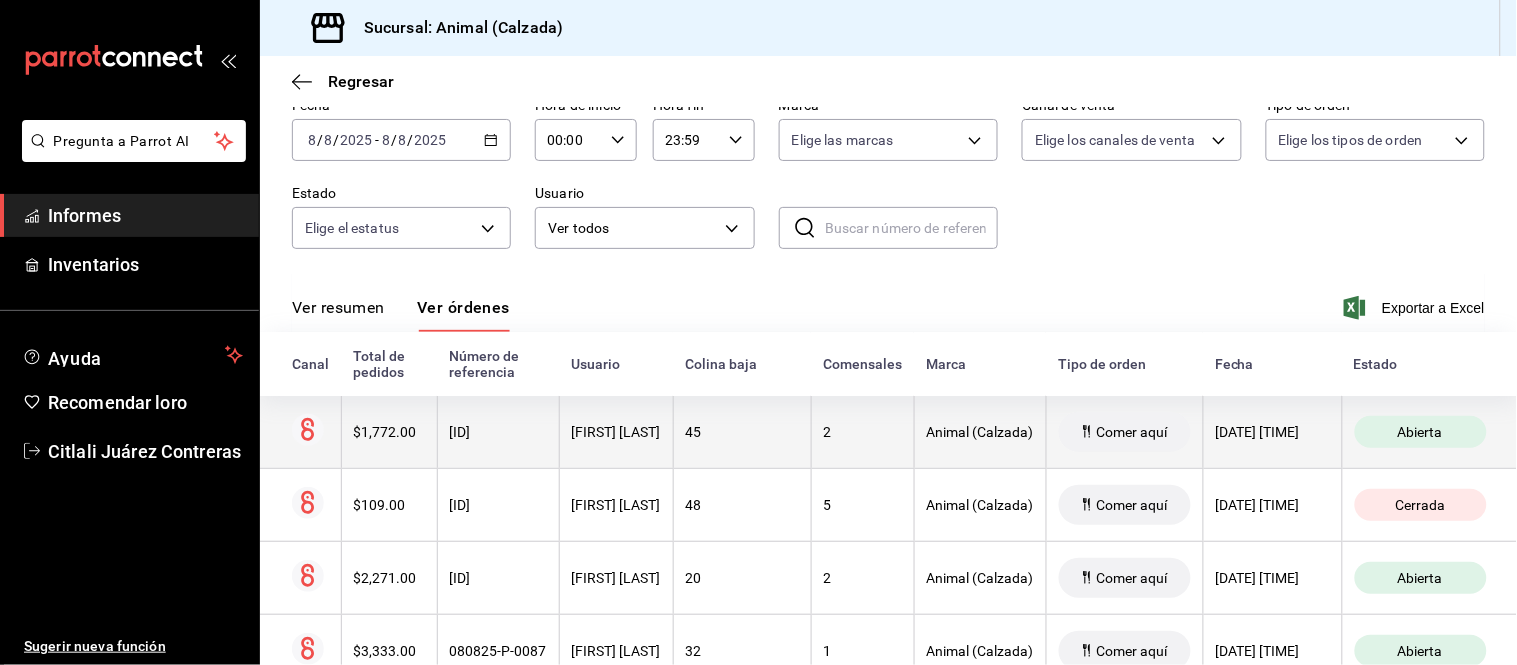 scroll, scrollTop: 111, scrollLeft: 0, axis: vertical 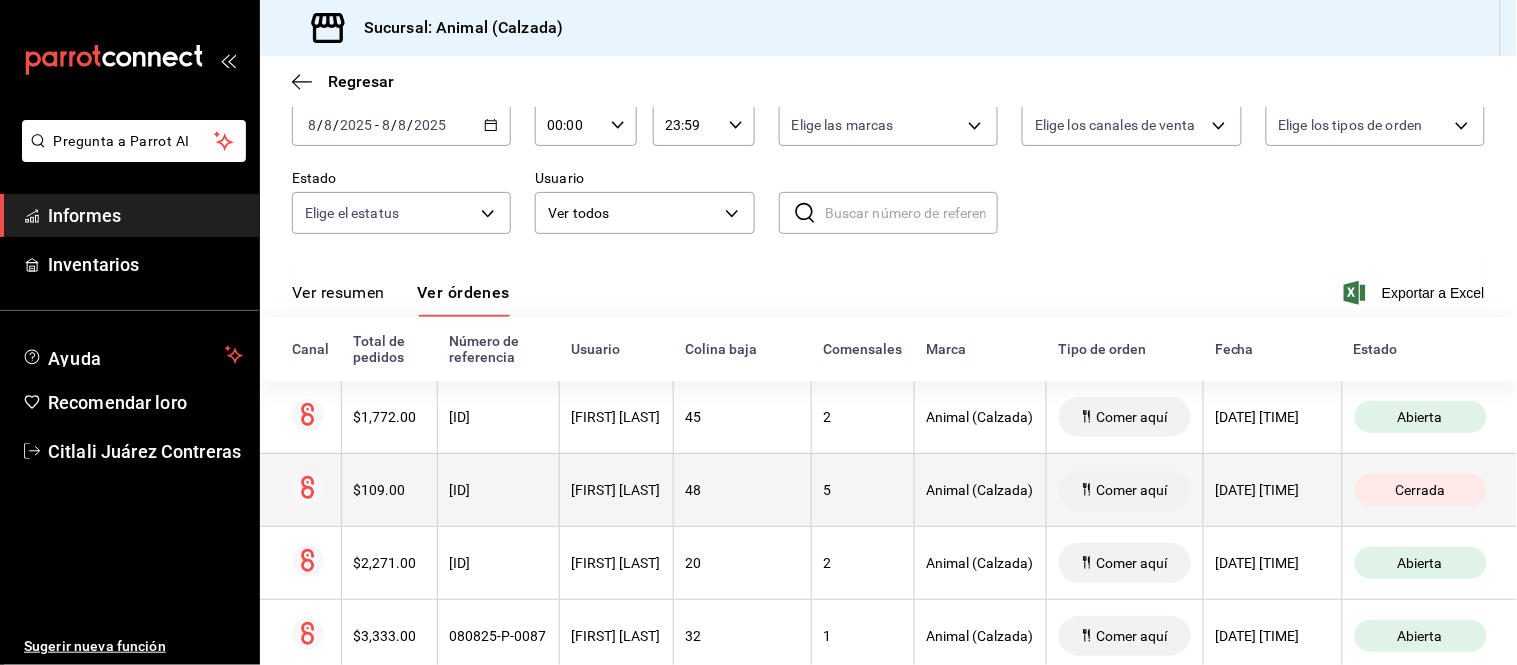 click on "[FIRST] [LAST]" at bounding box center [616, 490] 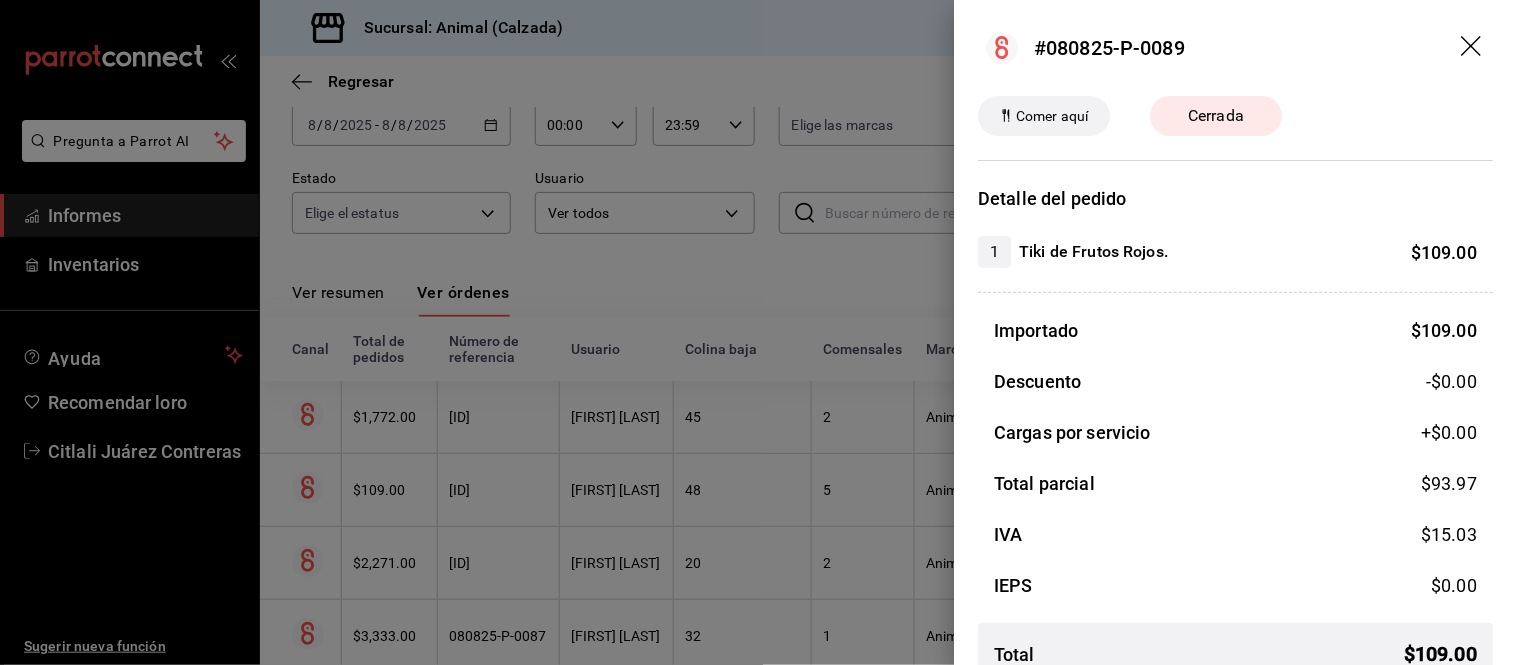 click at bounding box center (758, 332) 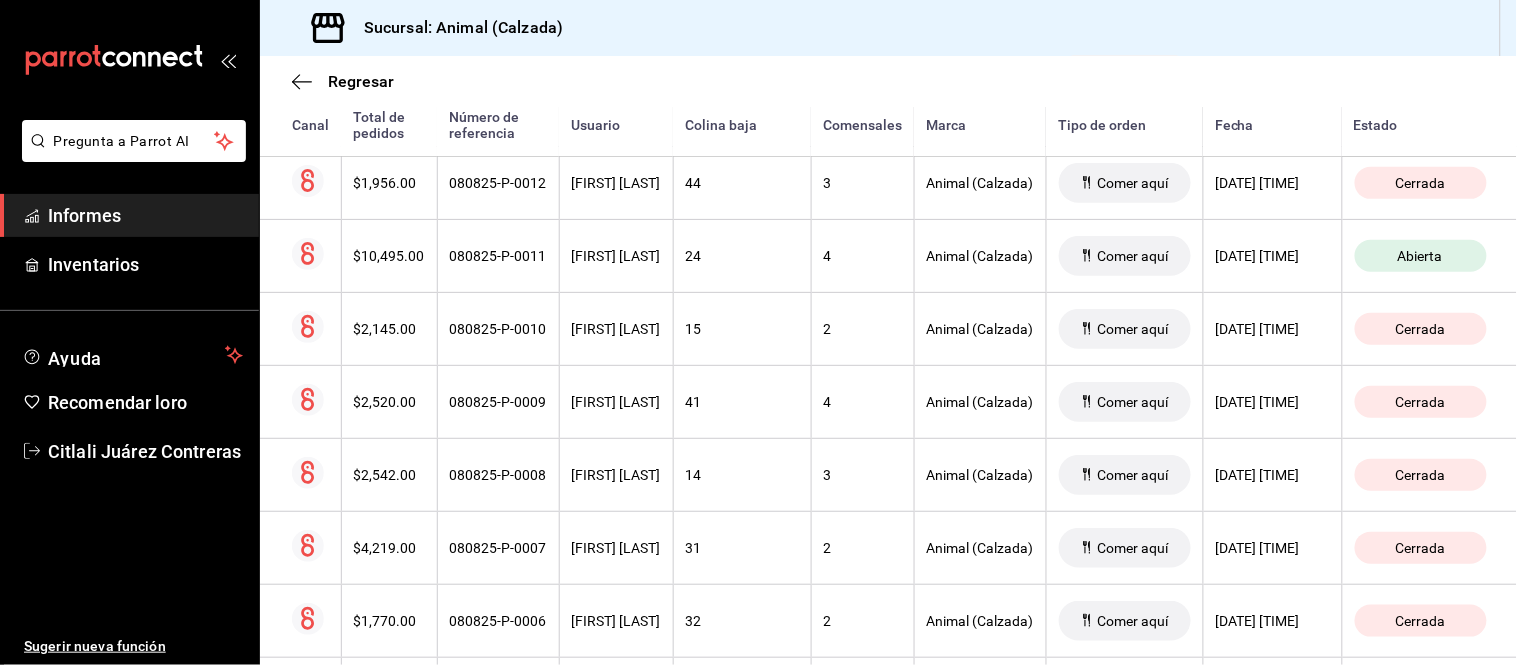 scroll, scrollTop: 6056, scrollLeft: 0, axis: vertical 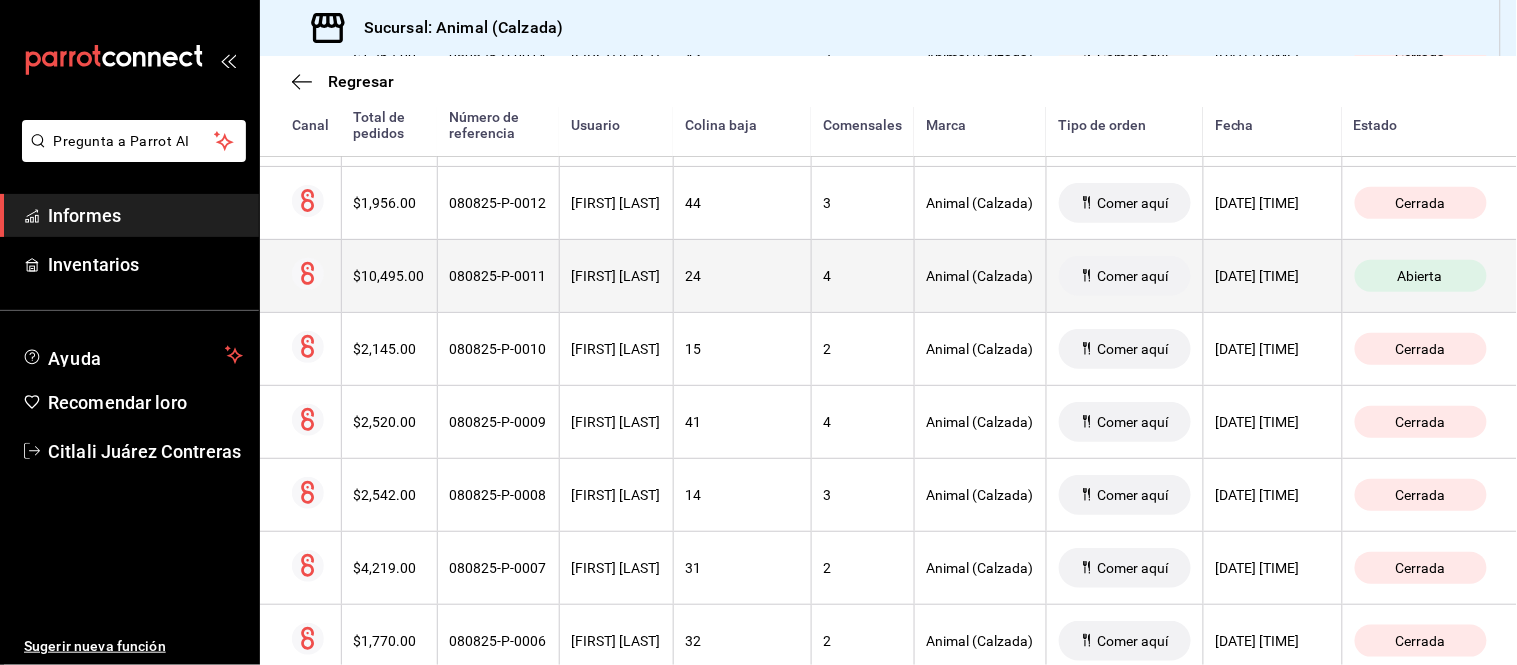 click on "[FIRST] [LAST]" at bounding box center [616, 275] 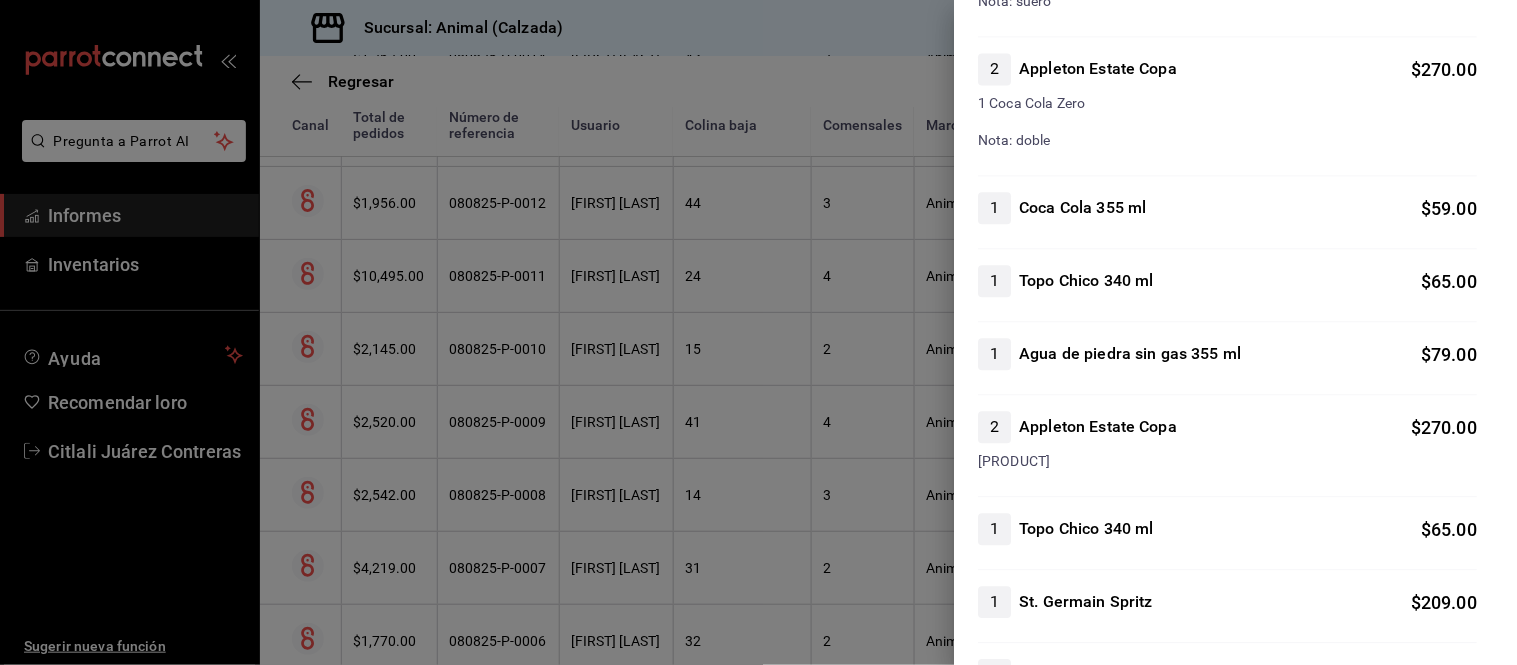scroll, scrollTop: 1222, scrollLeft: 0, axis: vertical 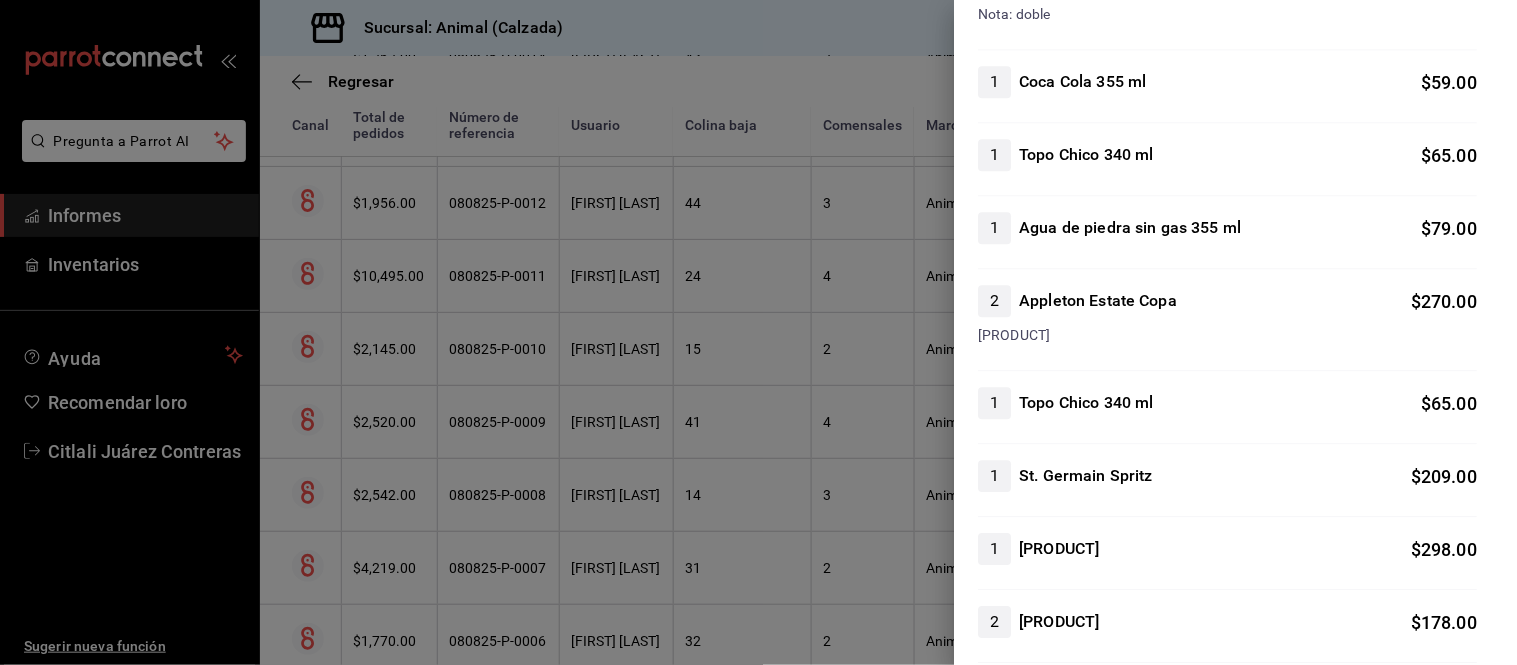 click at bounding box center (758, 332) 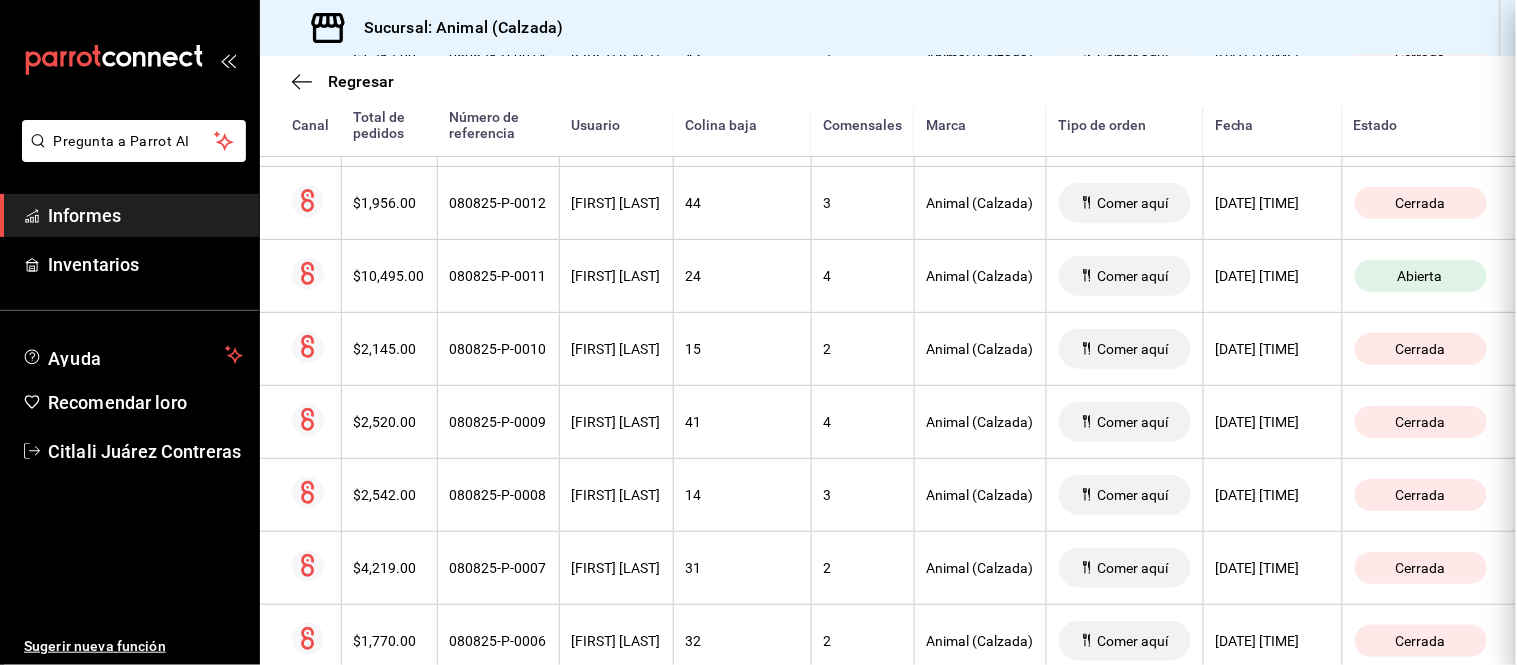 scroll, scrollTop: 0, scrollLeft: 0, axis: both 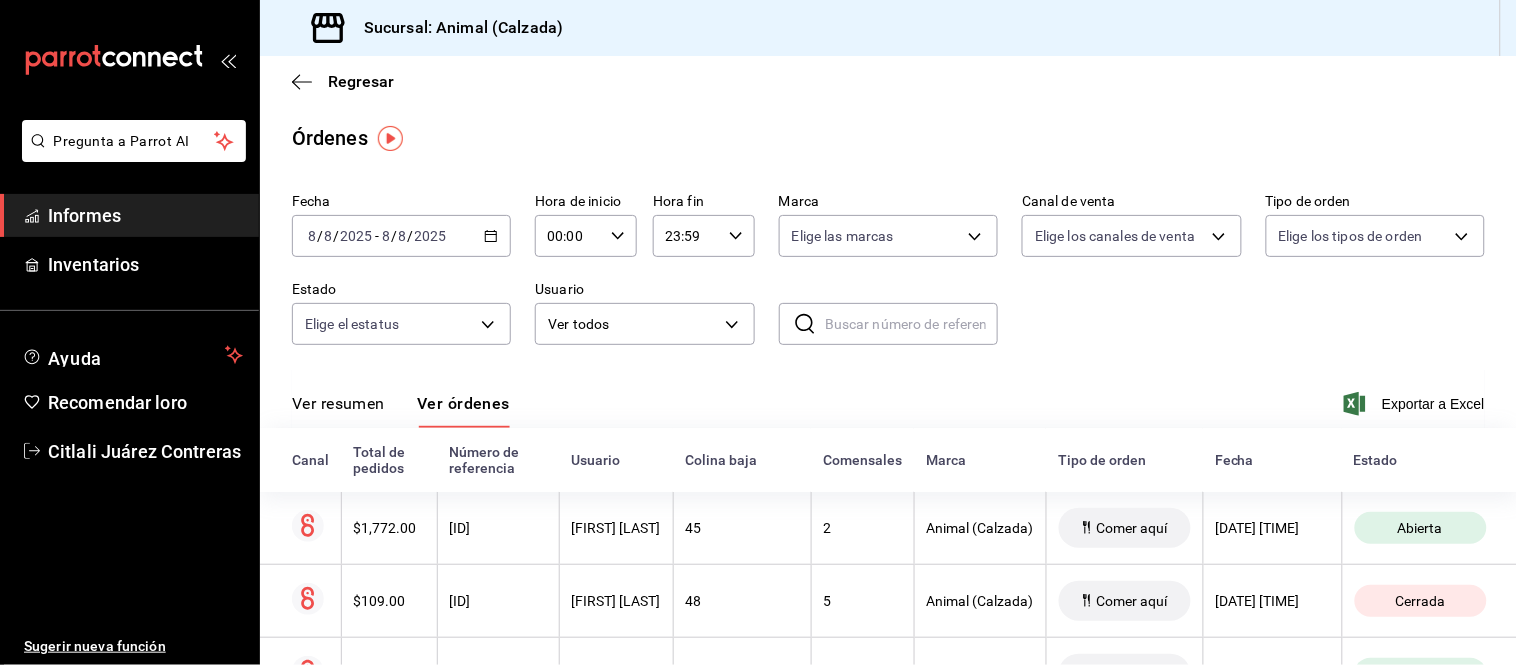 click on "Ver resumen" at bounding box center (338, 403) 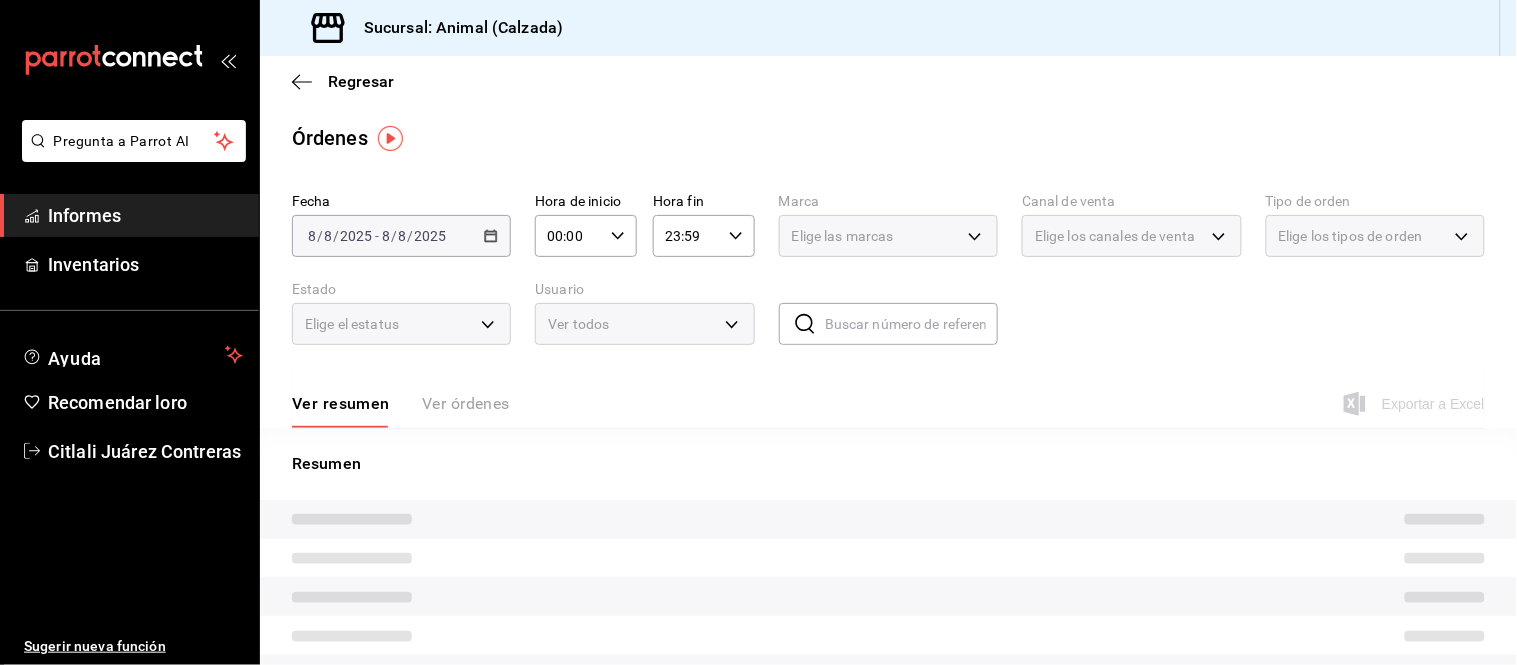 click on "Ver resumen Ver órdenes" at bounding box center [401, 410] 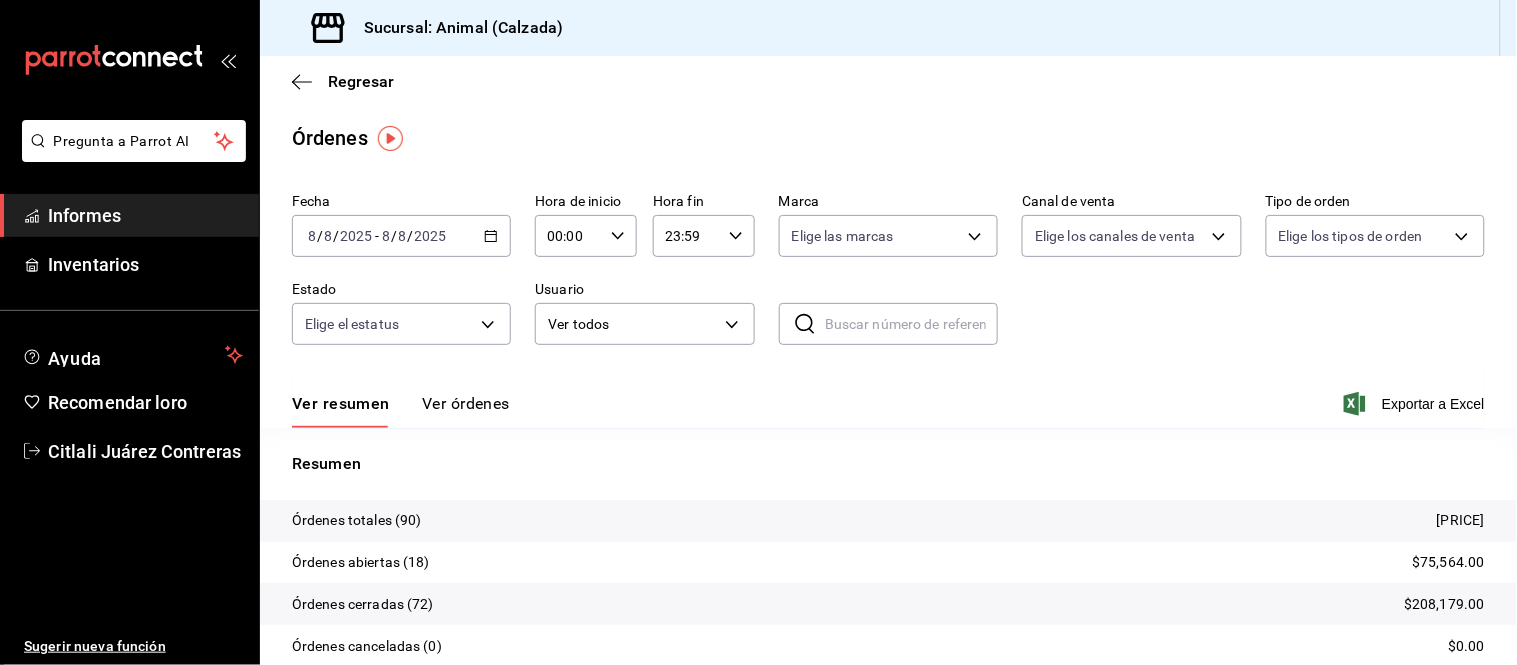 click on "Ver órdenes" at bounding box center [466, 403] 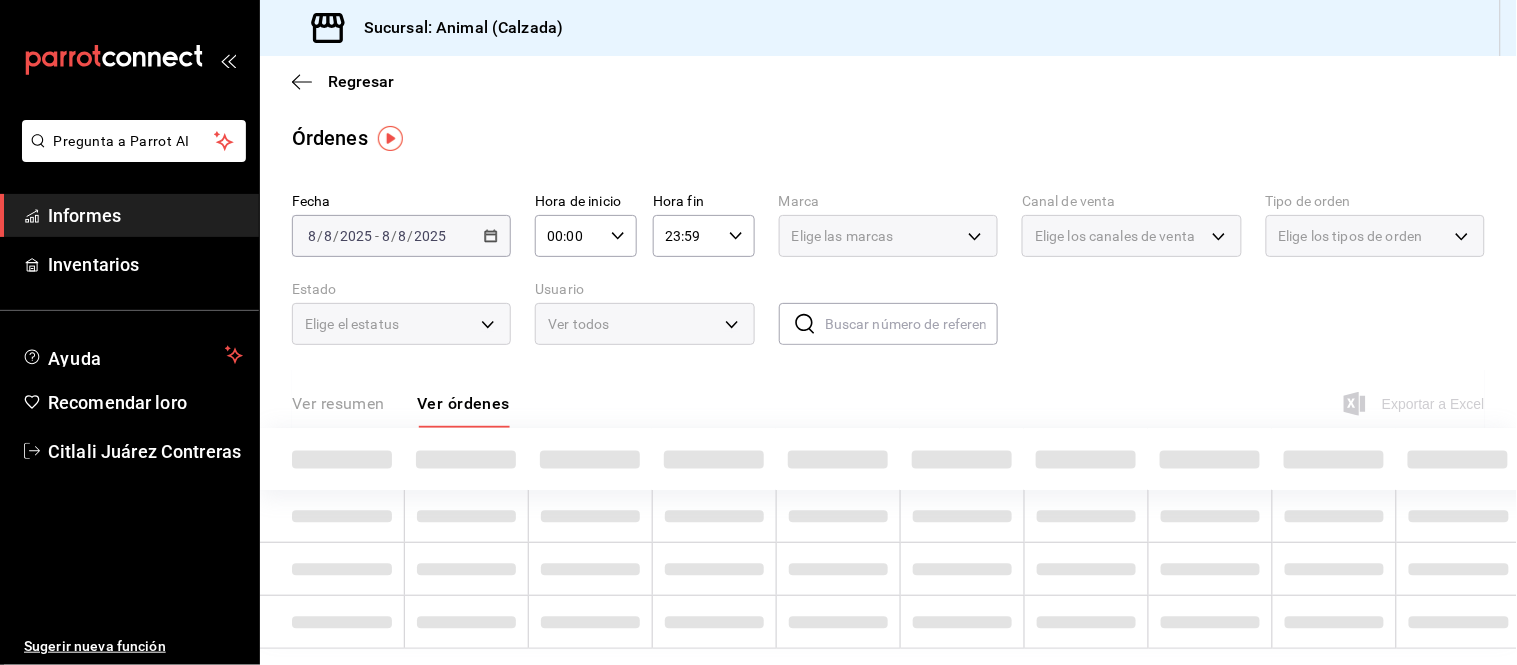 click on "Ver resumen Ver órdenes" at bounding box center [401, 410] 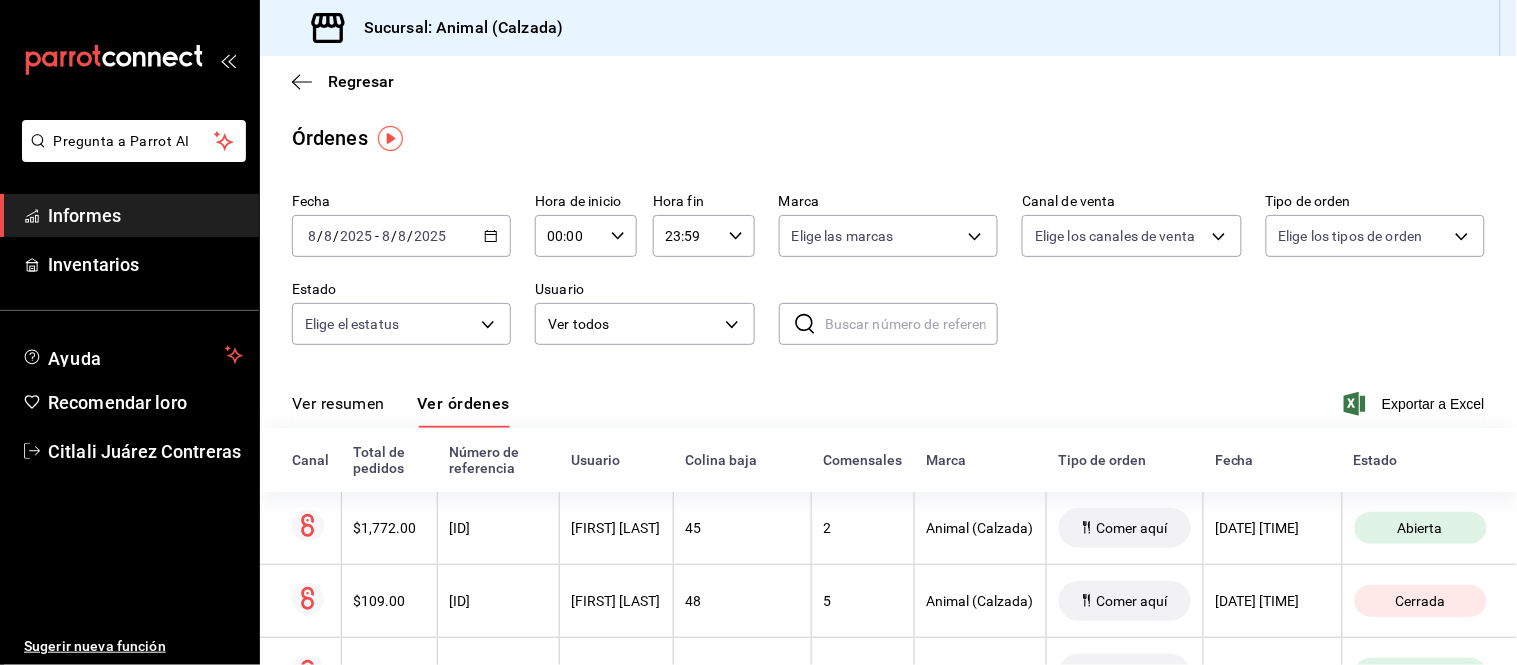 click on "Ver resumen" at bounding box center (338, 403) 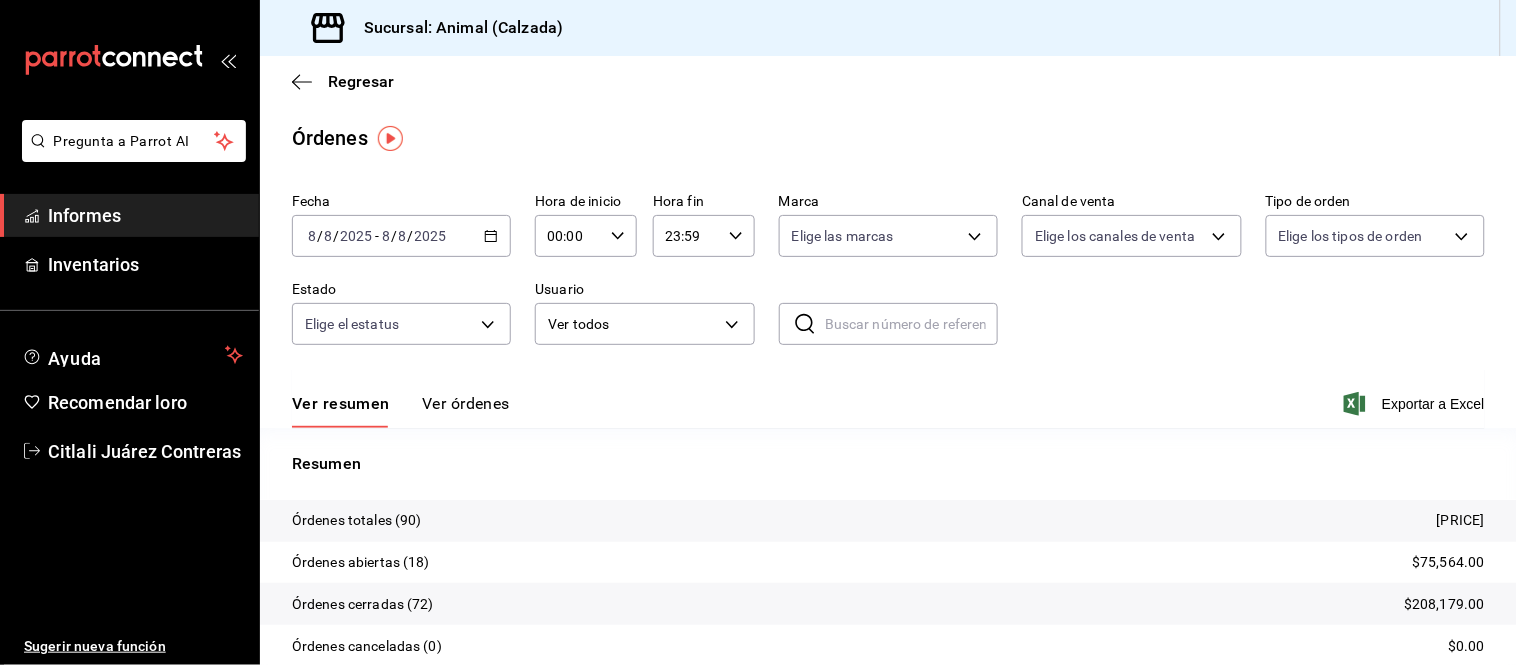 click on "Ver órdenes" at bounding box center [466, 403] 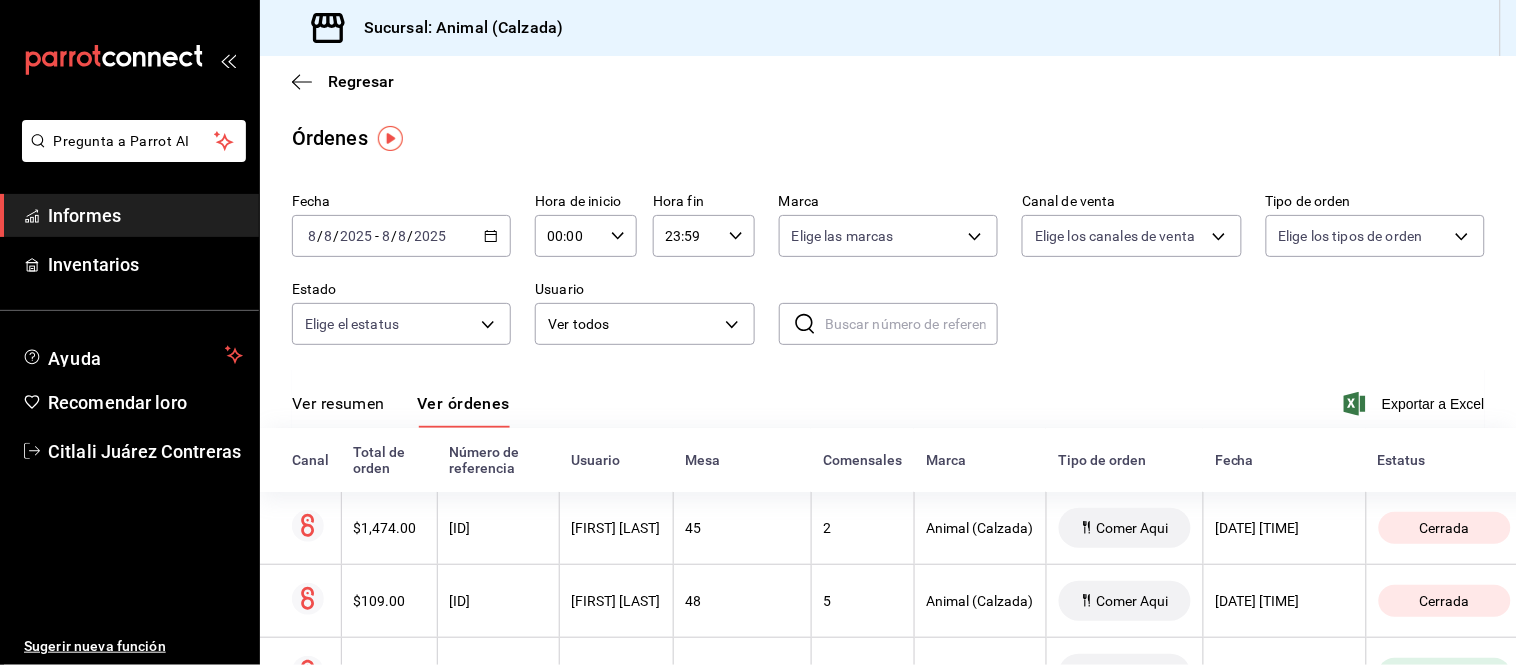 click on "Ver resumen" at bounding box center [338, 403] 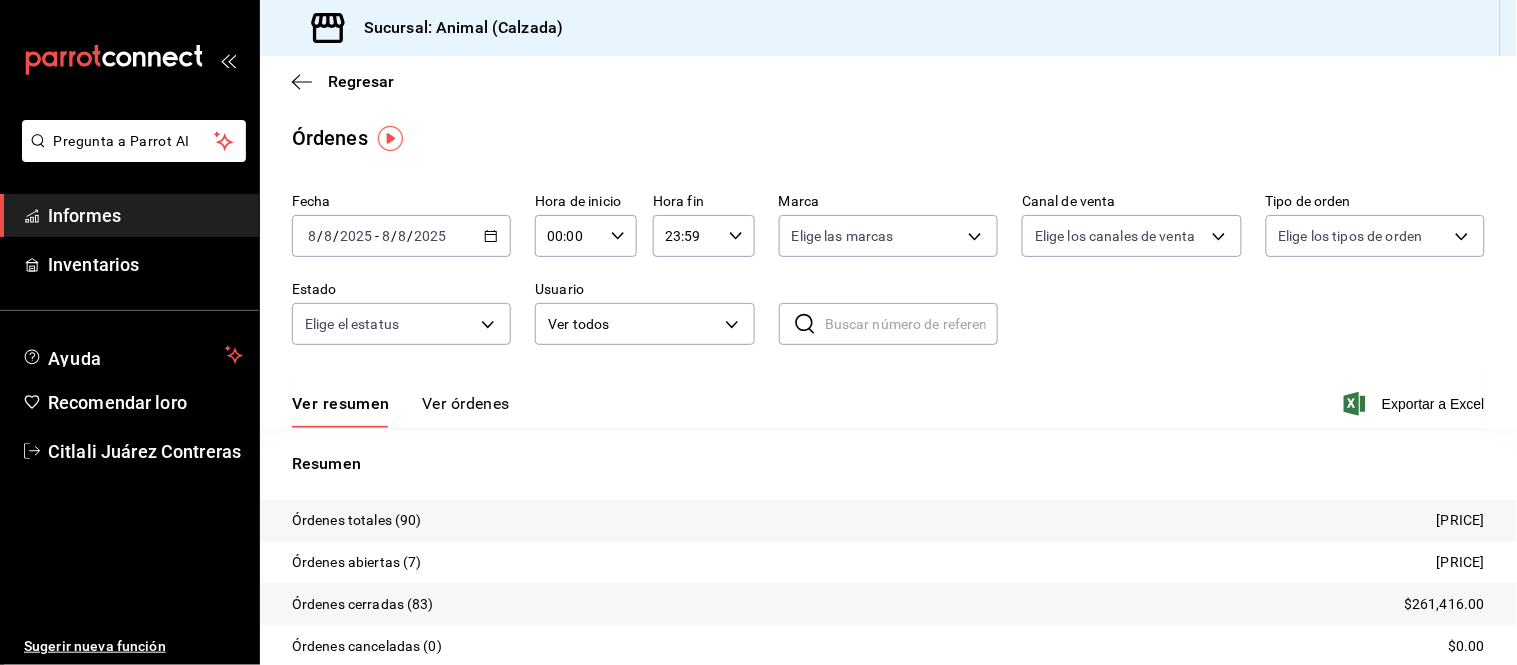 click on "Ver órdenes" at bounding box center [466, 403] 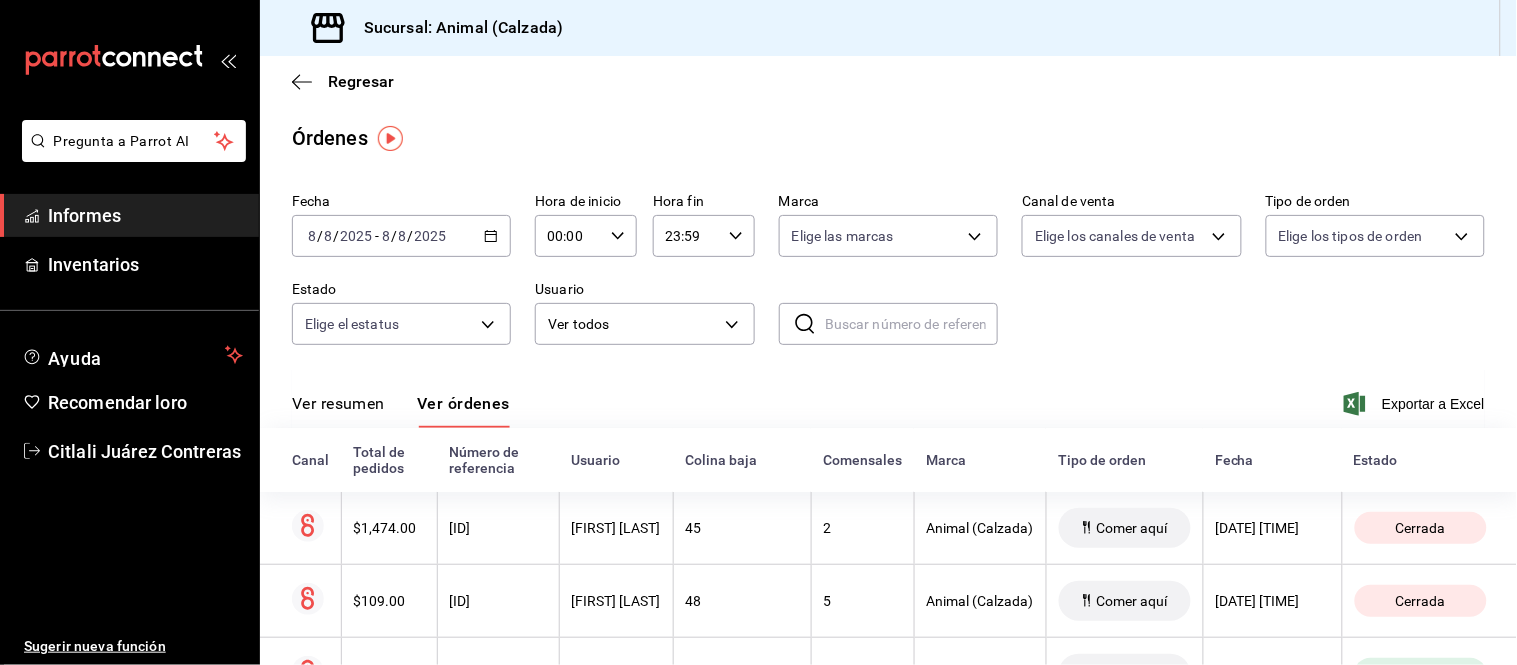 click on "Ver resumen" at bounding box center (338, 403) 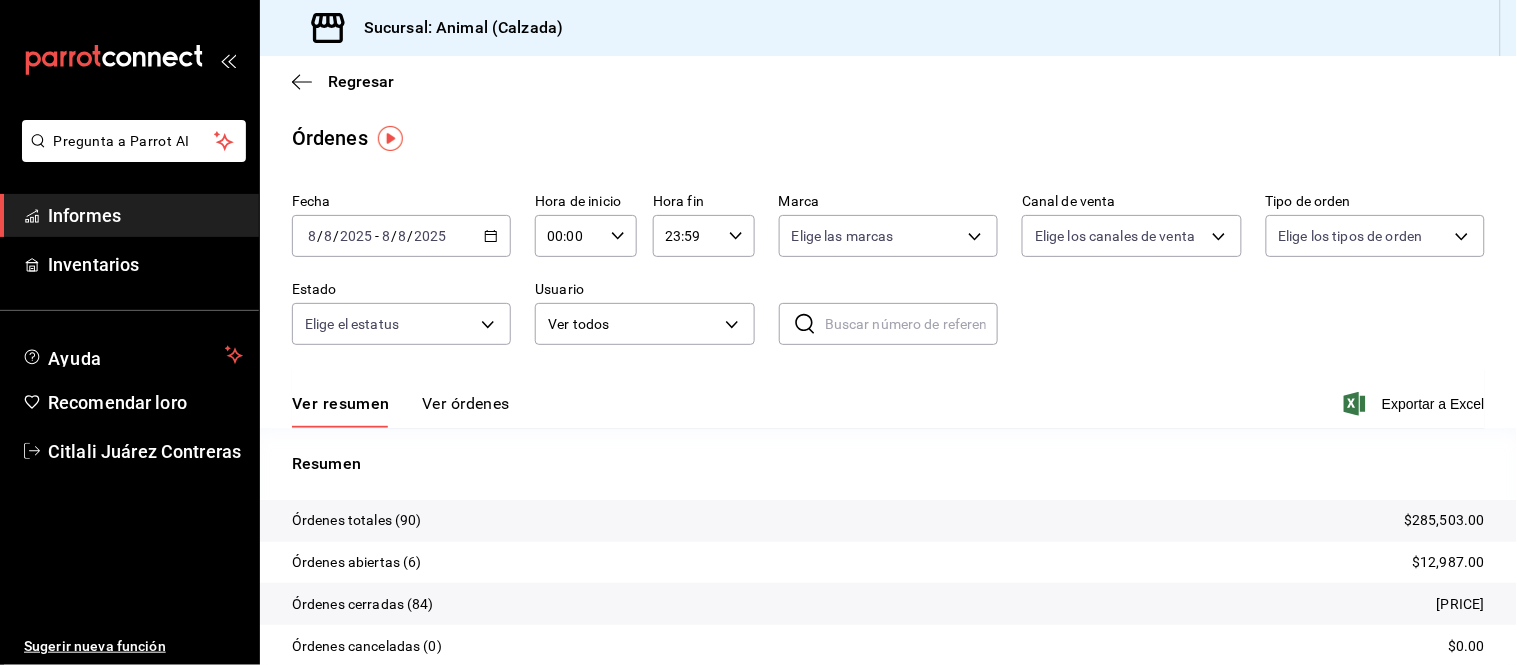 click on "Ver órdenes" at bounding box center (466, 403) 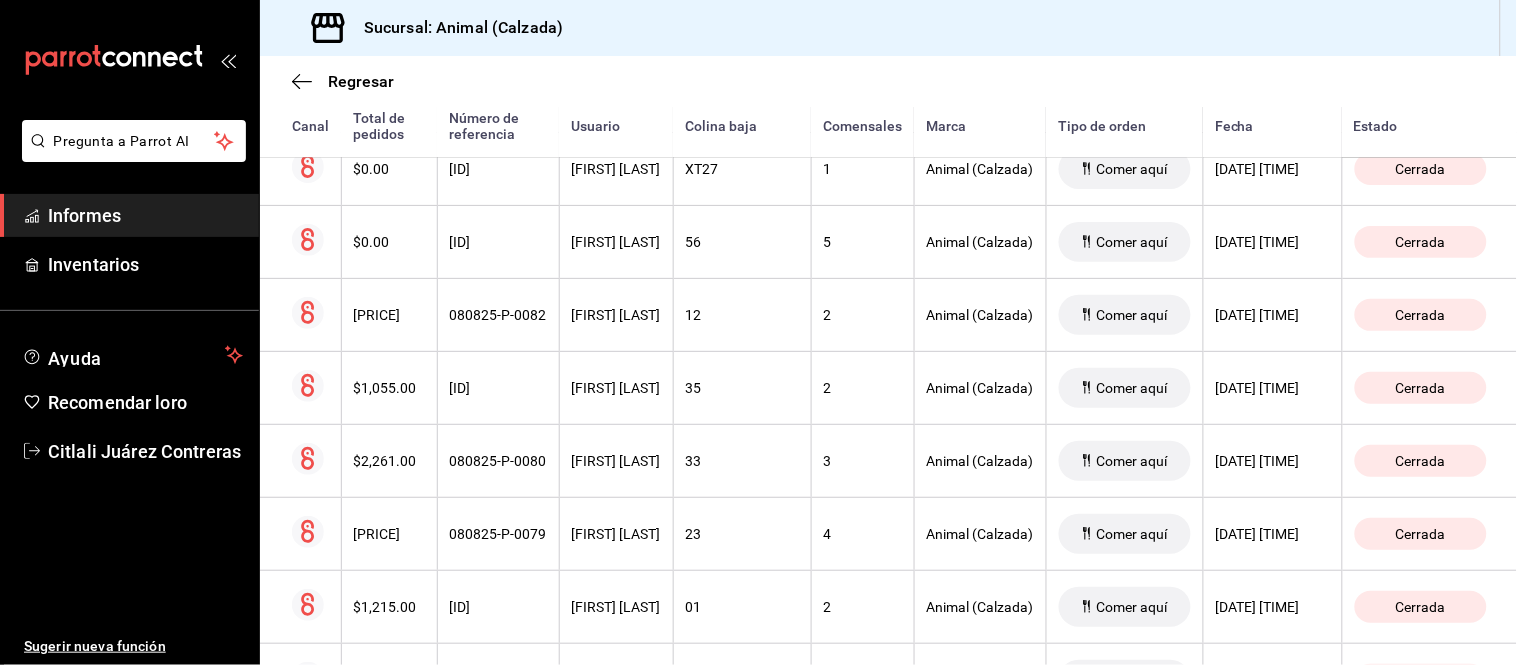 scroll, scrollTop: 0, scrollLeft: 0, axis: both 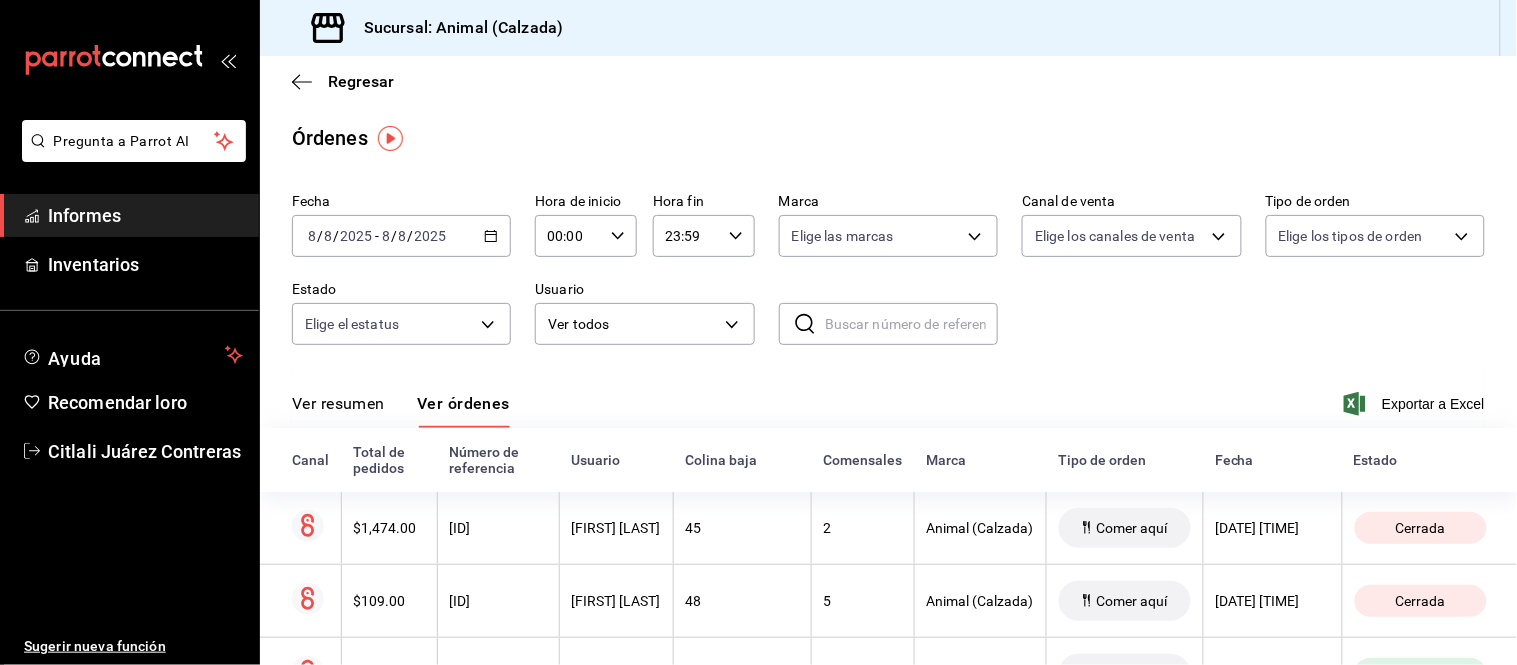 click on "Ver resumen" at bounding box center (338, 403) 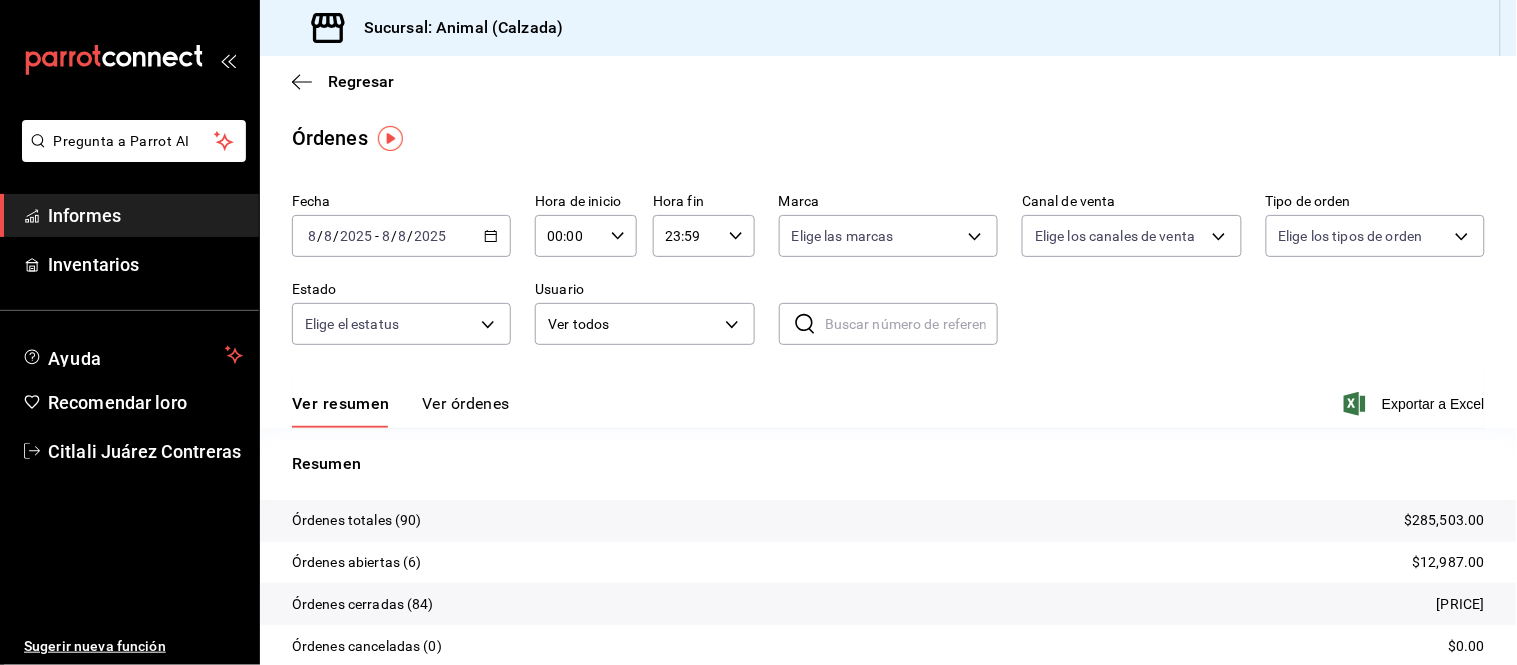 click on "Ver órdenes" at bounding box center [466, 403] 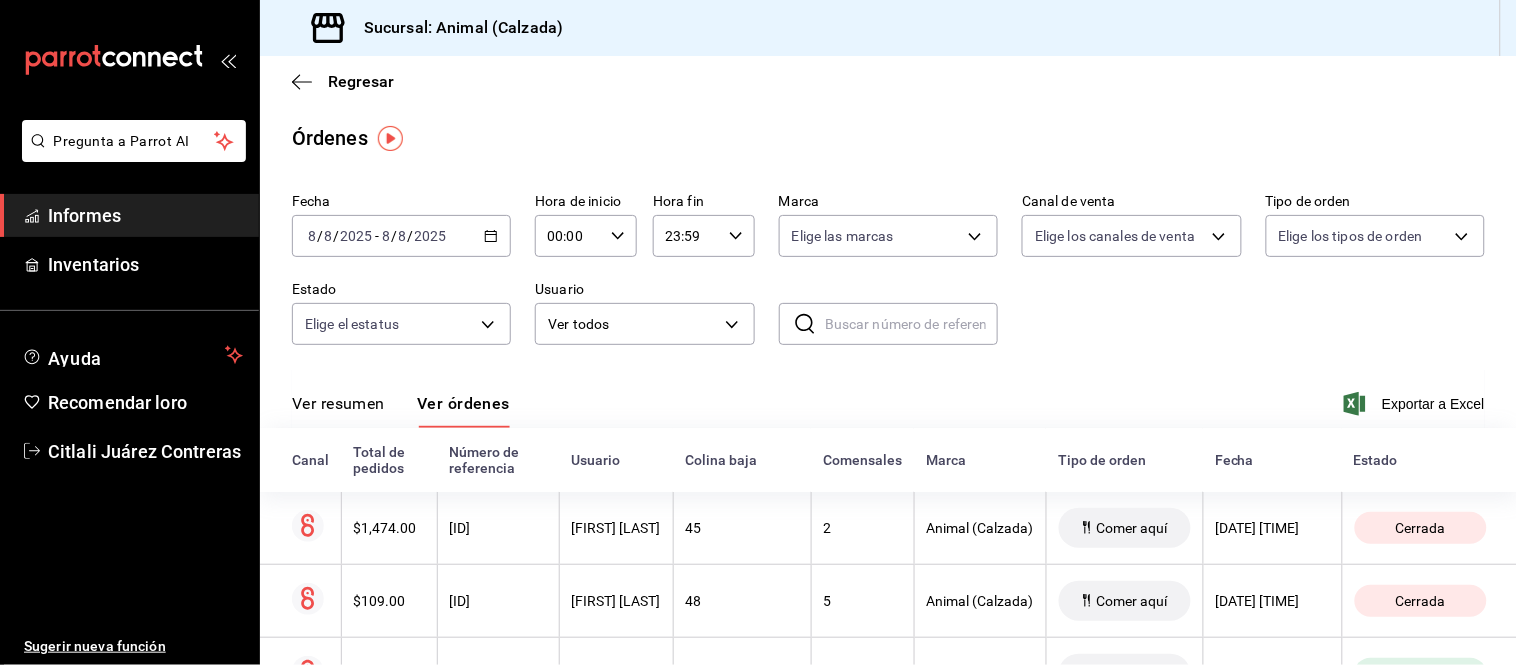 click on "Ver resumen" at bounding box center (338, 403) 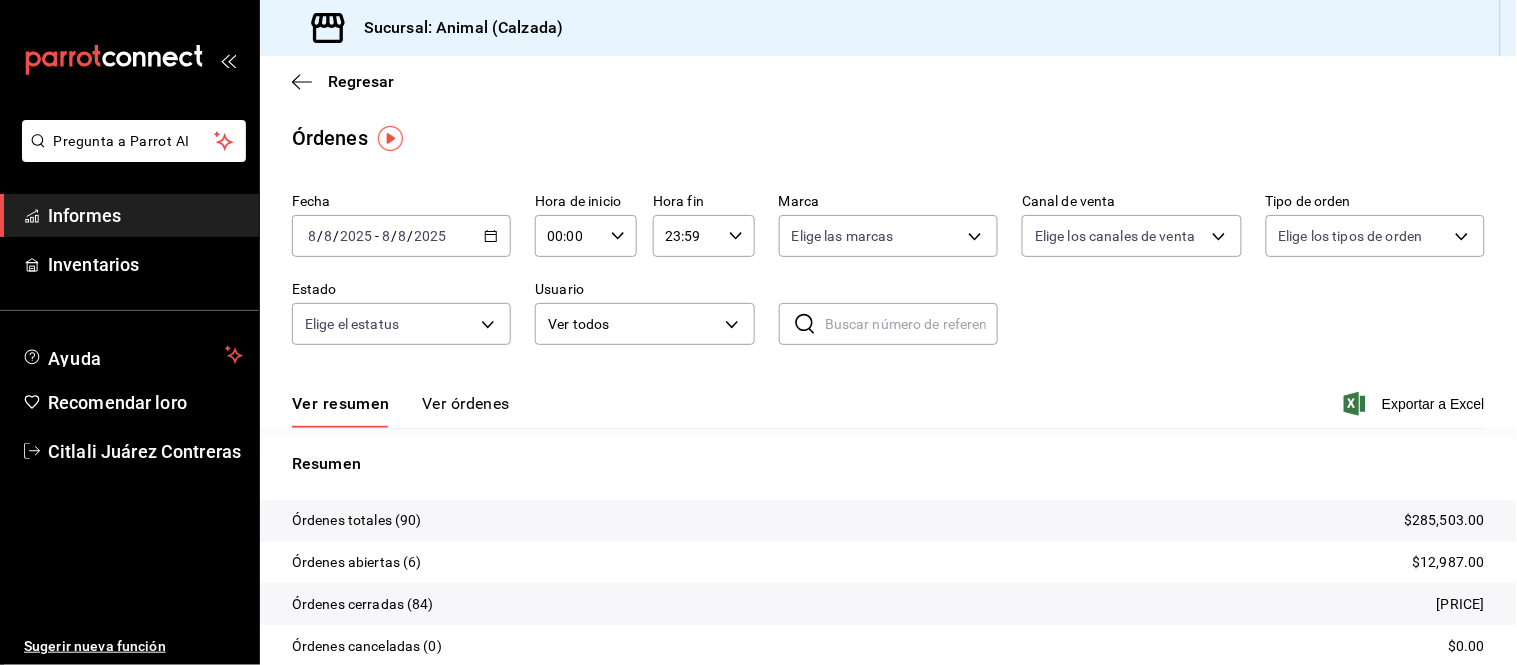 click on "Ver órdenes" at bounding box center [466, 403] 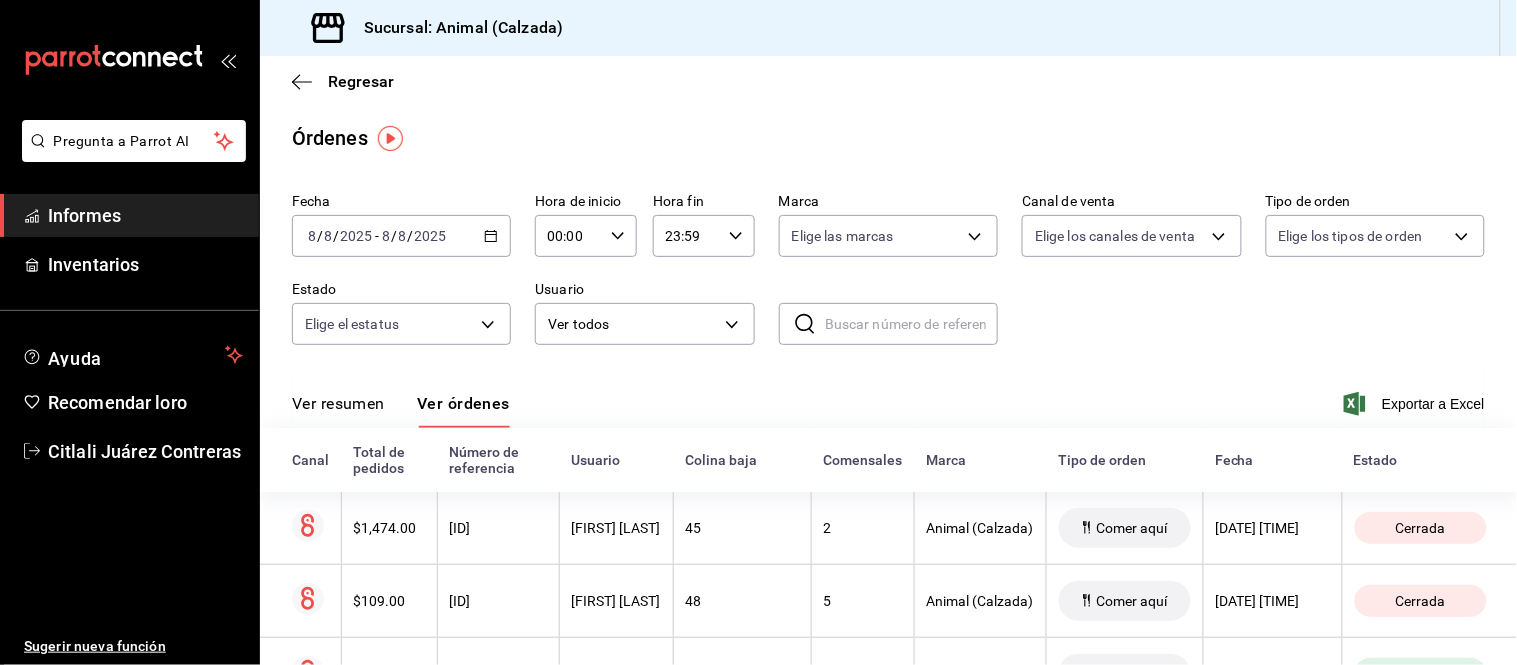 click on "Ver resumen" at bounding box center (338, 403) 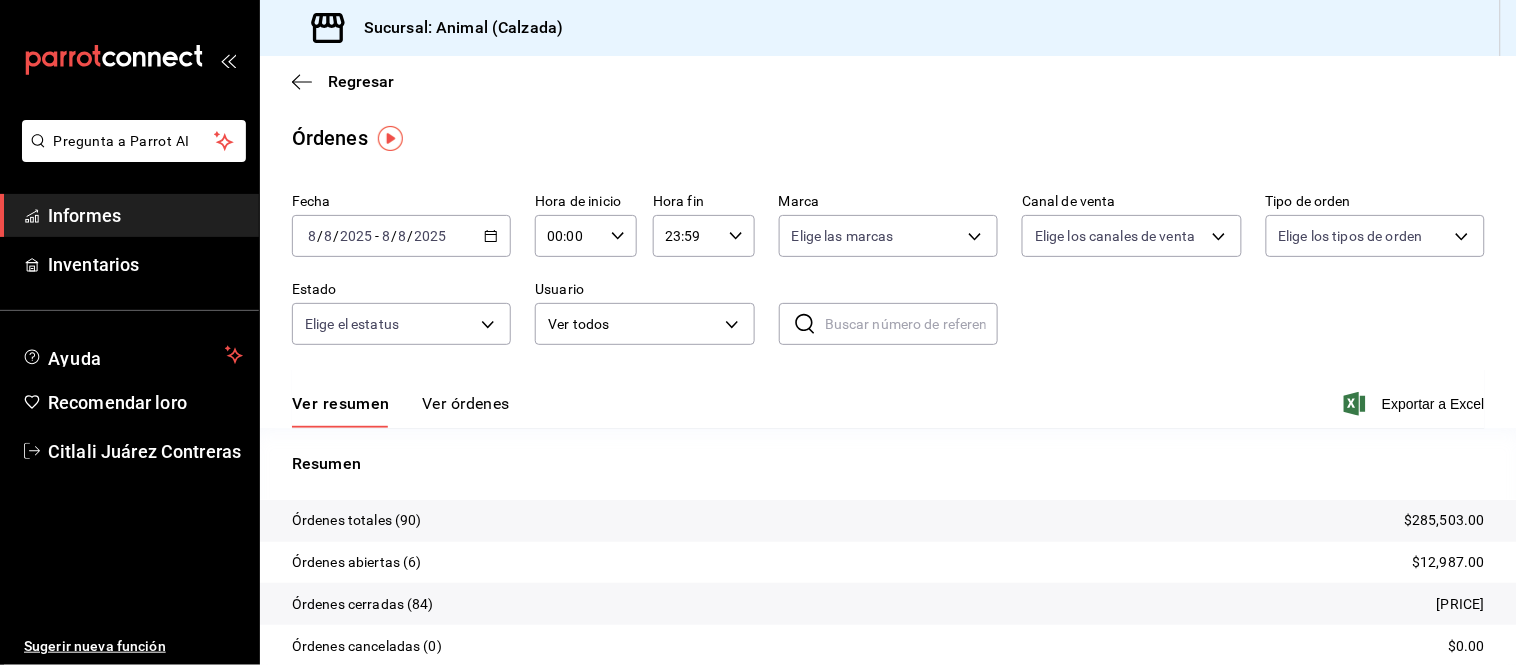 drag, startPoint x: 452, startPoint y: 406, endPoint x: 447, endPoint y: 394, distance: 13 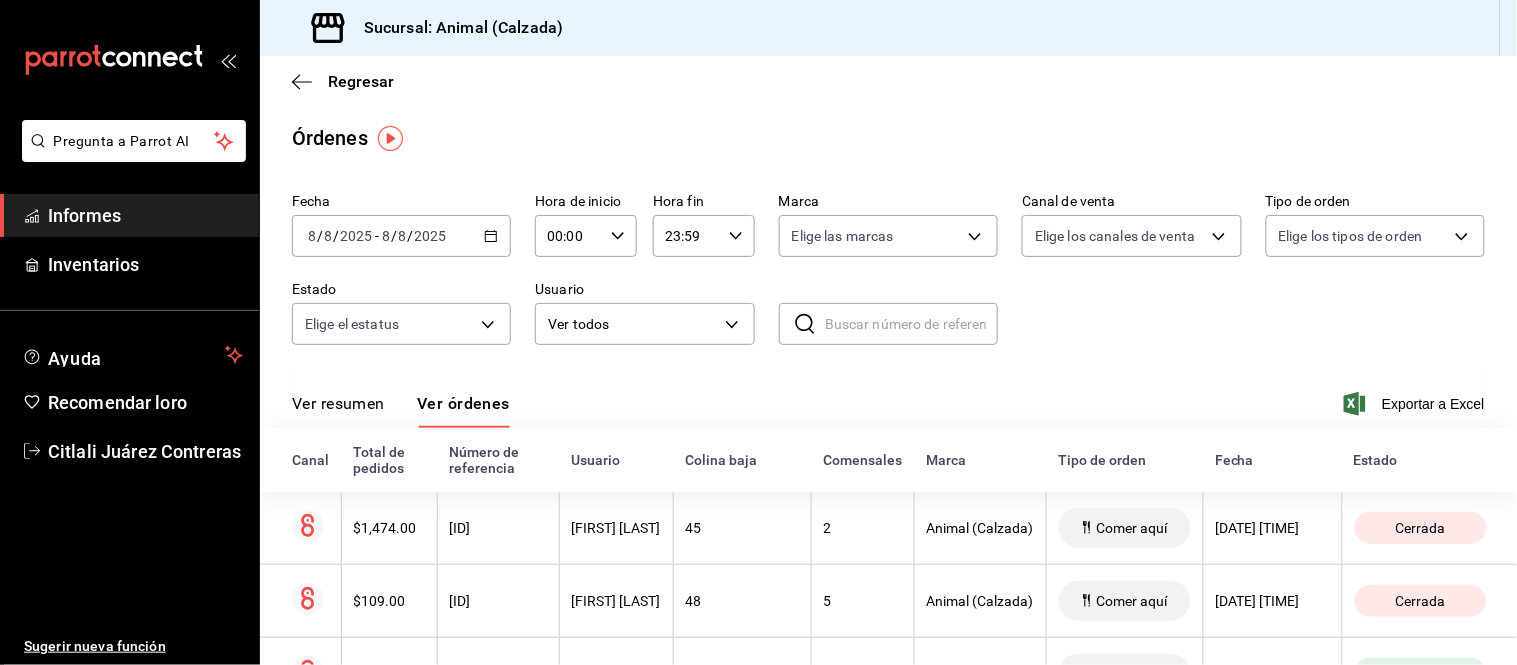 click on "Ver resumen" at bounding box center (338, 403) 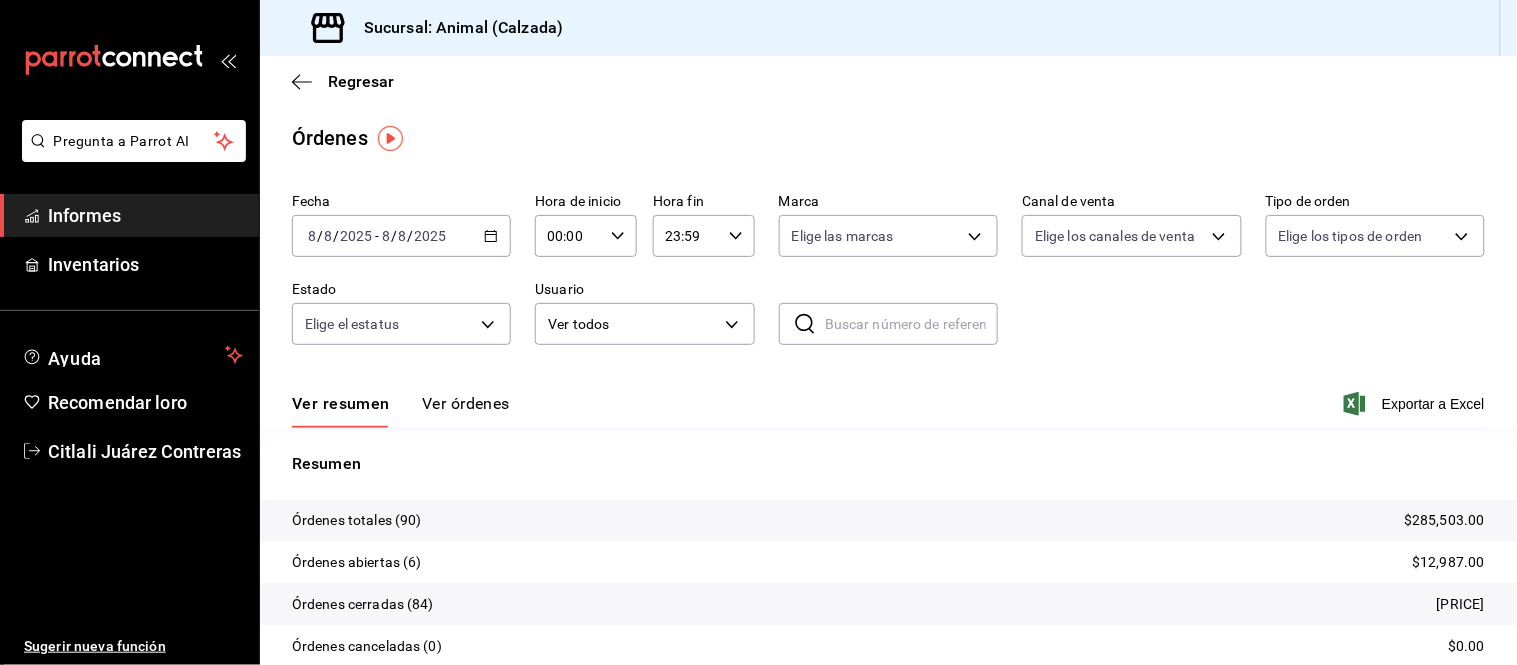click on "2025-08-08 8 / 8 / 2025 - 2025-08-08 8 / 8 / 2025" at bounding box center [401, 236] 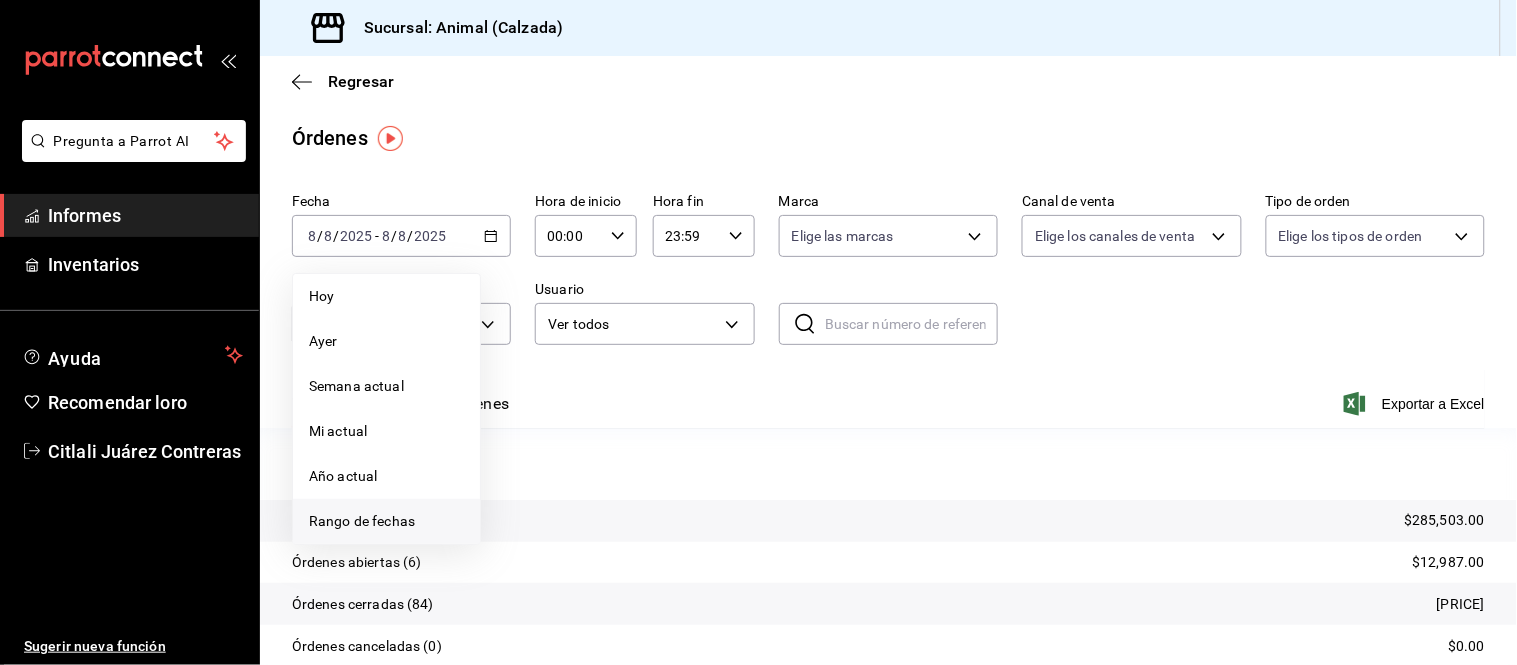click on "Rango de fechas" at bounding box center [362, 521] 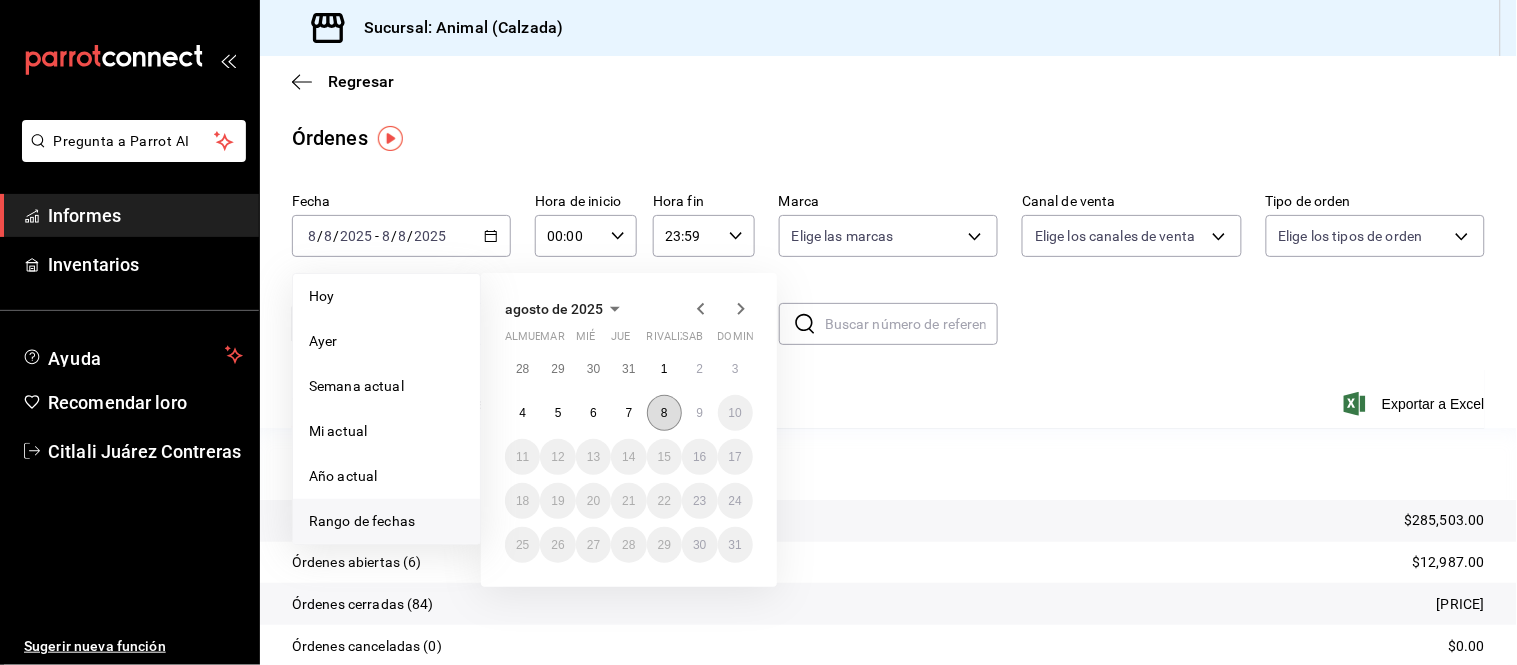 click on "8" at bounding box center (664, 413) 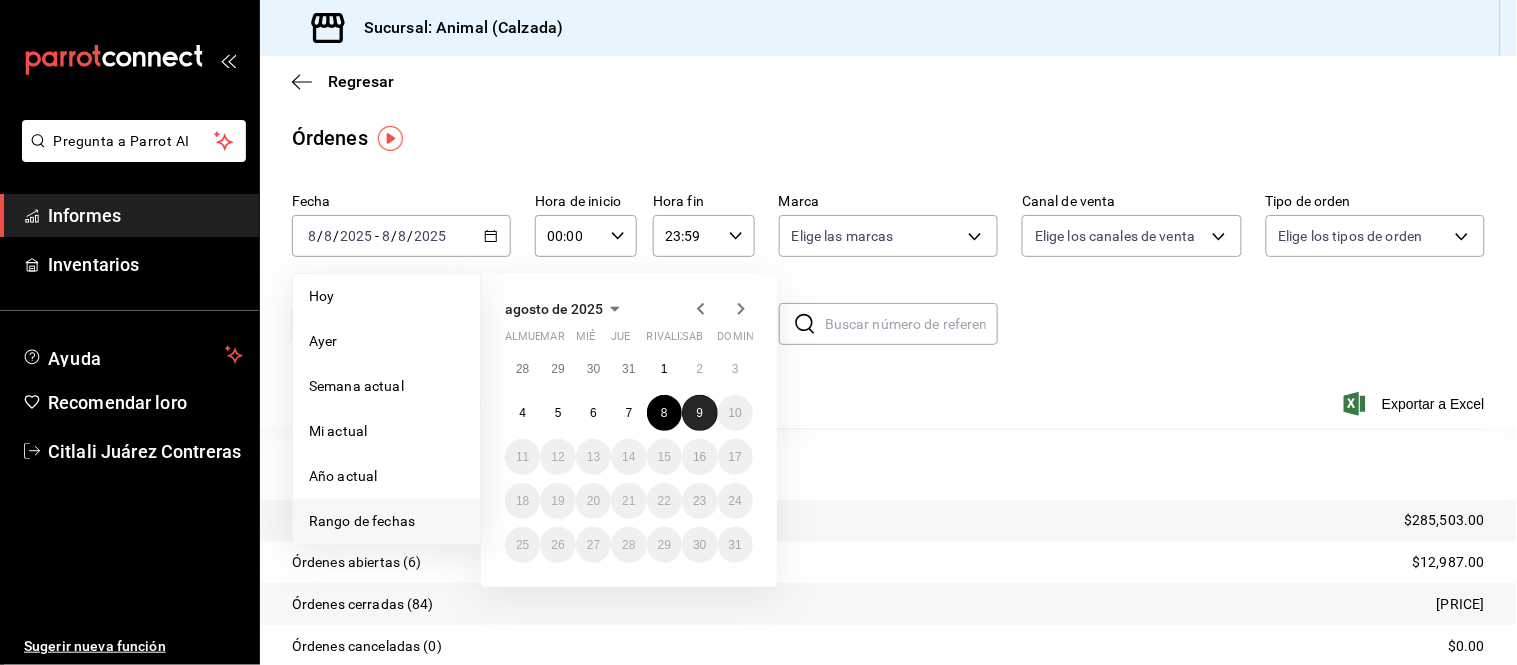 click on "9" at bounding box center [699, 413] 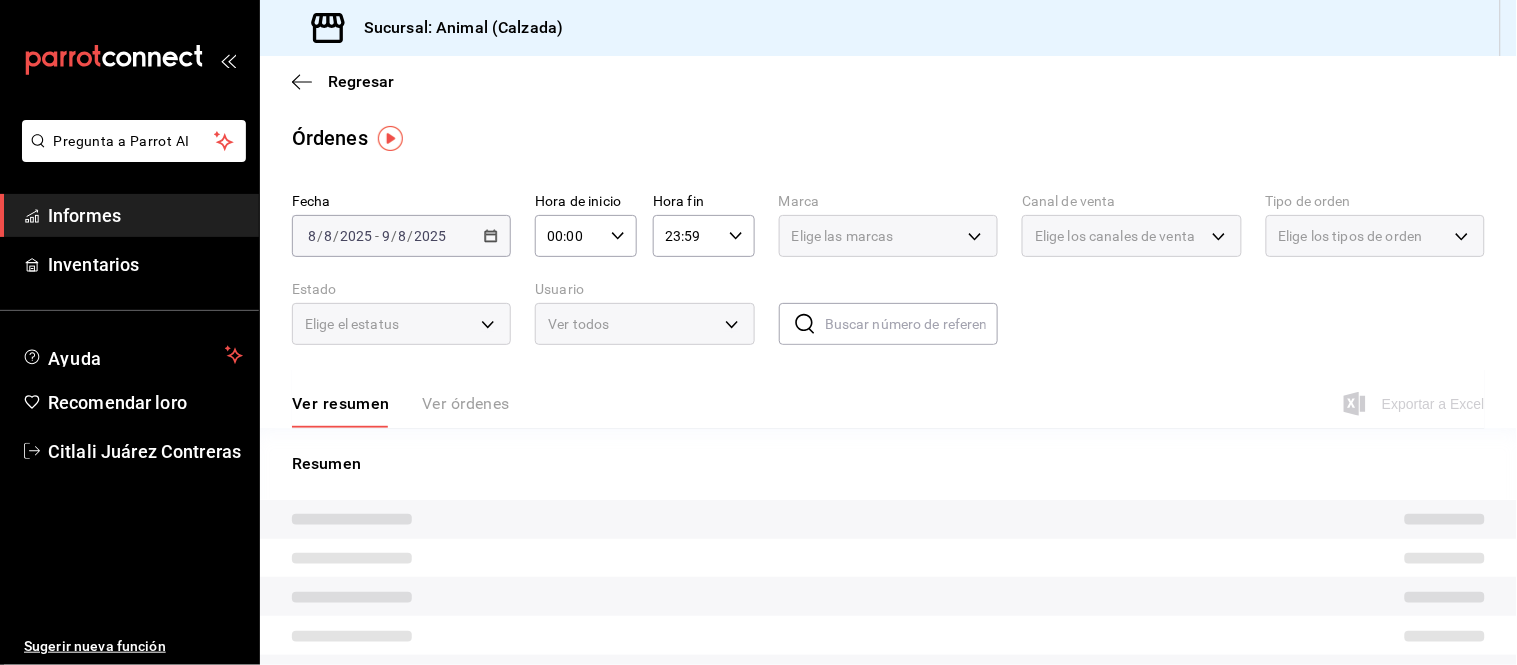 click 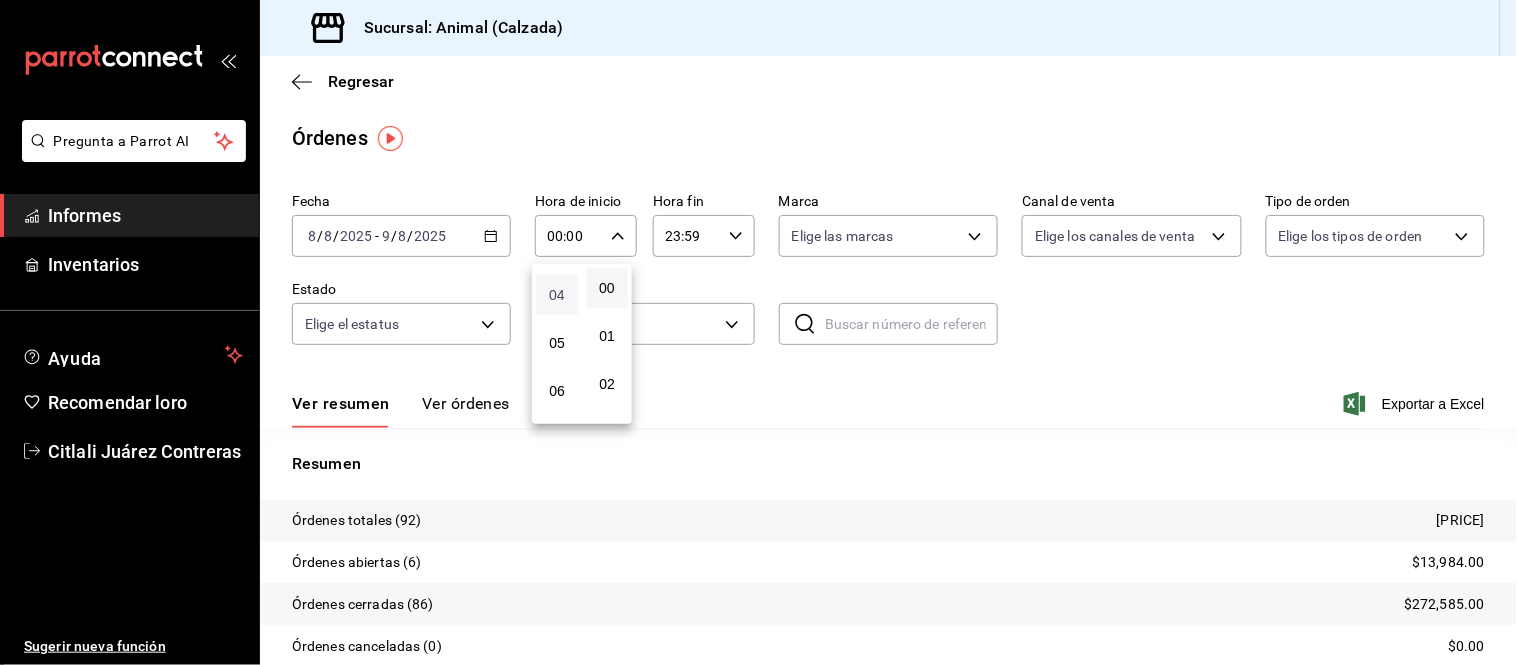 scroll, scrollTop: 222, scrollLeft: 0, axis: vertical 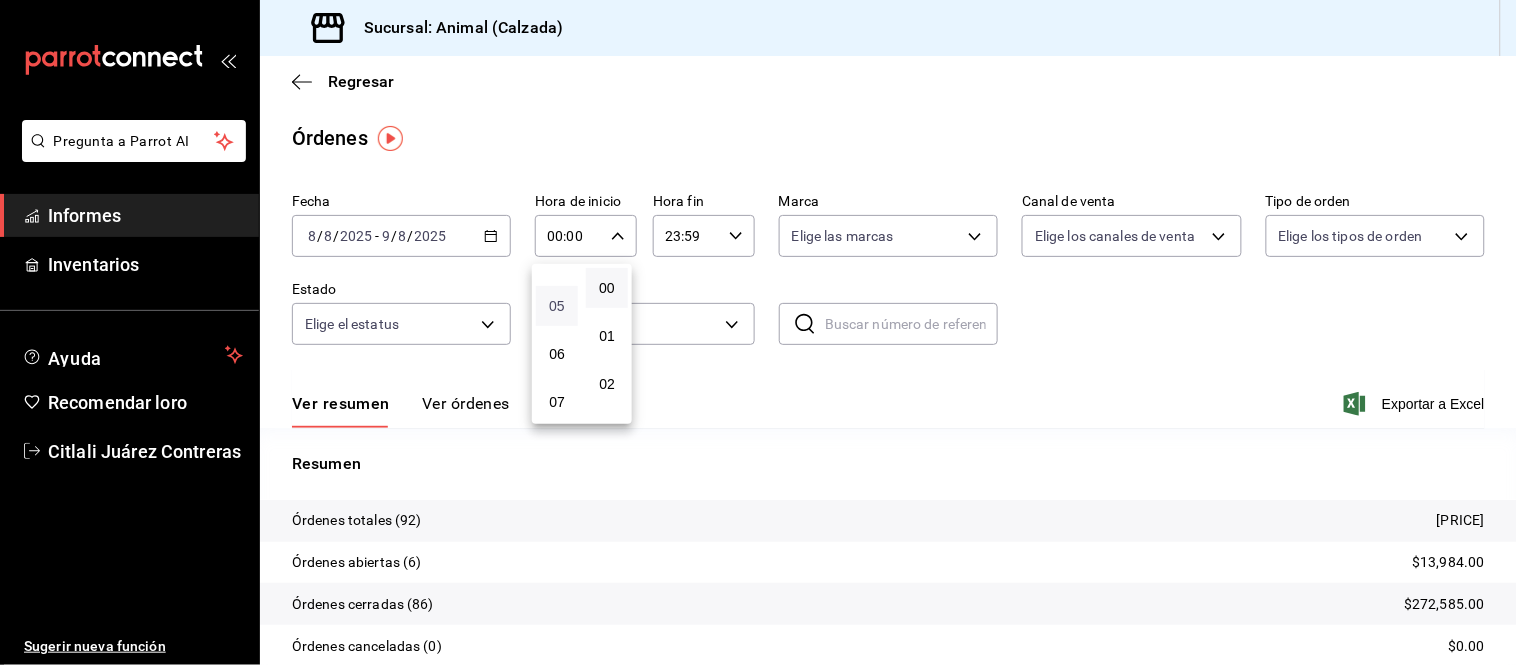 click on "05" at bounding box center (557, 306) 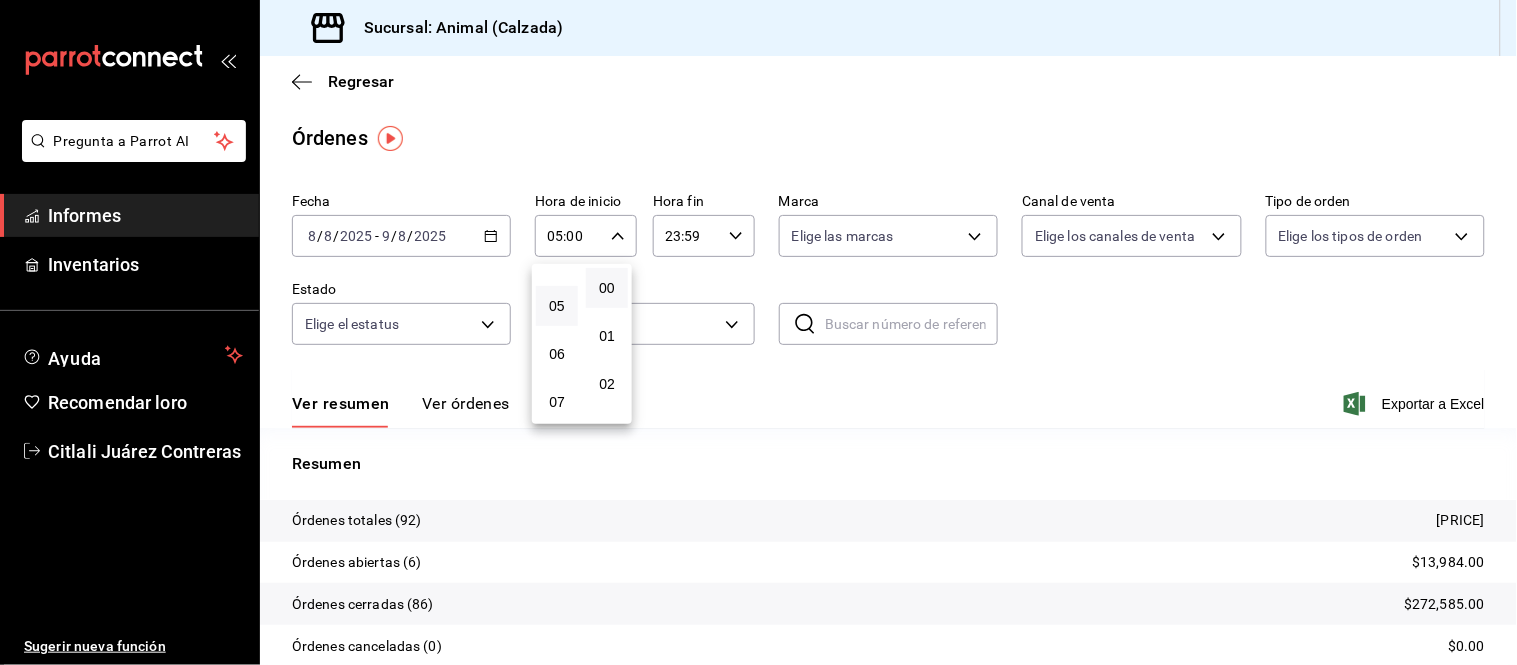 click at bounding box center [758, 332] 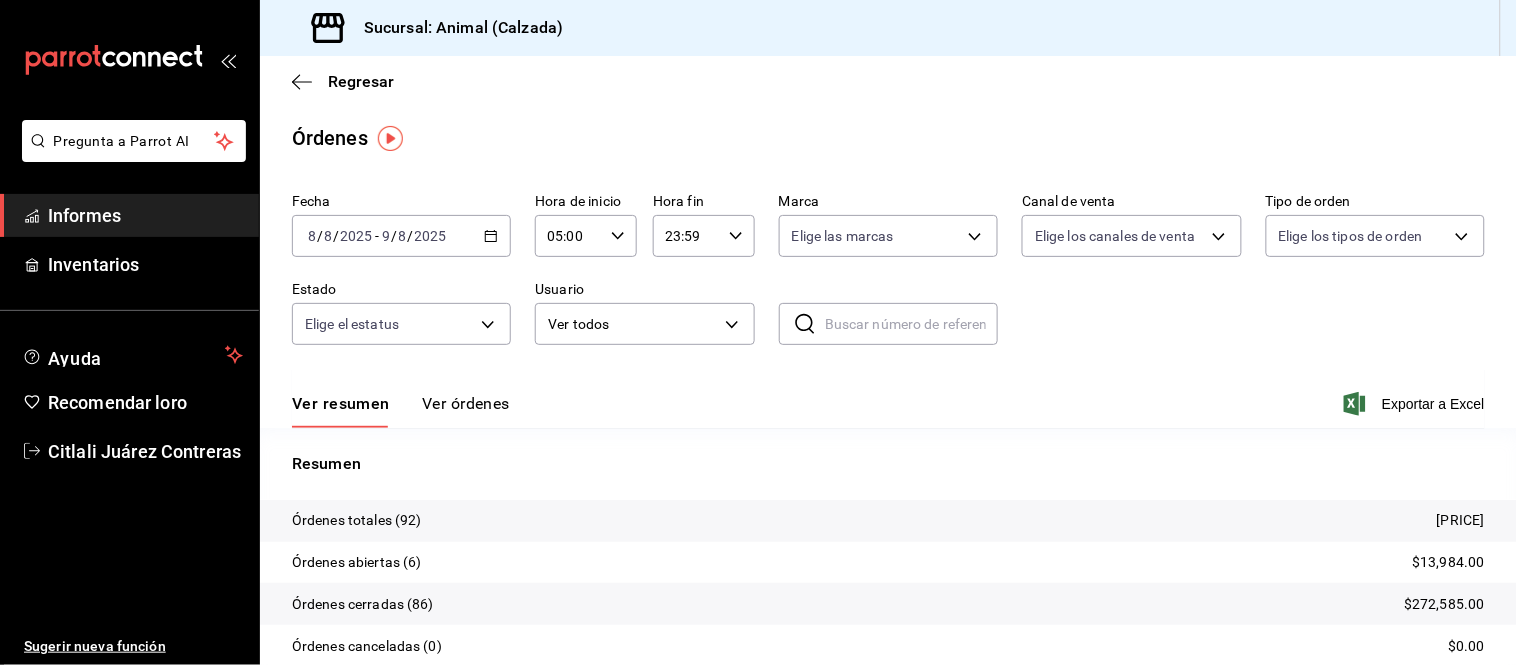click on "Ver órdenes" at bounding box center [466, 403] 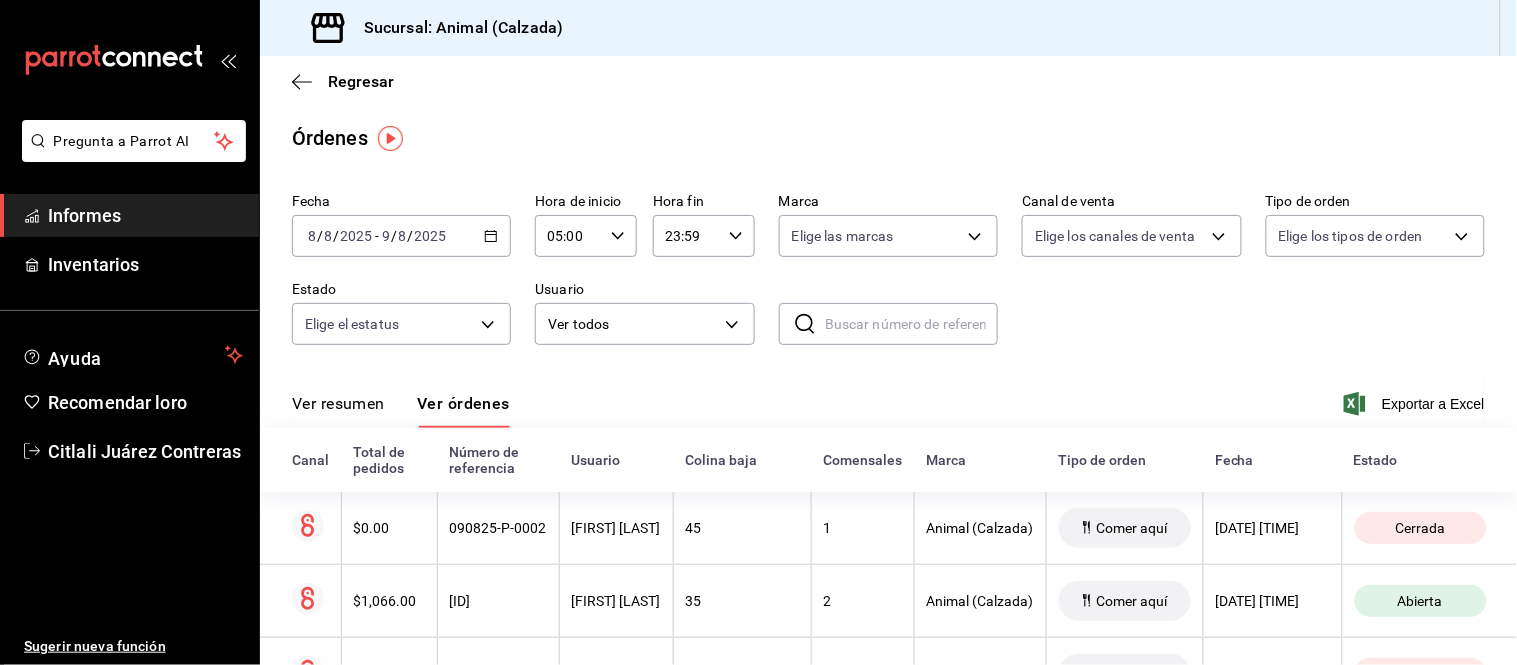 click on "Ver resumen" at bounding box center (338, 403) 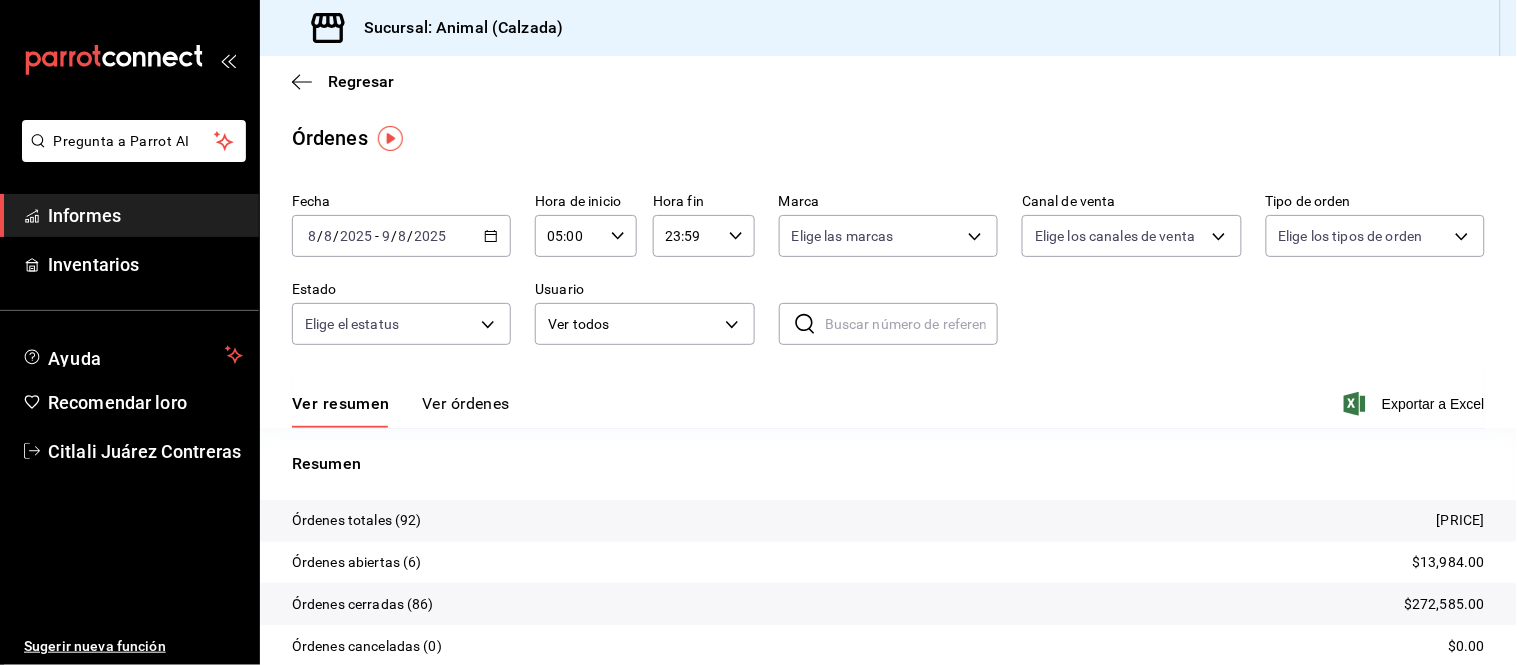 click on "Ver resumen Ver órdenes Exportar a Excel" at bounding box center [888, 398] 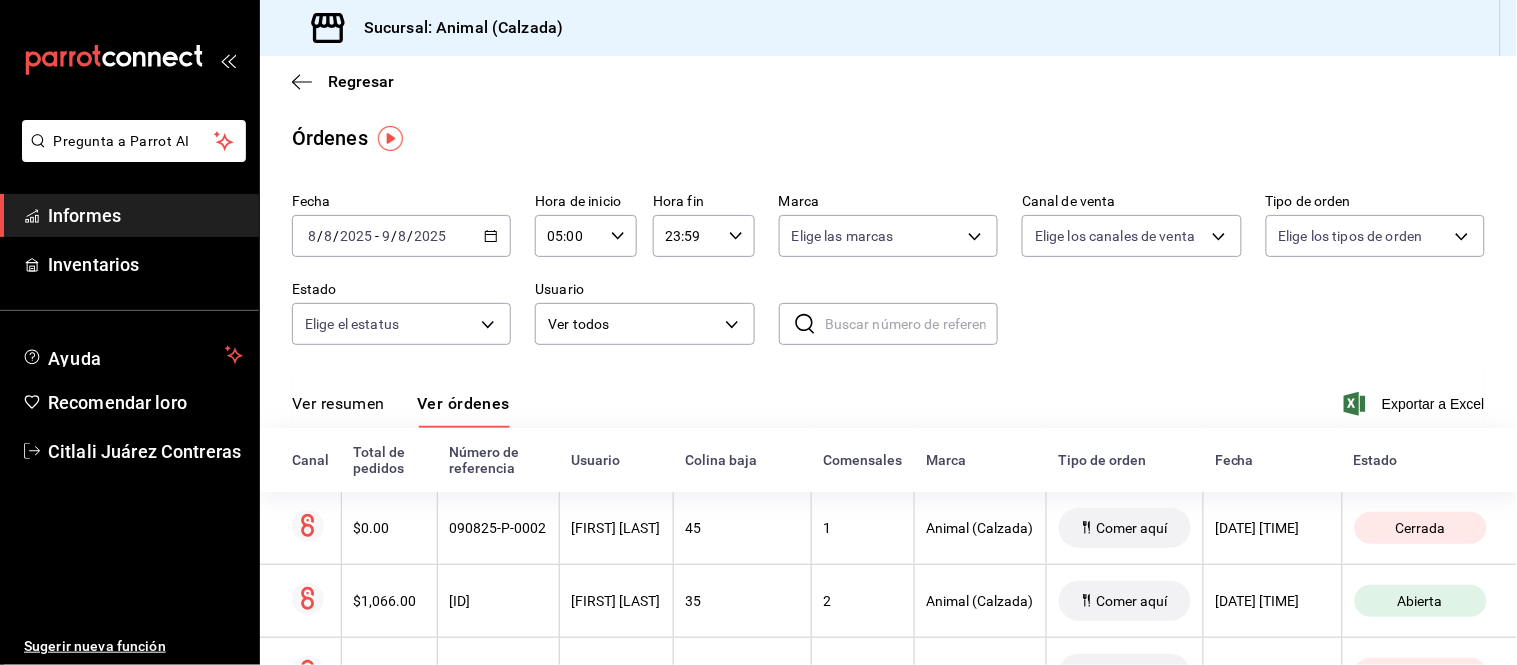click on "Ver resumen" at bounding box center (338, 403) 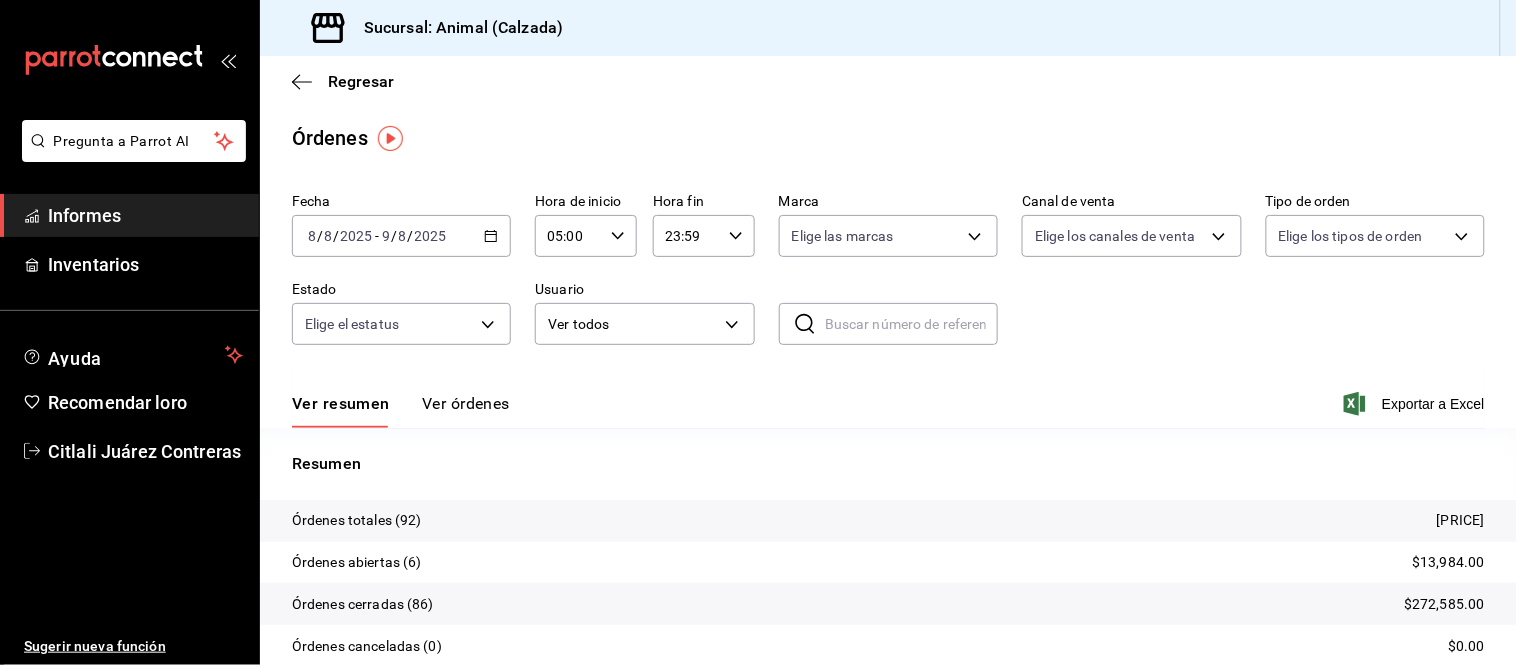 click on "Ver órdenes" at bounding box center [466, 403] 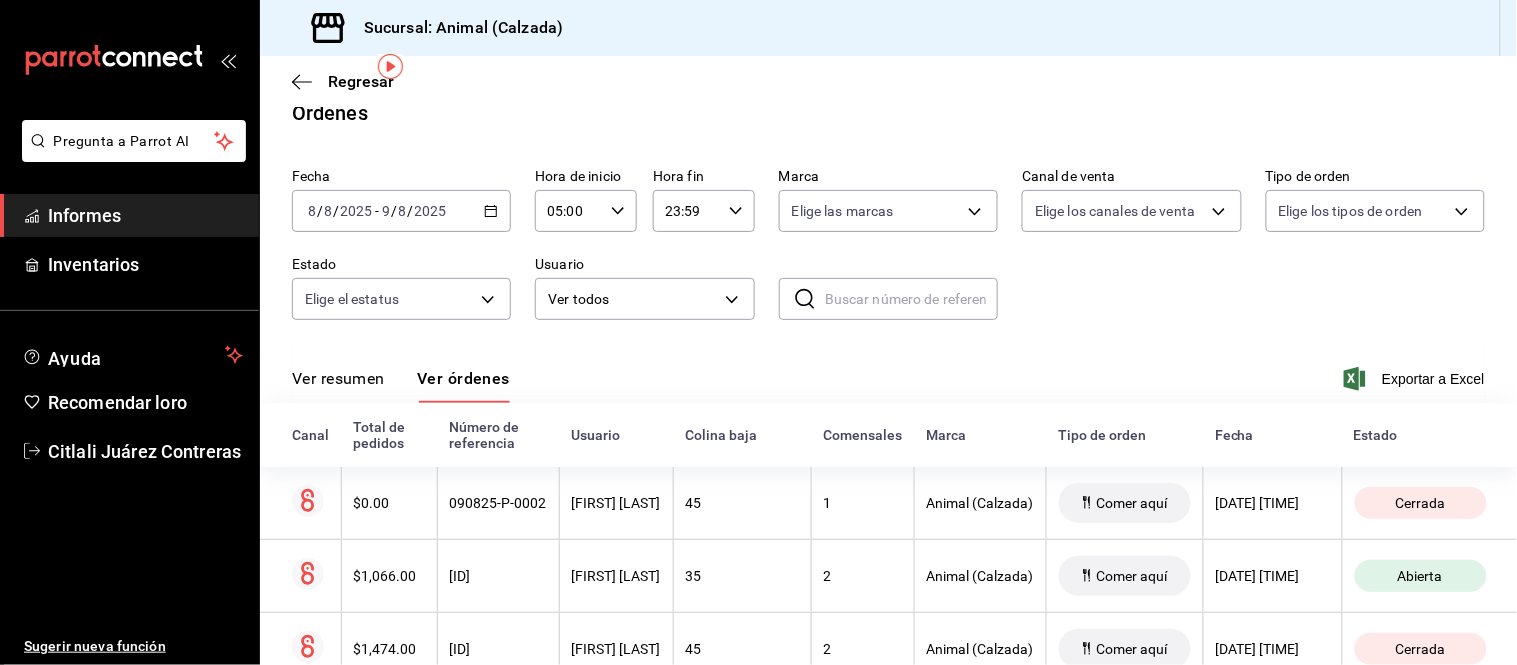 scroll, scrollTop: 0, scrollLeft: 0, axis: both 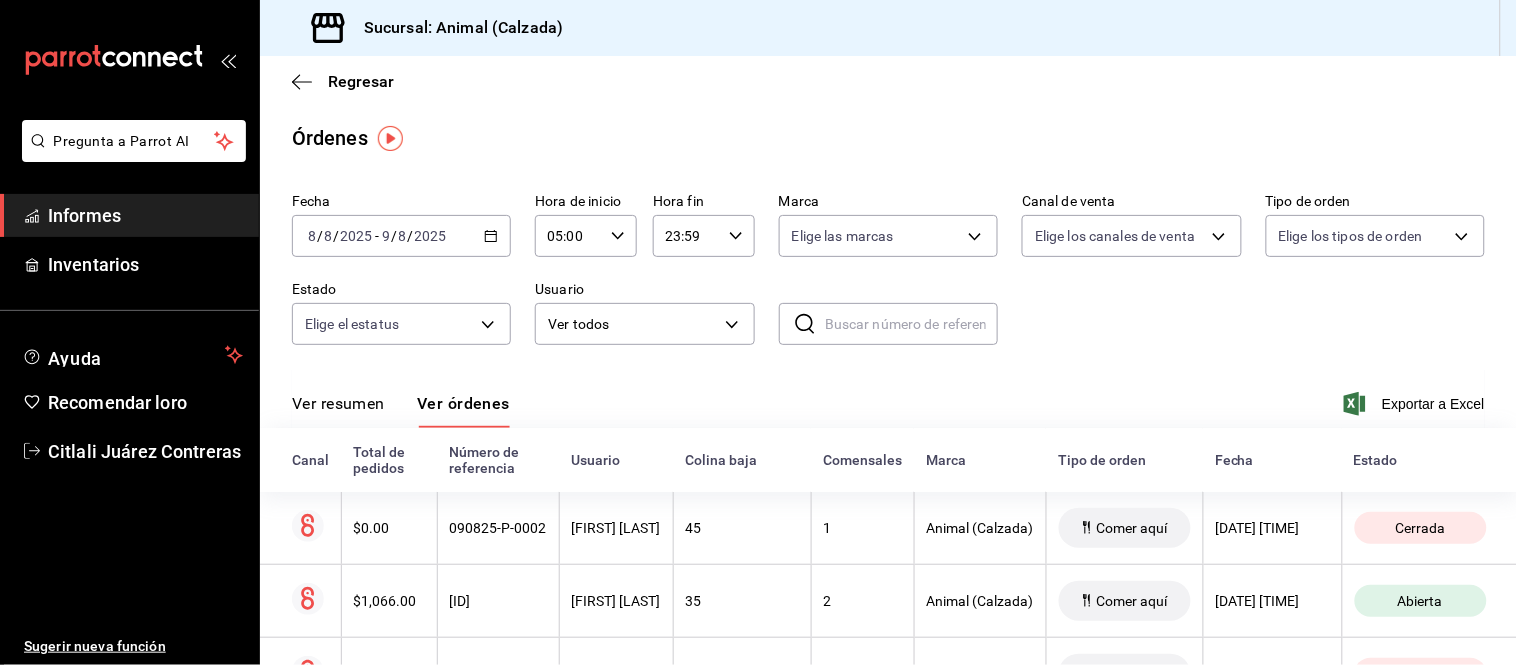 click on "Ver resumen" at bounding box center [338, 410] 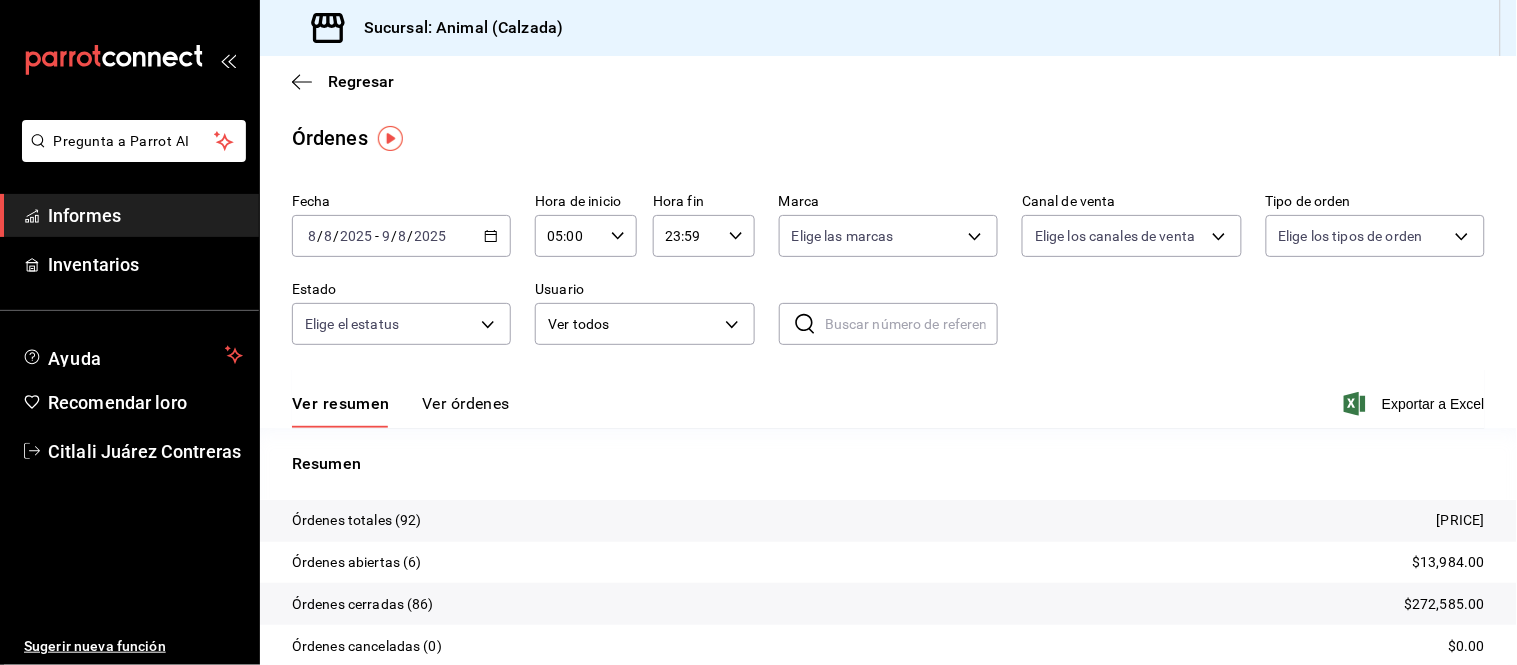 click on "Ver órdenes" at bounding box center [466, 403] 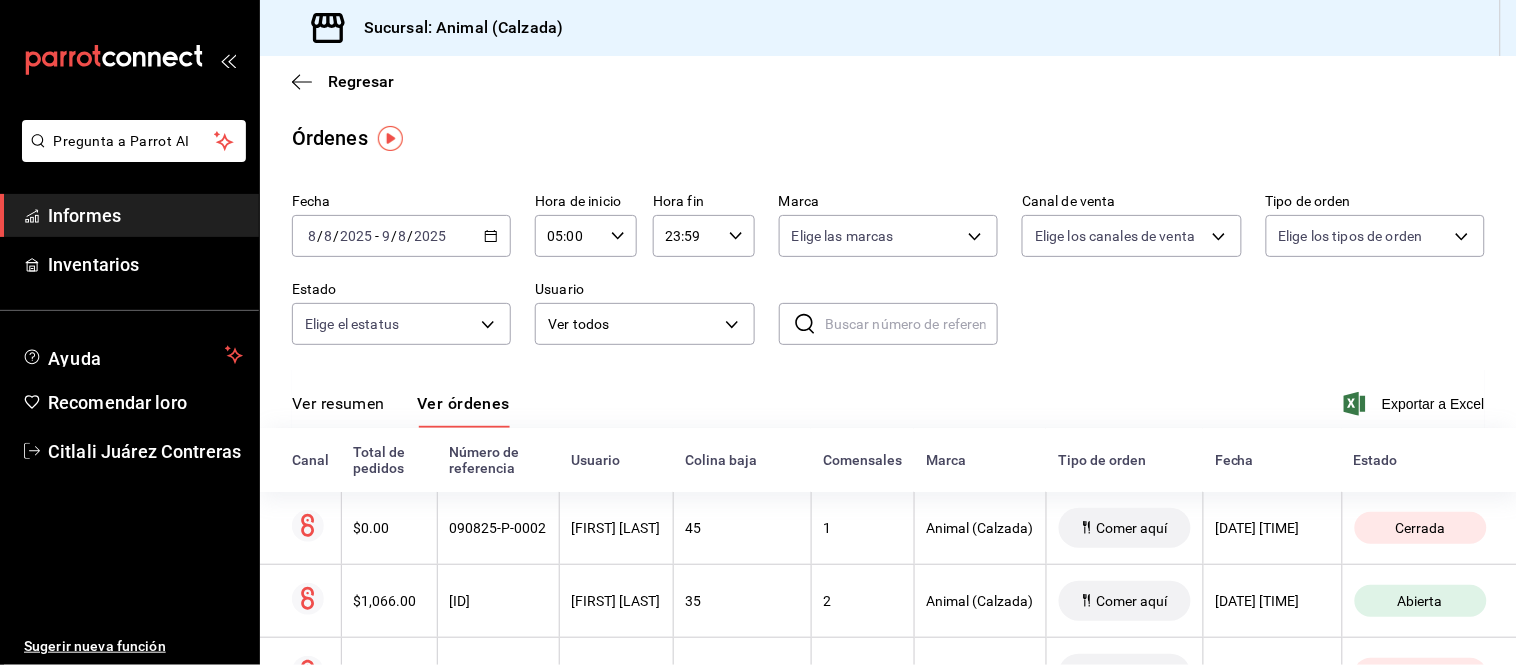 click on "Ver resumen" at bounding box center (338, 403) 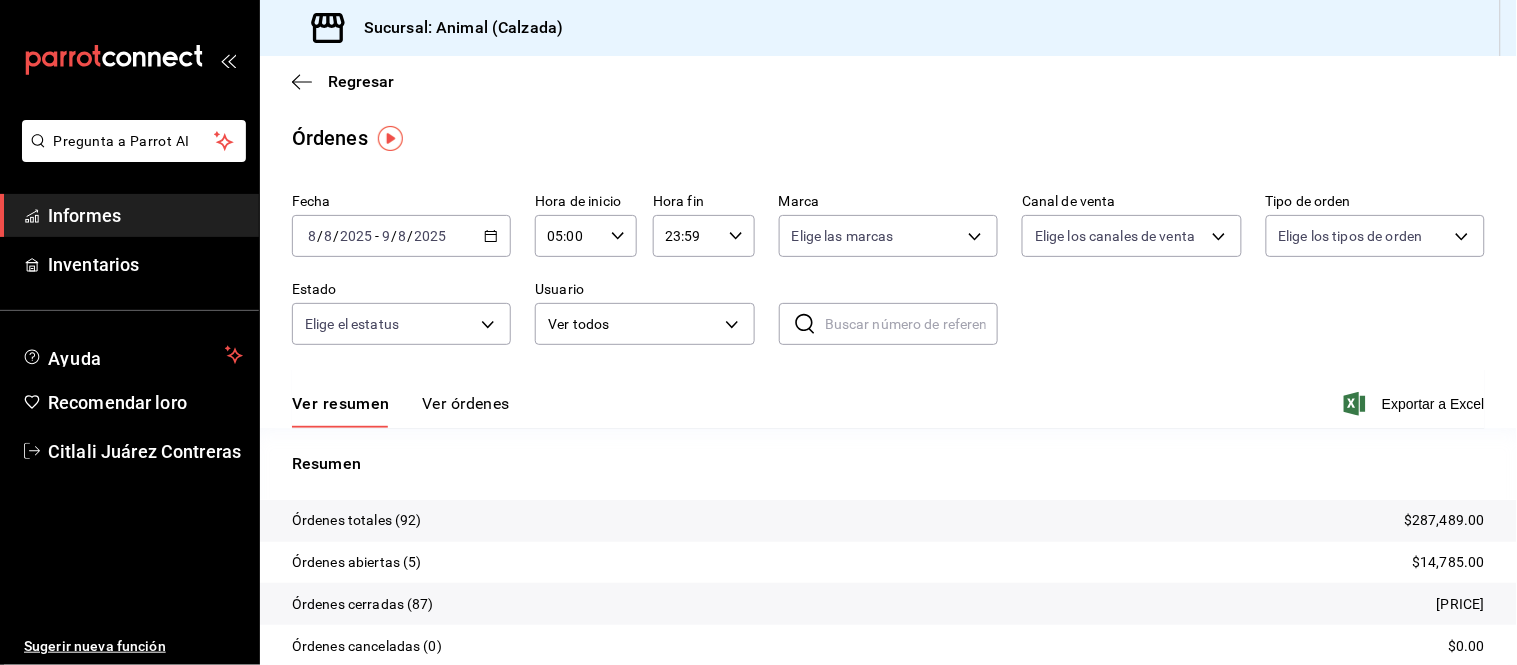 click on "Ver órdenes" at bounding box center (466, 403) 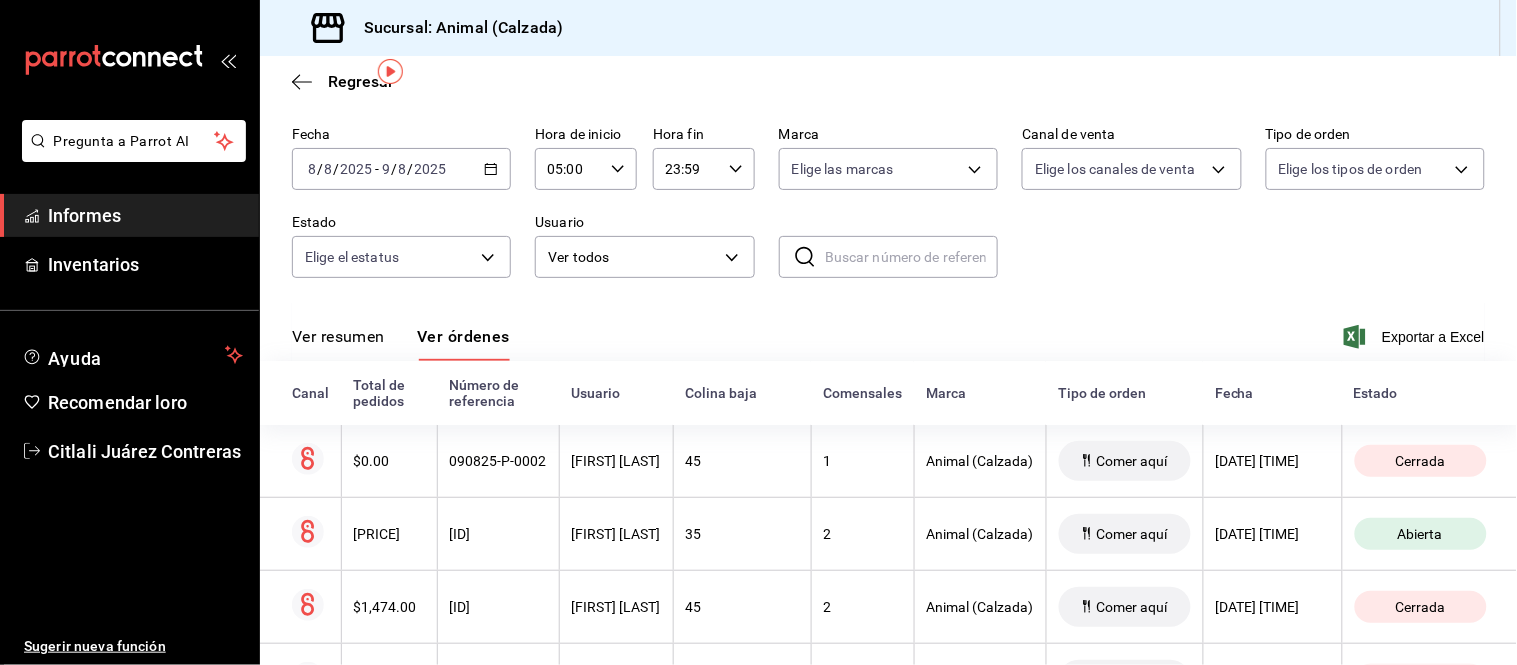 scroll, scrollTop: 0, scrollLeft: 0, axis: both 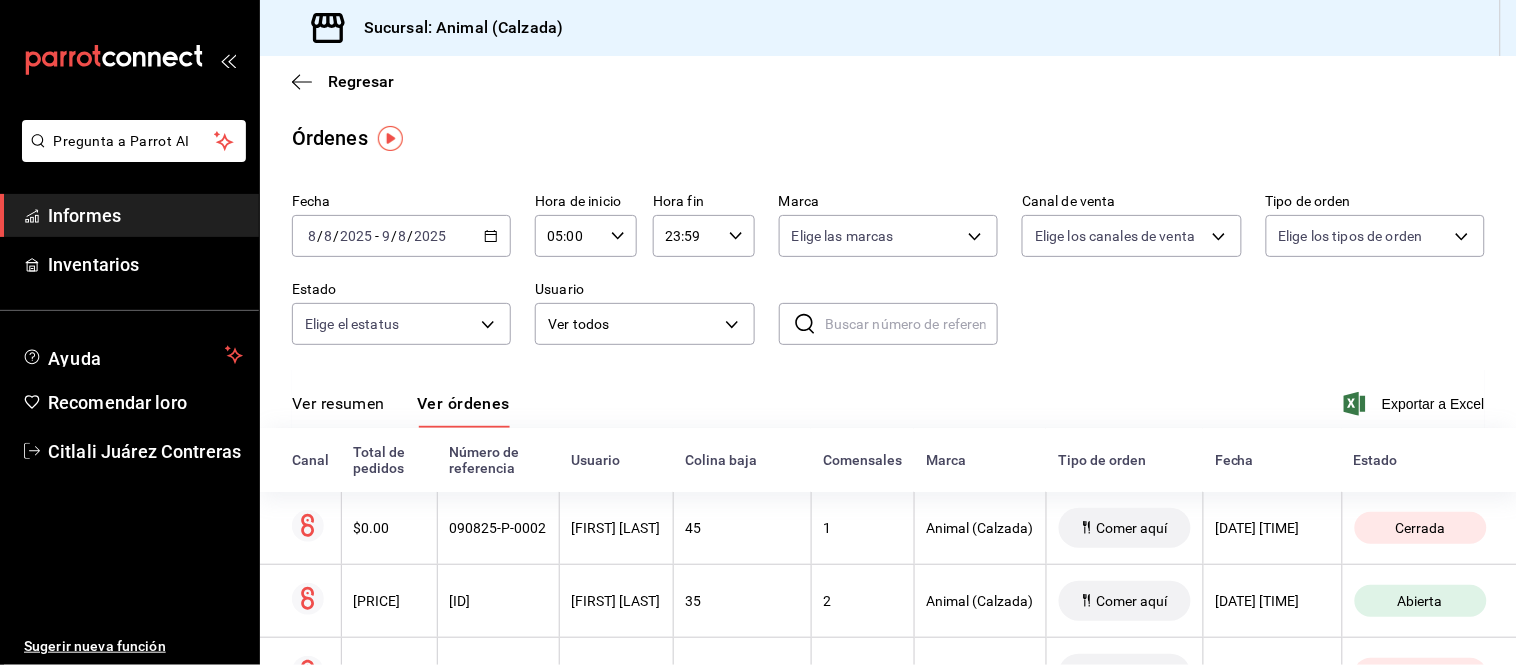 click on "Ver resumen" at bounding box center [338, 403] 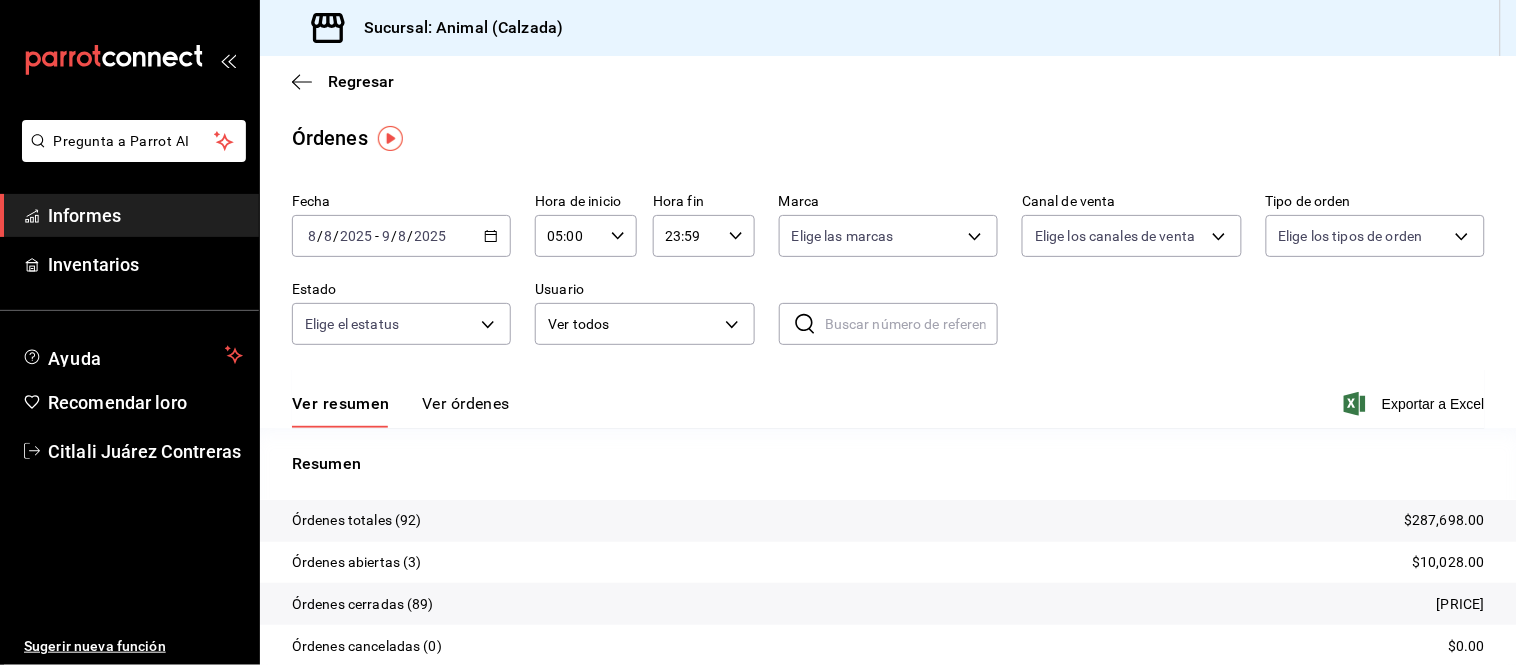 click on "Ver órdenes" at bounding box center (466, 403) 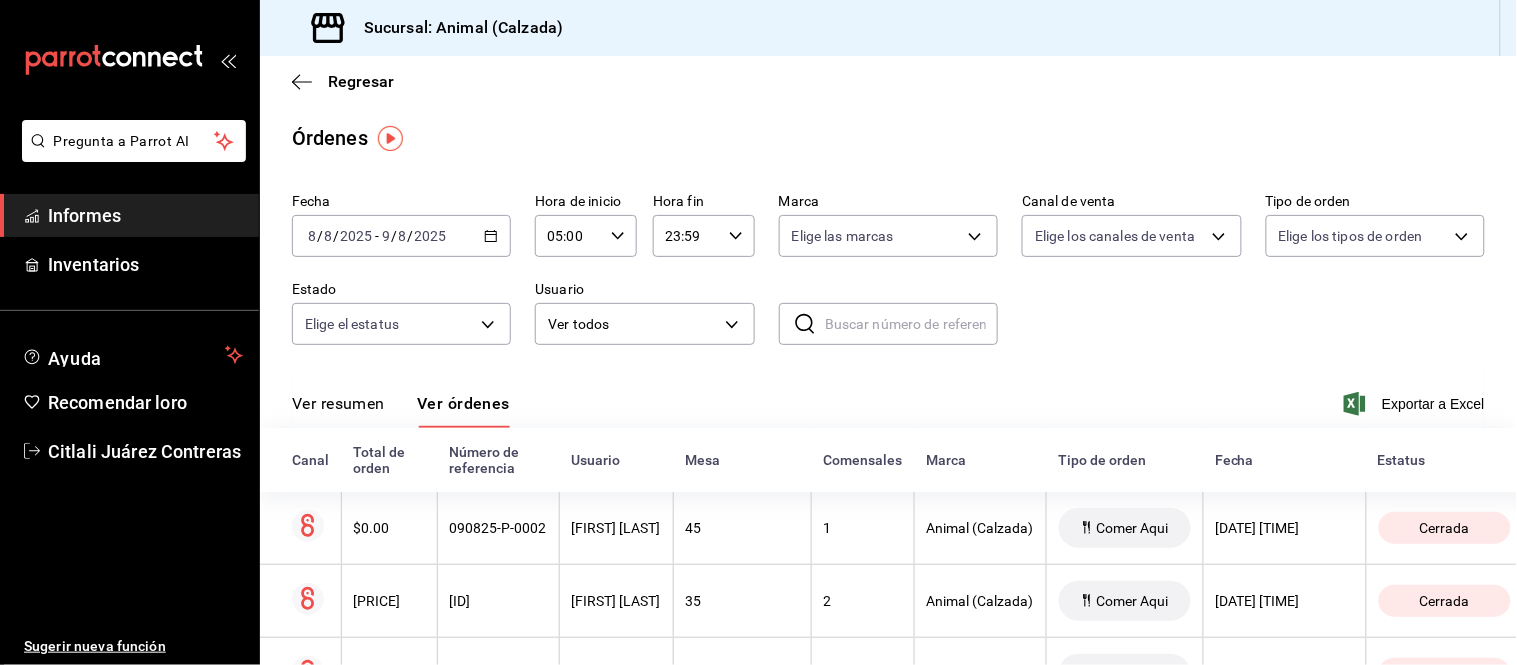 click on "Ver resumen" at bounding box center [338, 403] 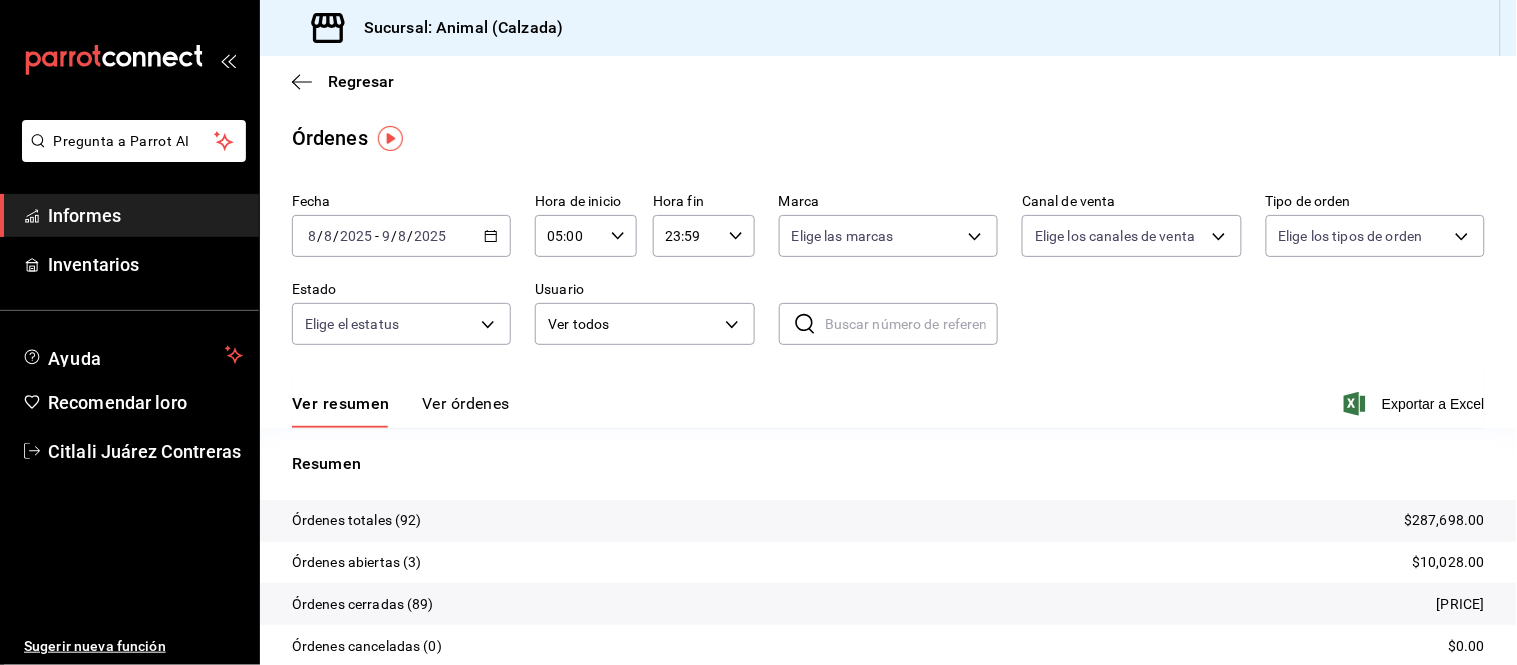 click on "Ver órdenes" at bounding box center [466, 403] 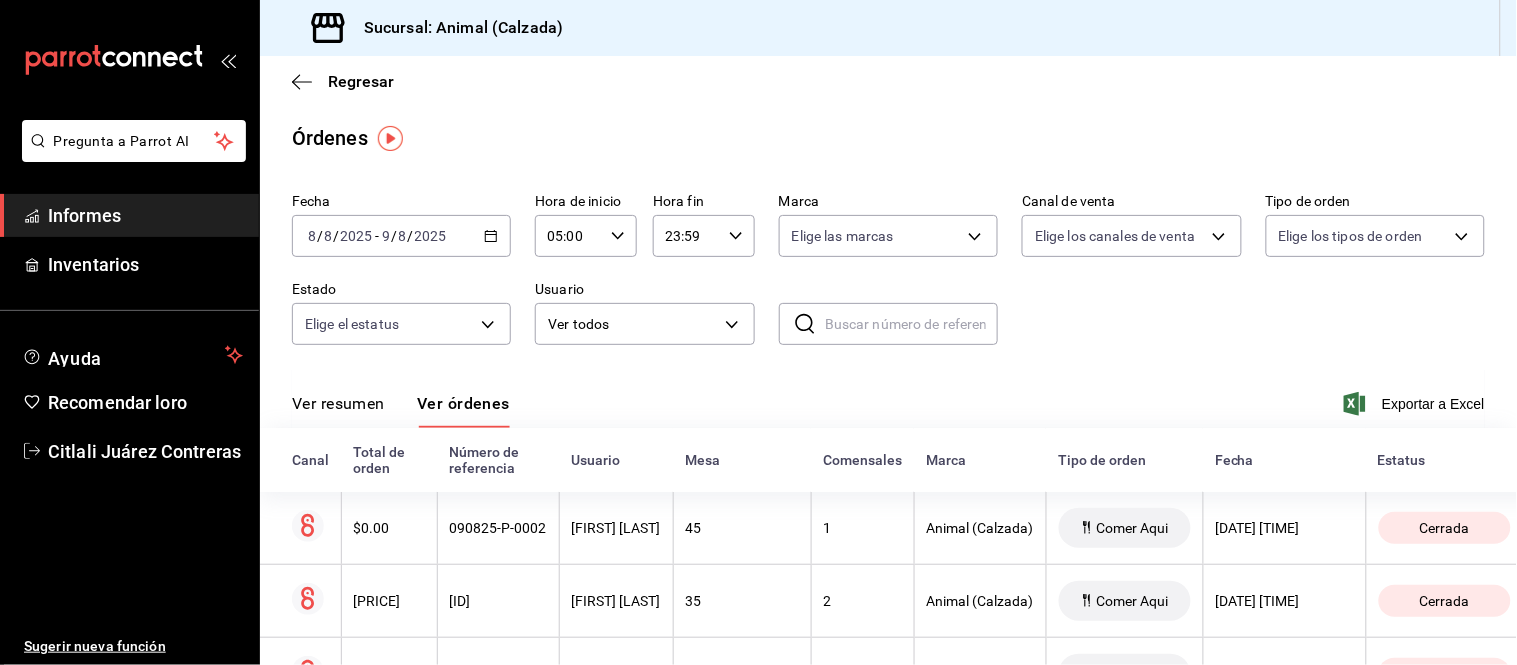click on "Ver resumen" at bounding box center [338, 403] 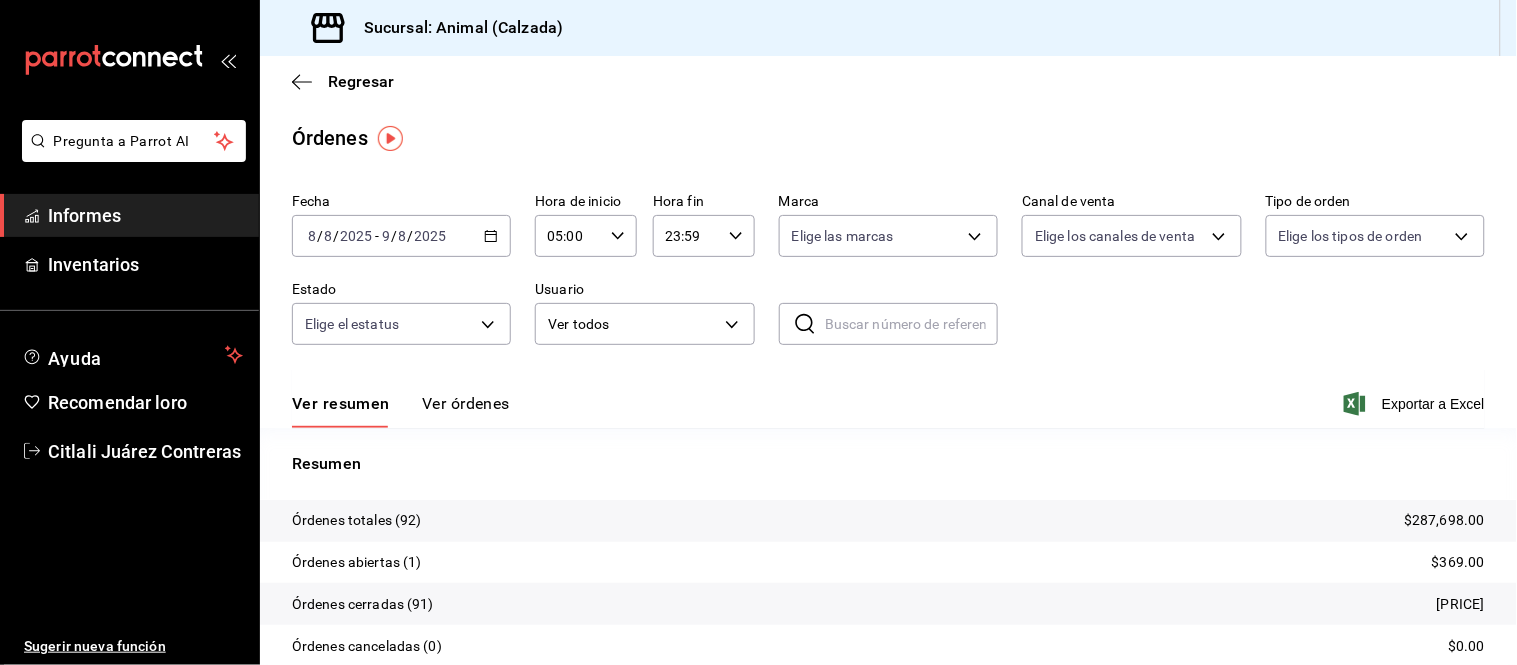 click on "Ver órdenes" at bounding box center (466, 403) 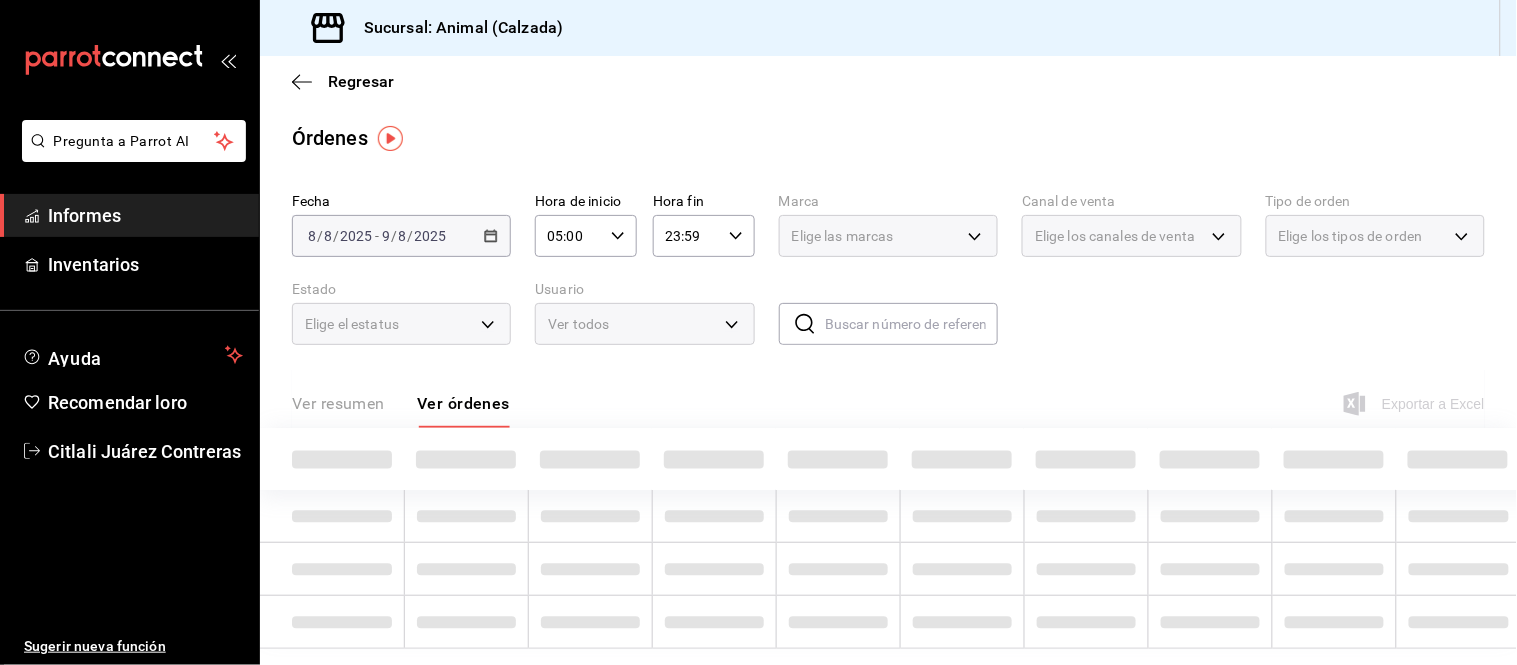 click on "Ver resumen Ver órdenes" at bounding box center [401, 410] 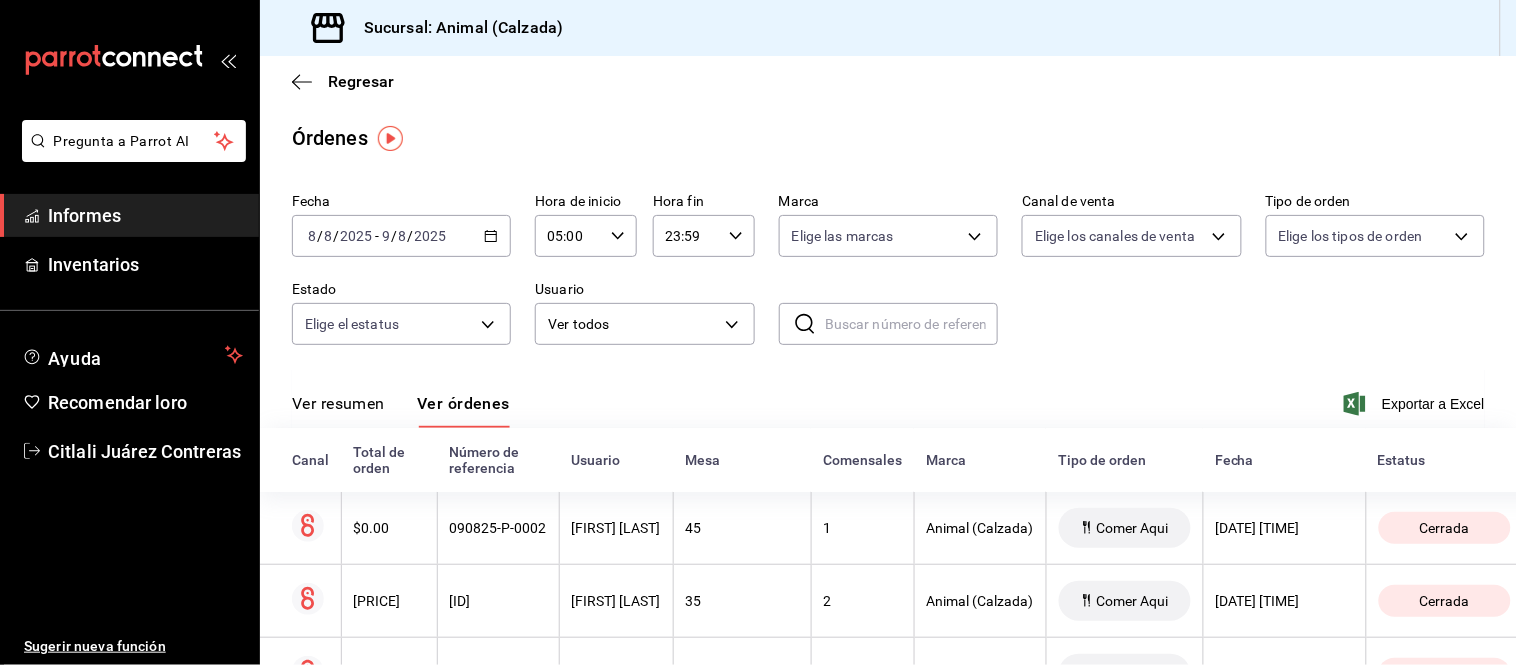 click on "Ver resumen" at bounding box center (338, 403) 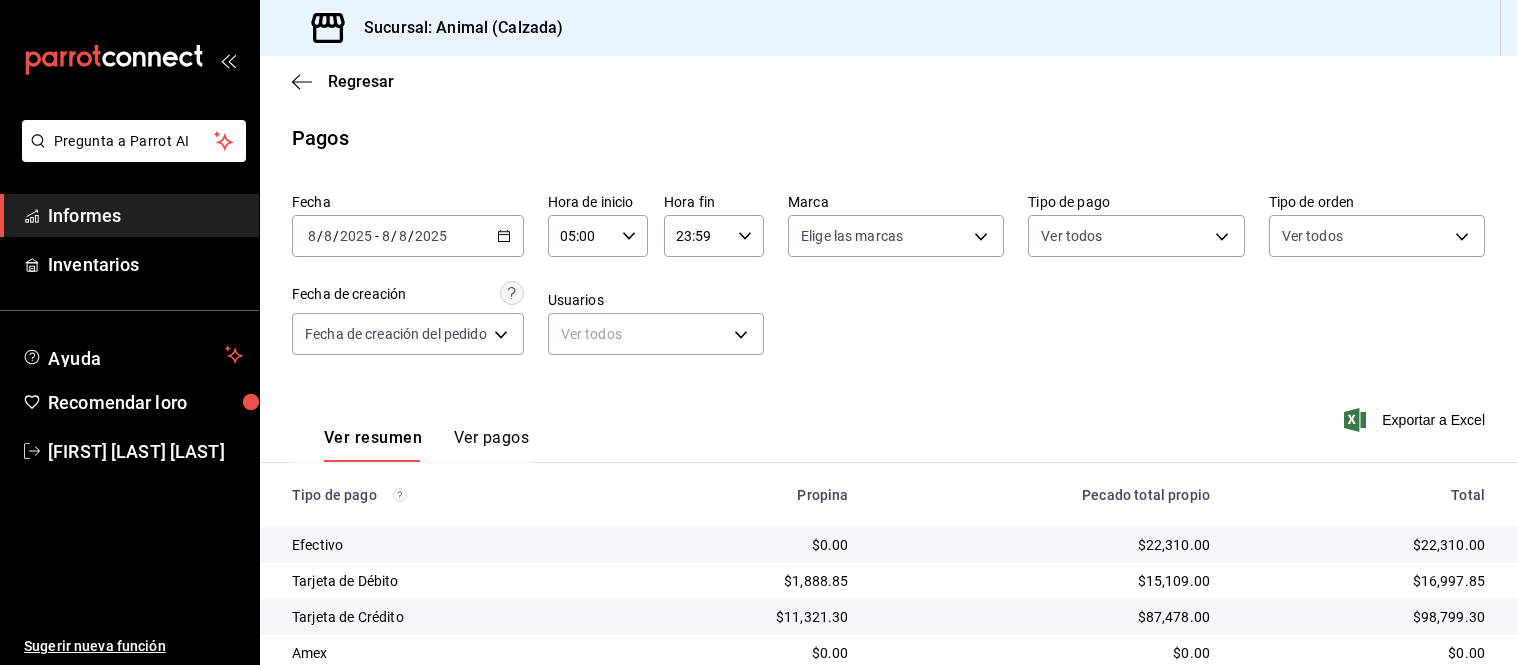 scroll, scrollTop: 0, scrollLeft: 0, axis: both 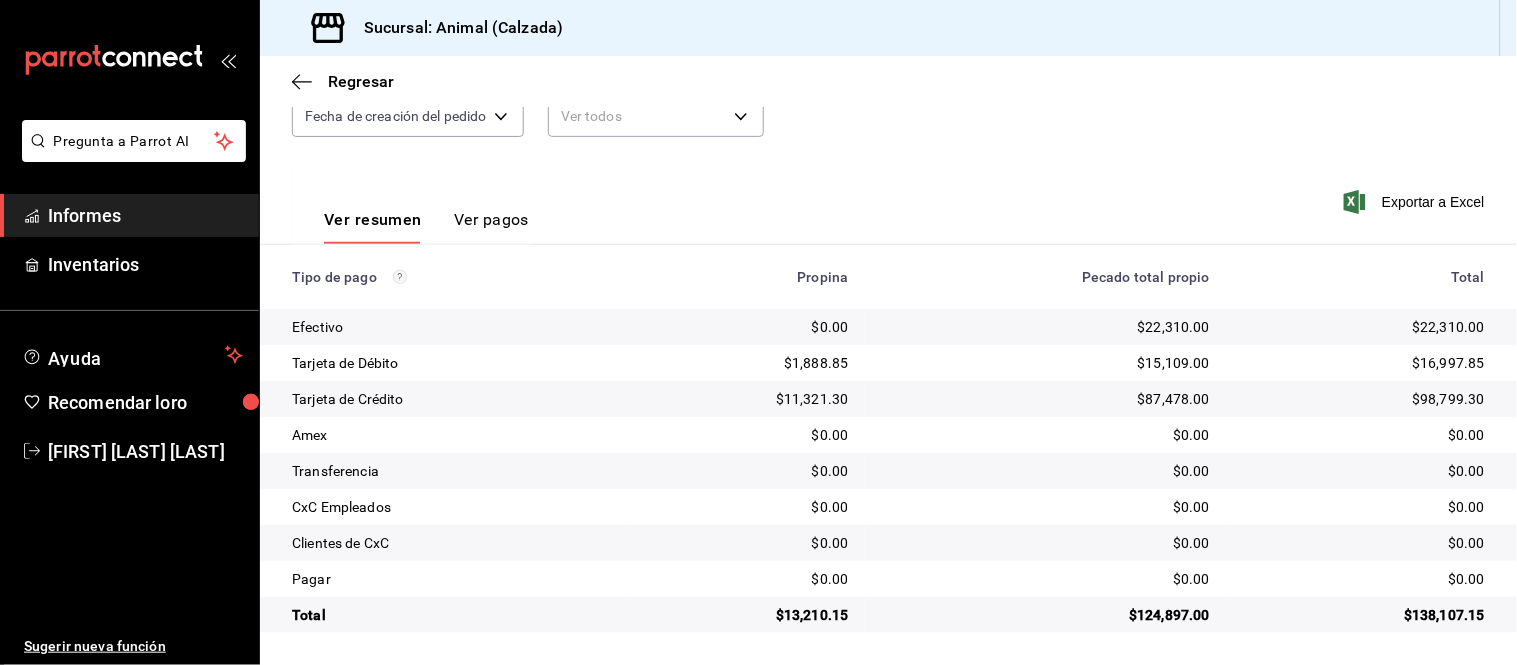 click on "Ver pagos" at bounding box center (491, 219) 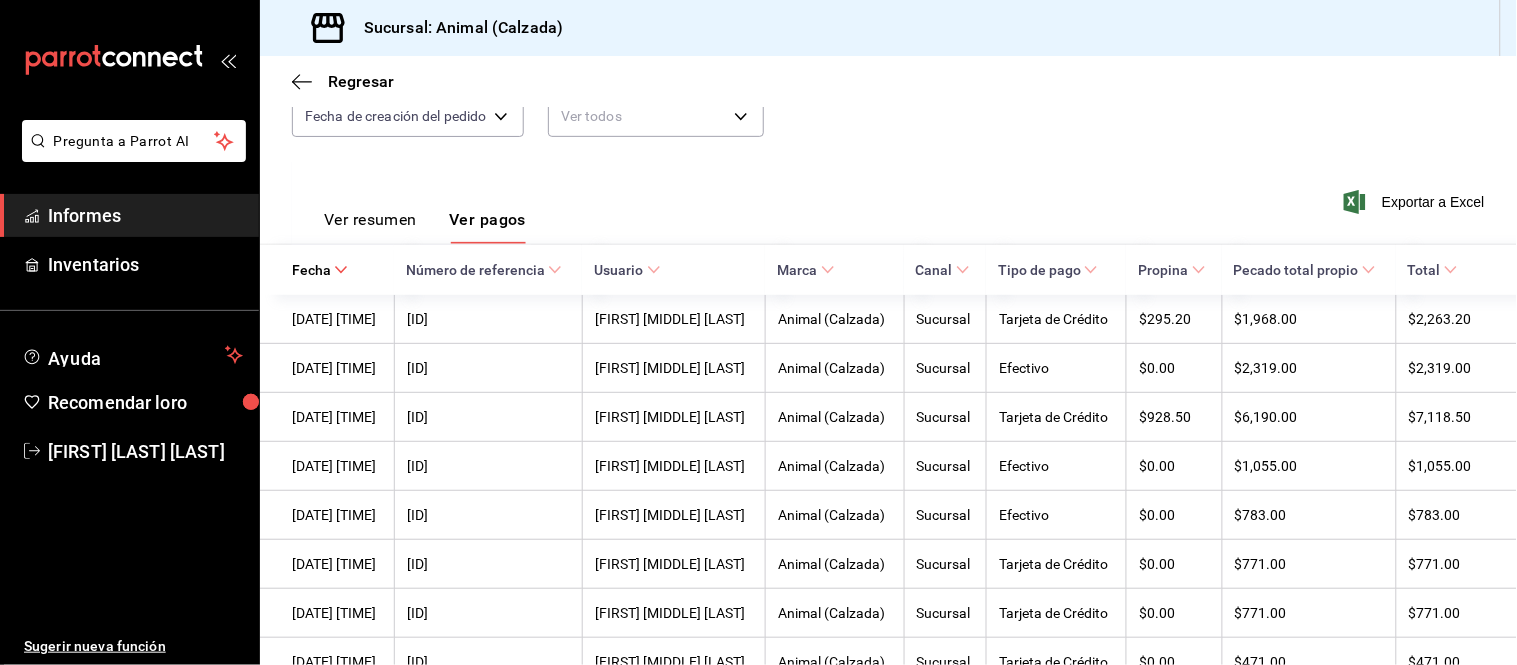click on "Ver resumen" at bounding box center (370, 219) 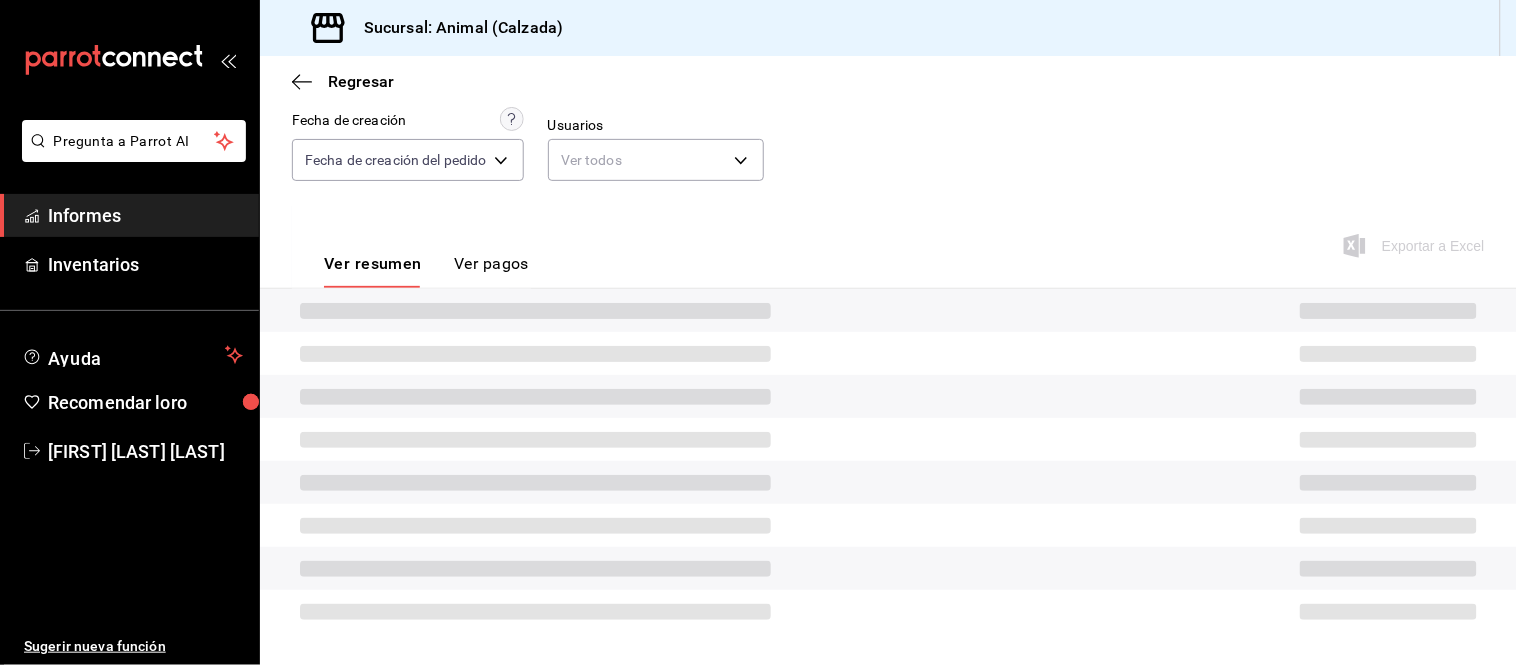 scroll, scrollTop: 218, scrollLeft: 0, axis: vertical 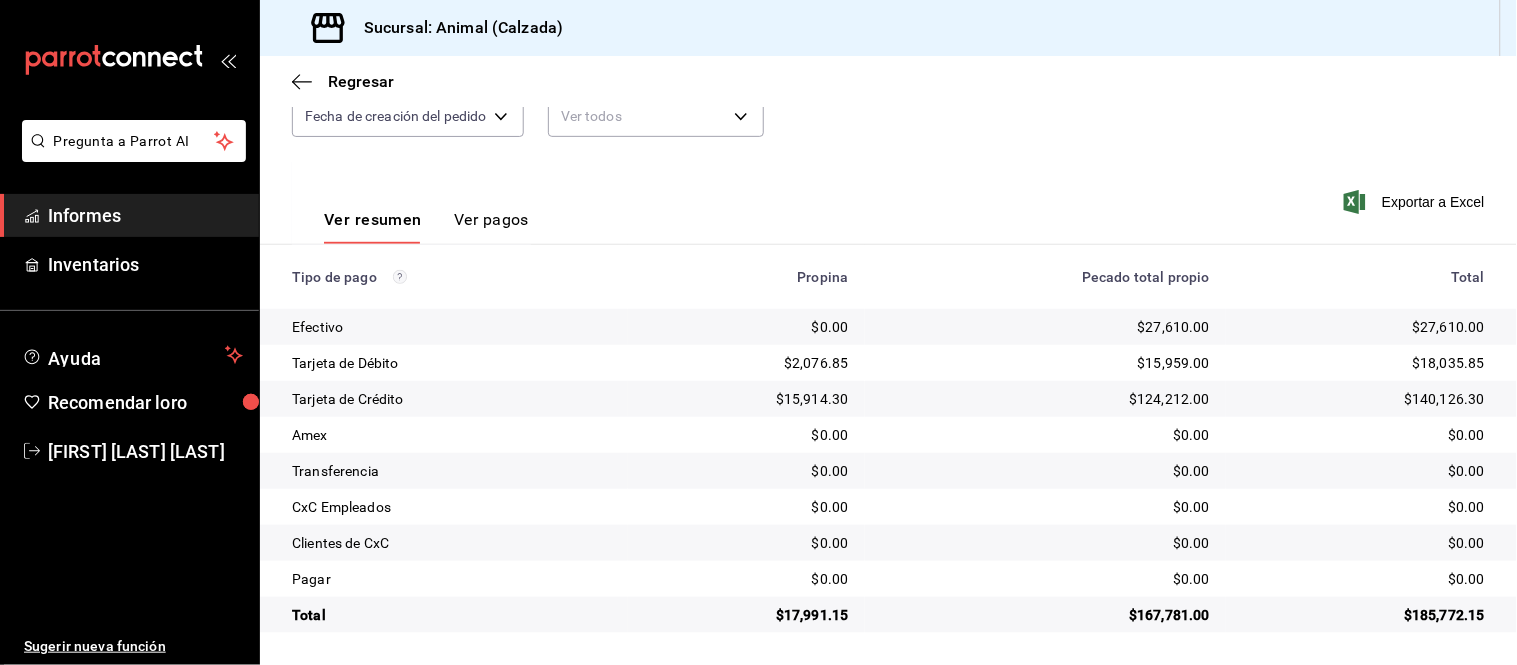 click on "Ver pagos" at bounding box center [491, 219] 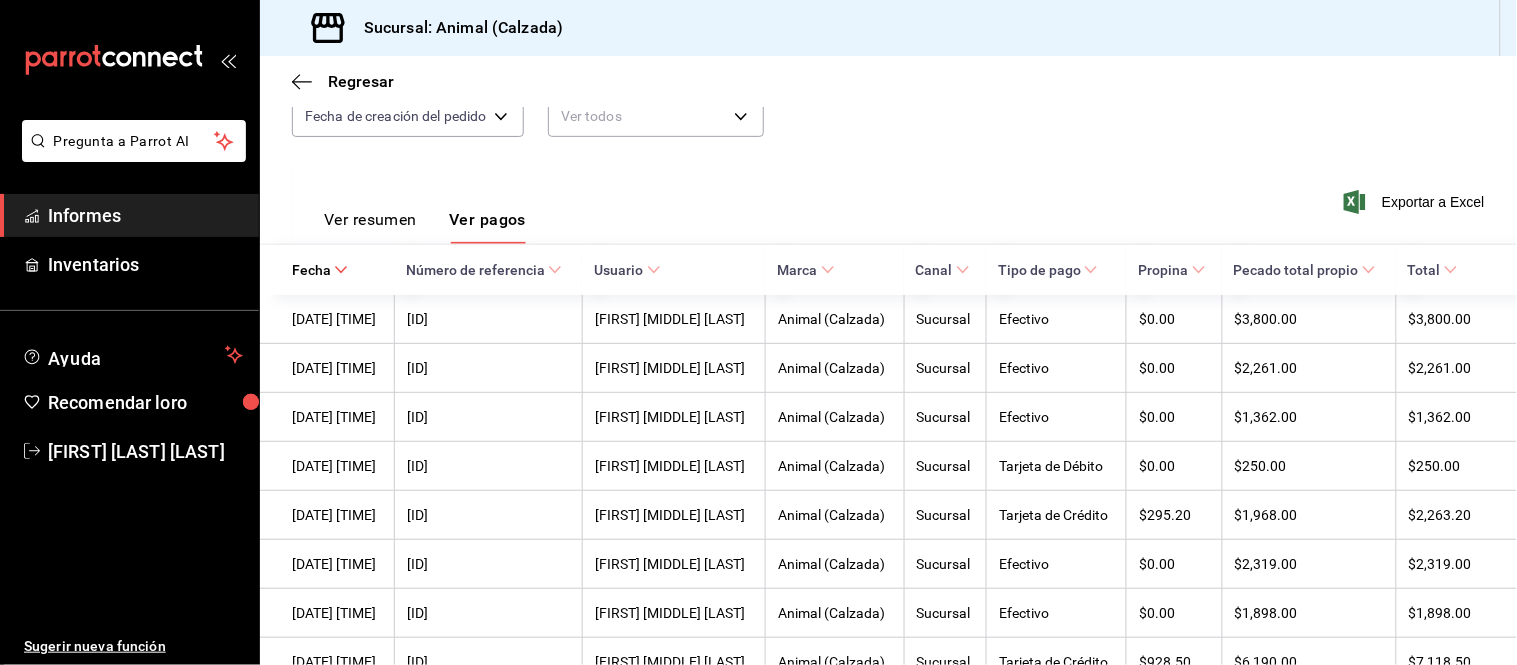 click on "Ver resumen" at bounding box center (370, 219) 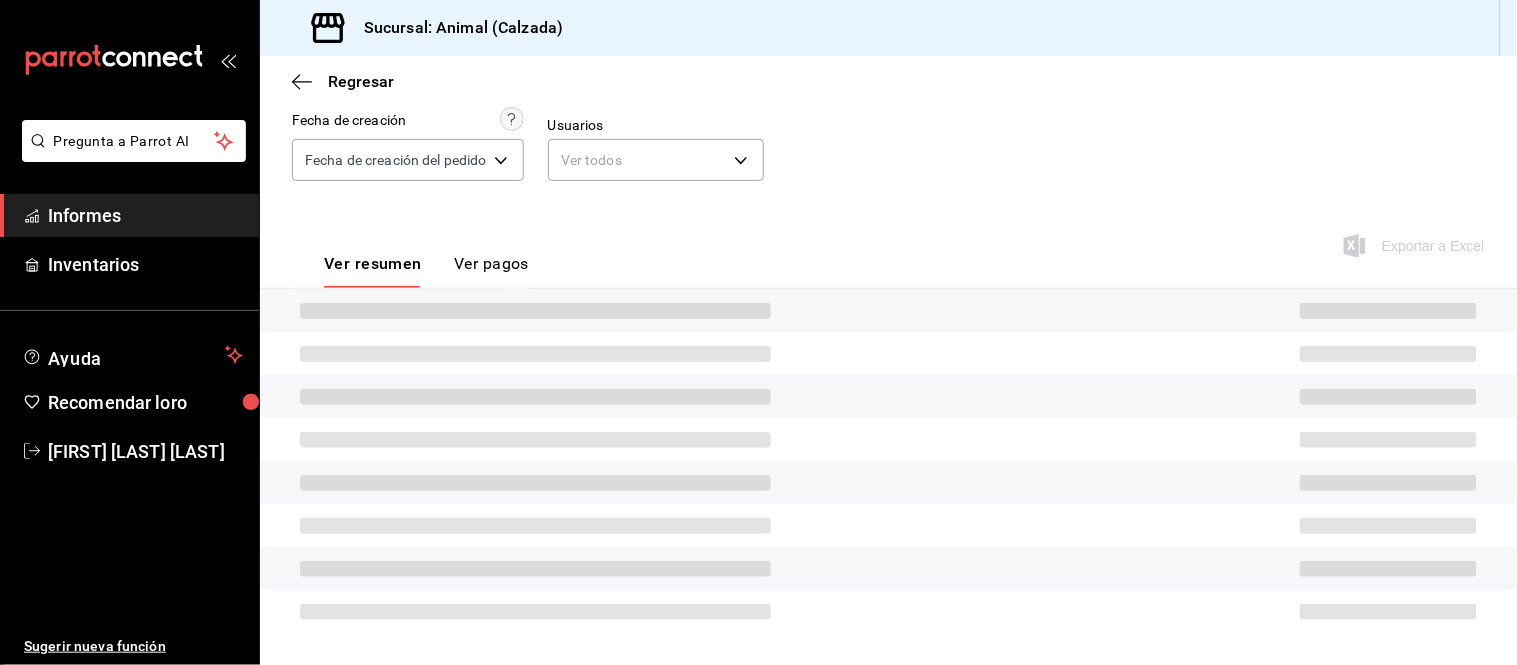 scroll, scrollTop: 218, scrollLeft: 0, axis: vertical 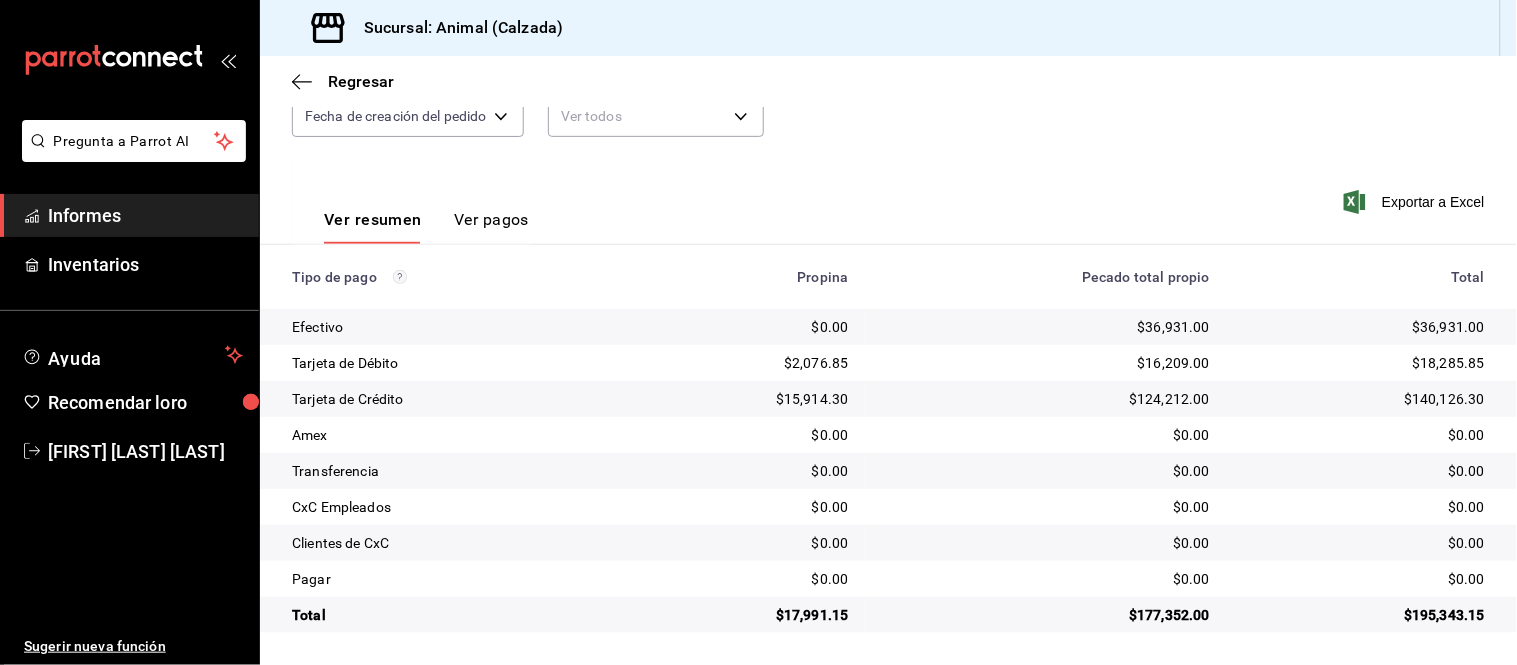 click on "Ver pagos" at bounding box center (491, 219) 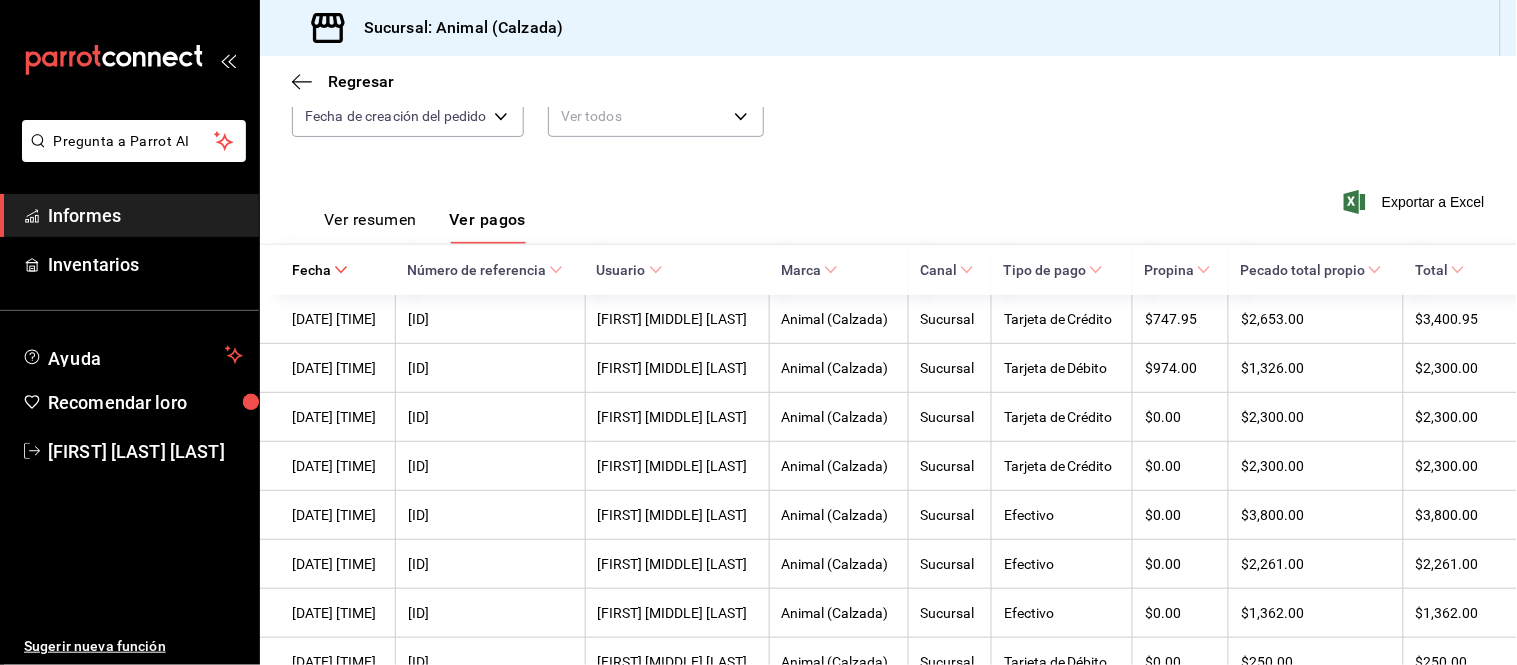 click on "Ver resumen" at bounding box center [370, 219] 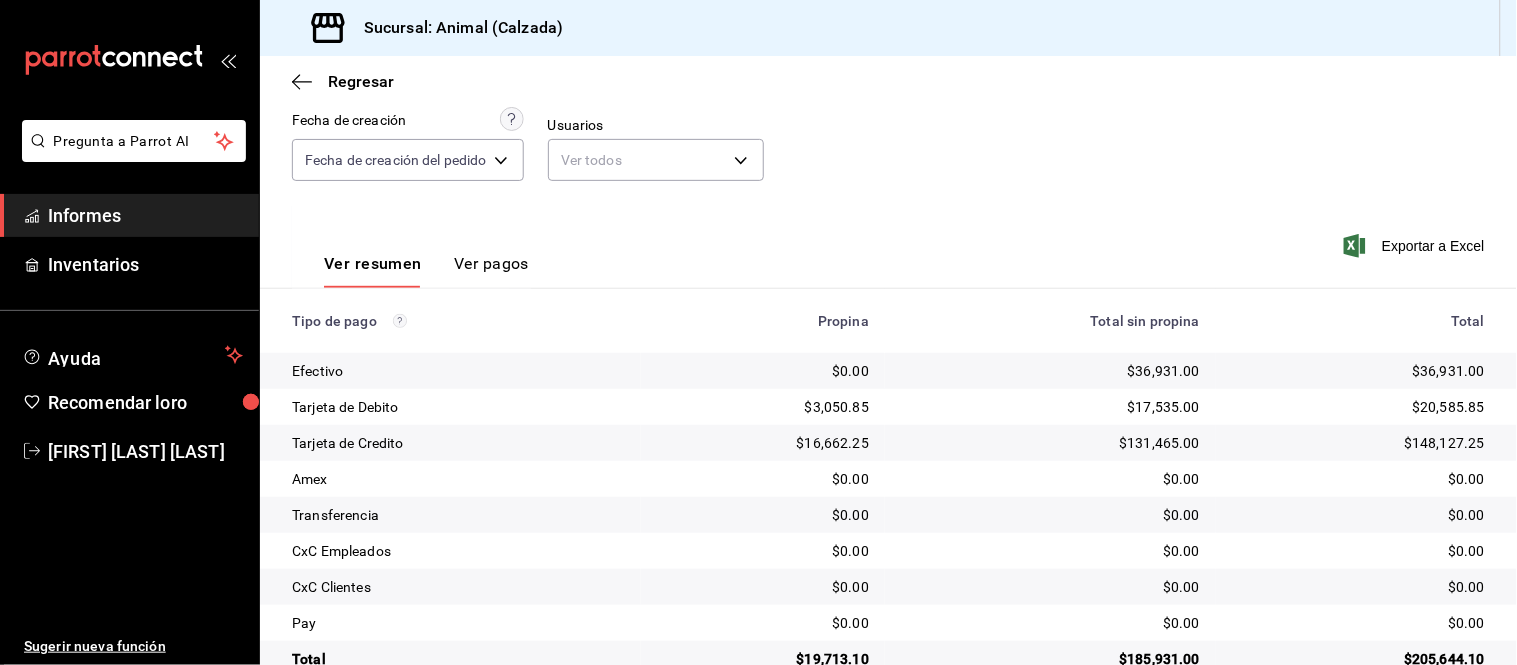scroll, scrollTop: 218, scrollLeft: 0, axis: vertical 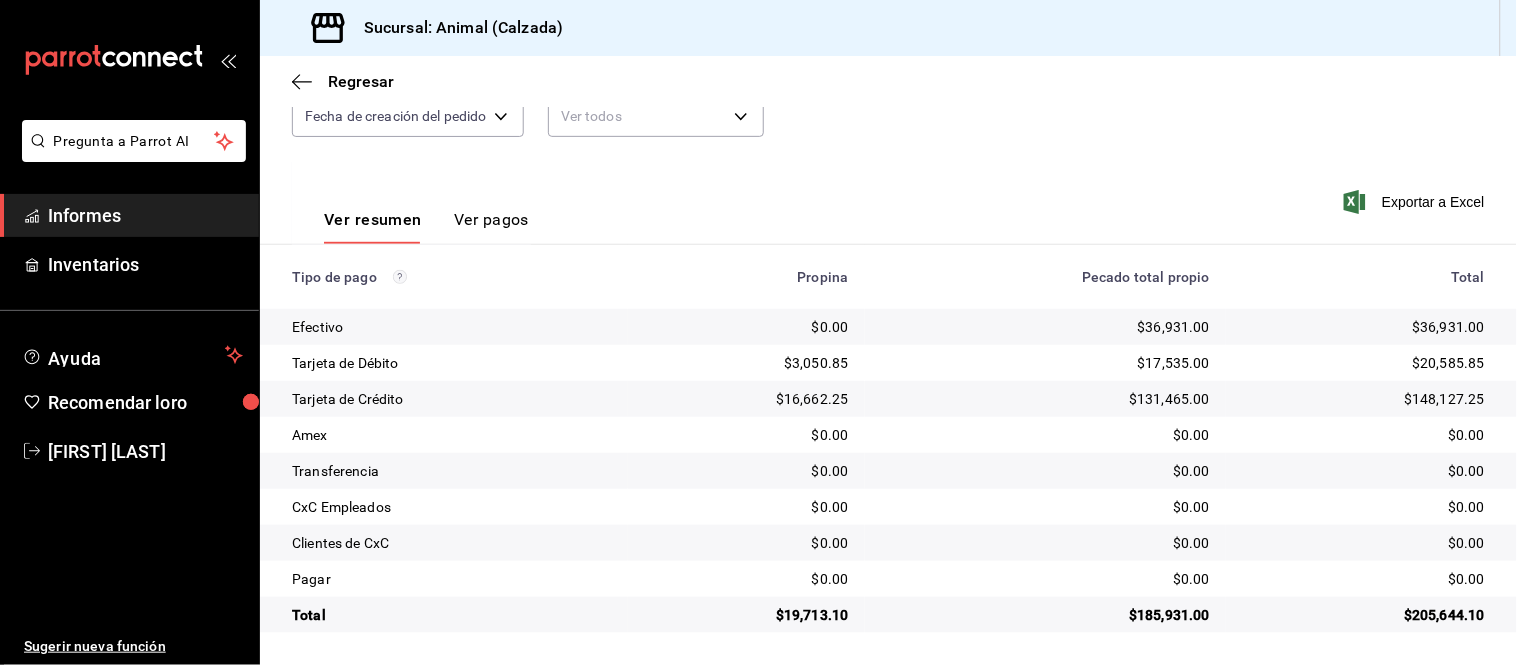 drag, startPoint x: 516, startPoint y: 216, endPoint x: 521, endPoint y: 202, distance: 14.866069 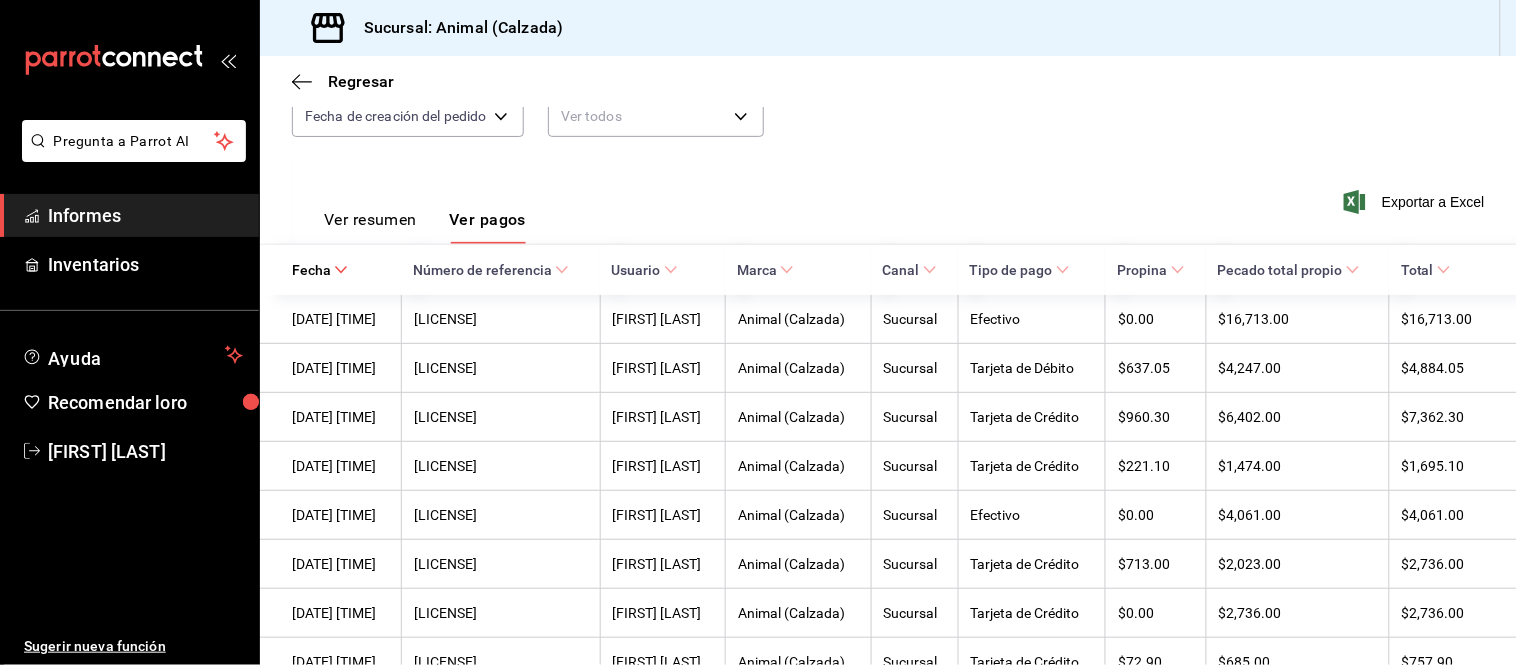 click on "Ver resumen" at bounding box center (370, 219) 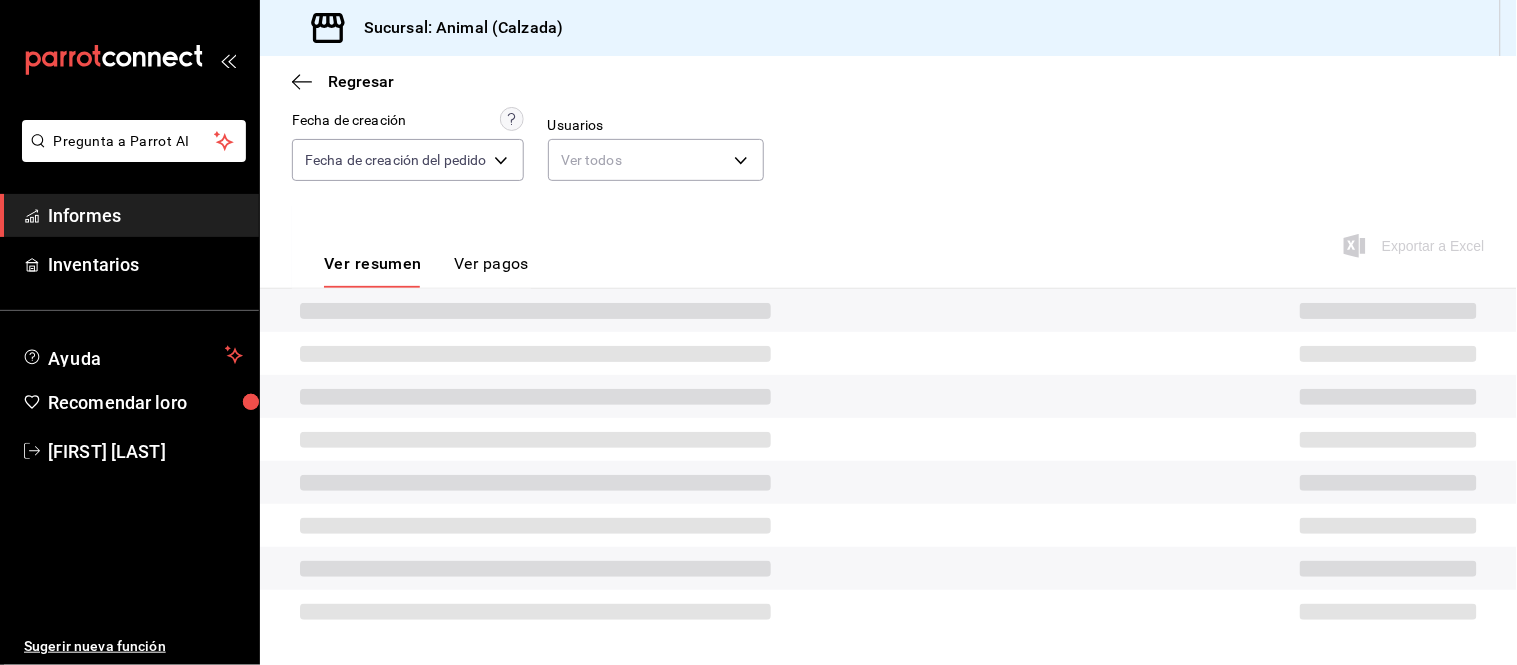 scroll, scrollTop: 218, scrollLeft: 0, axis: vertical 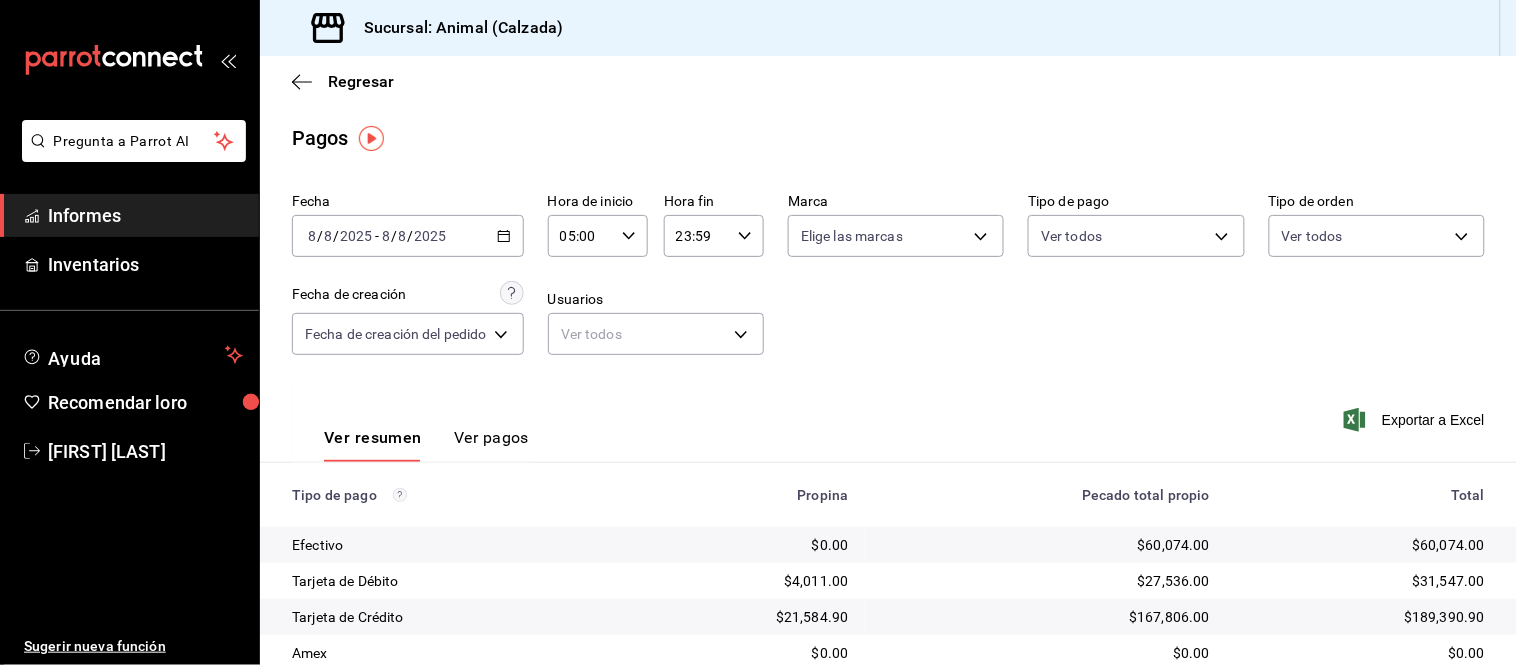 click on "2025-08-08 8 / 8 / 2025 - 2025-08-08 8 / 8 / 2025" at bounding box center (408, 236) 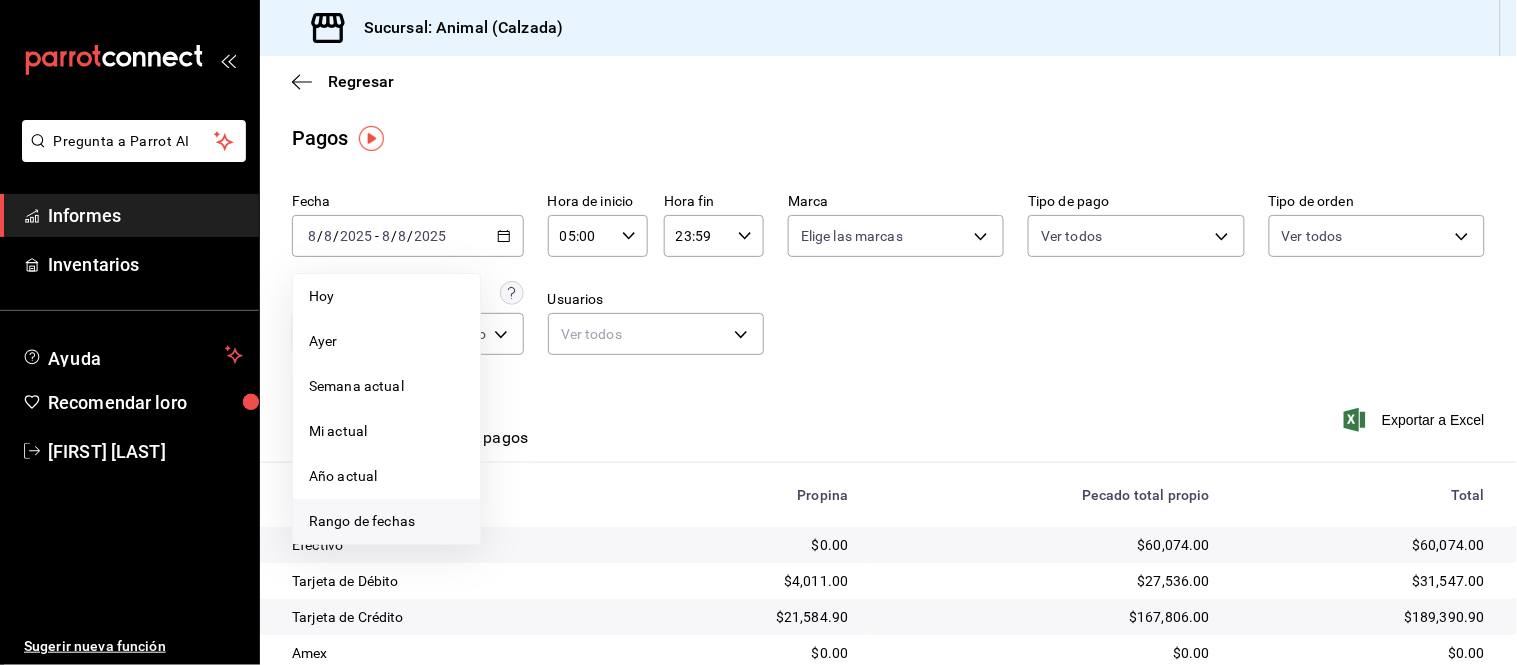 click on "Rango de fechas" at bounding box center [362, 521] 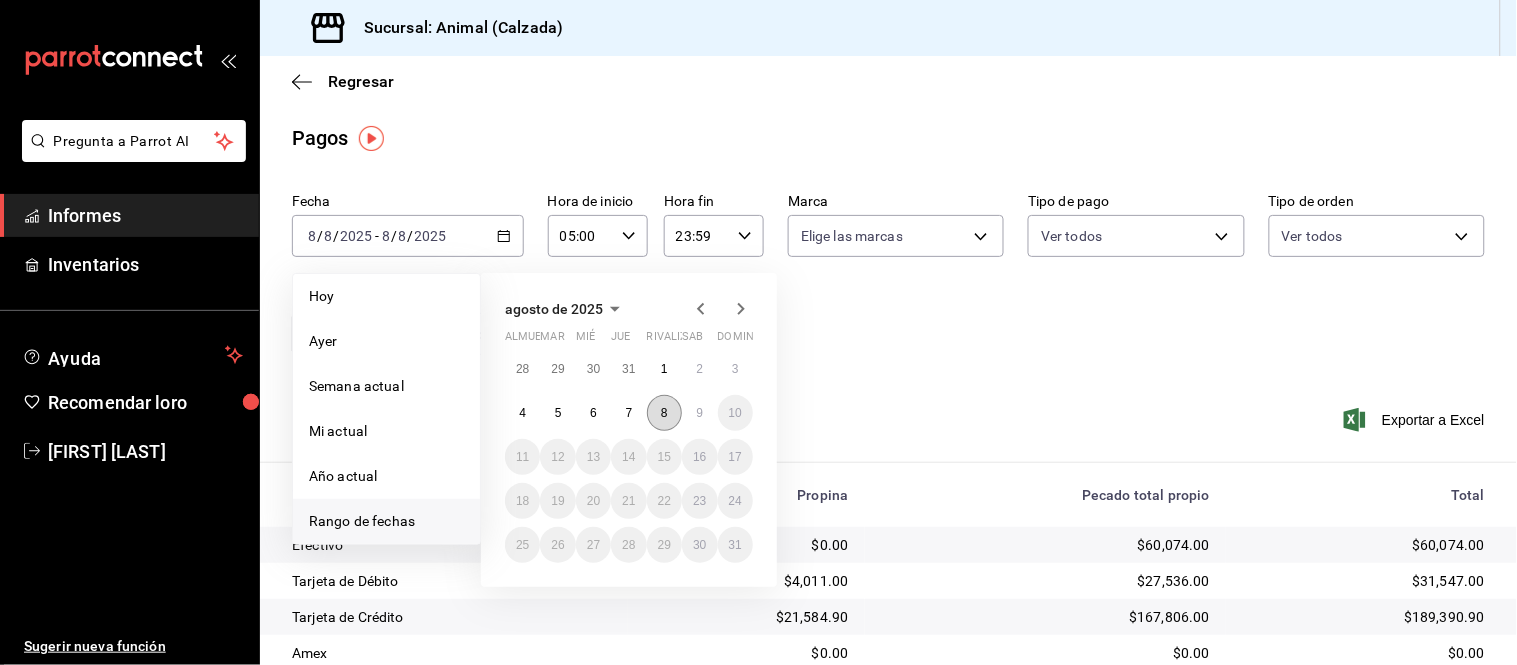 click on "8" at bounding box center (664, 413) 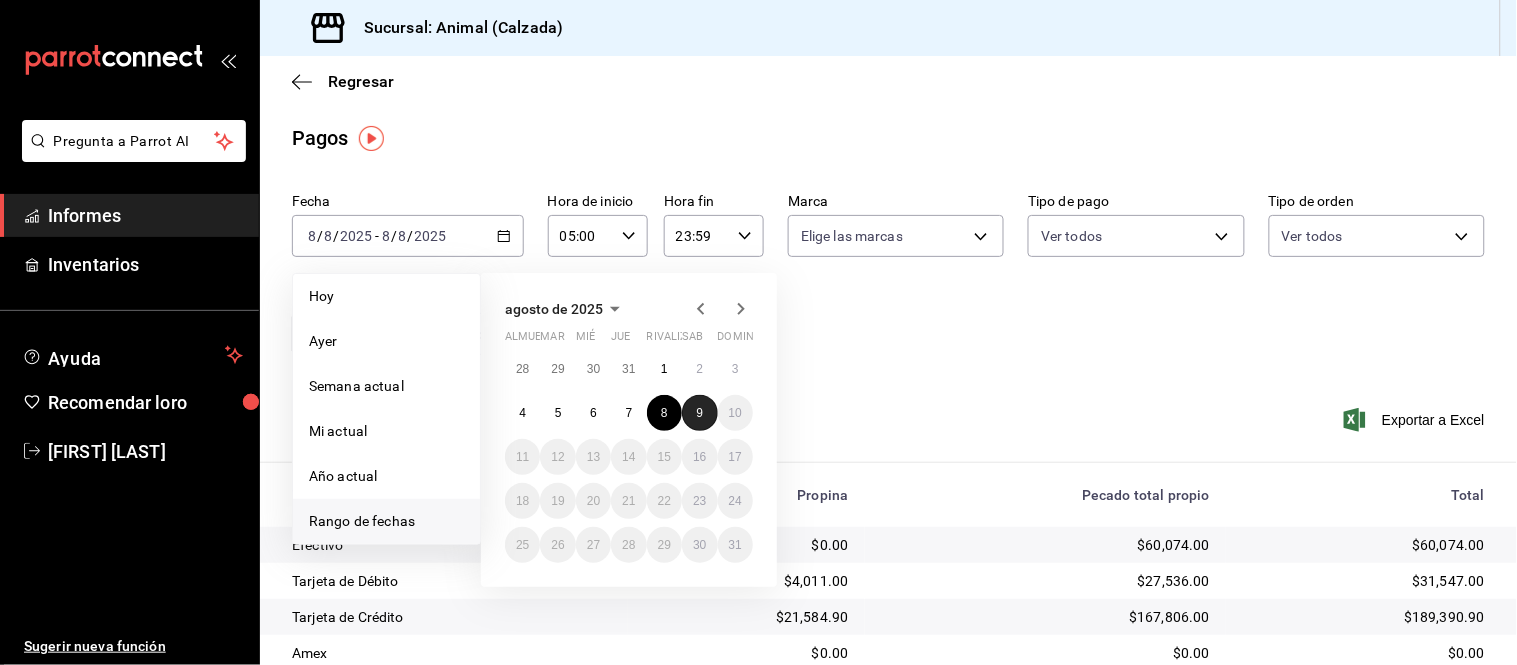 click on "9" at bounding box center [699, 413] 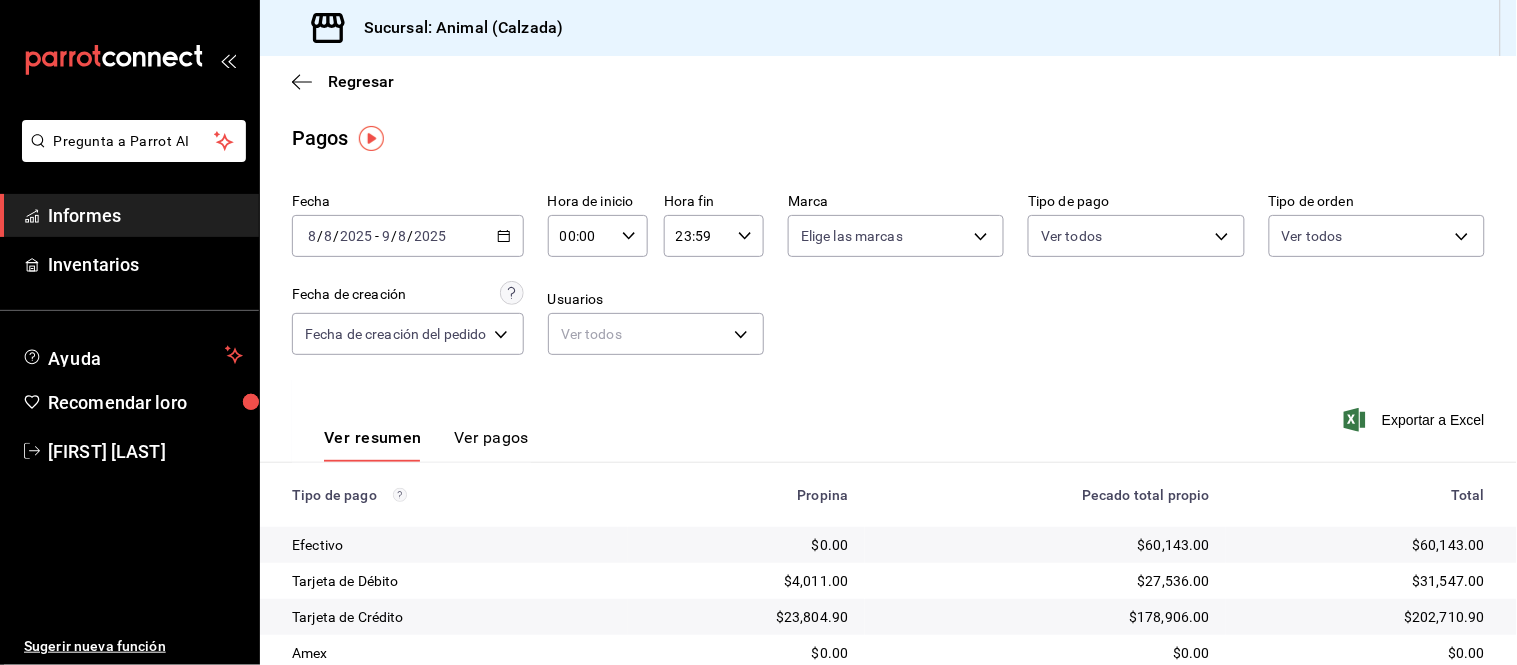 click on "00:00 Hora de inicio" at bounding box center (598, 236) 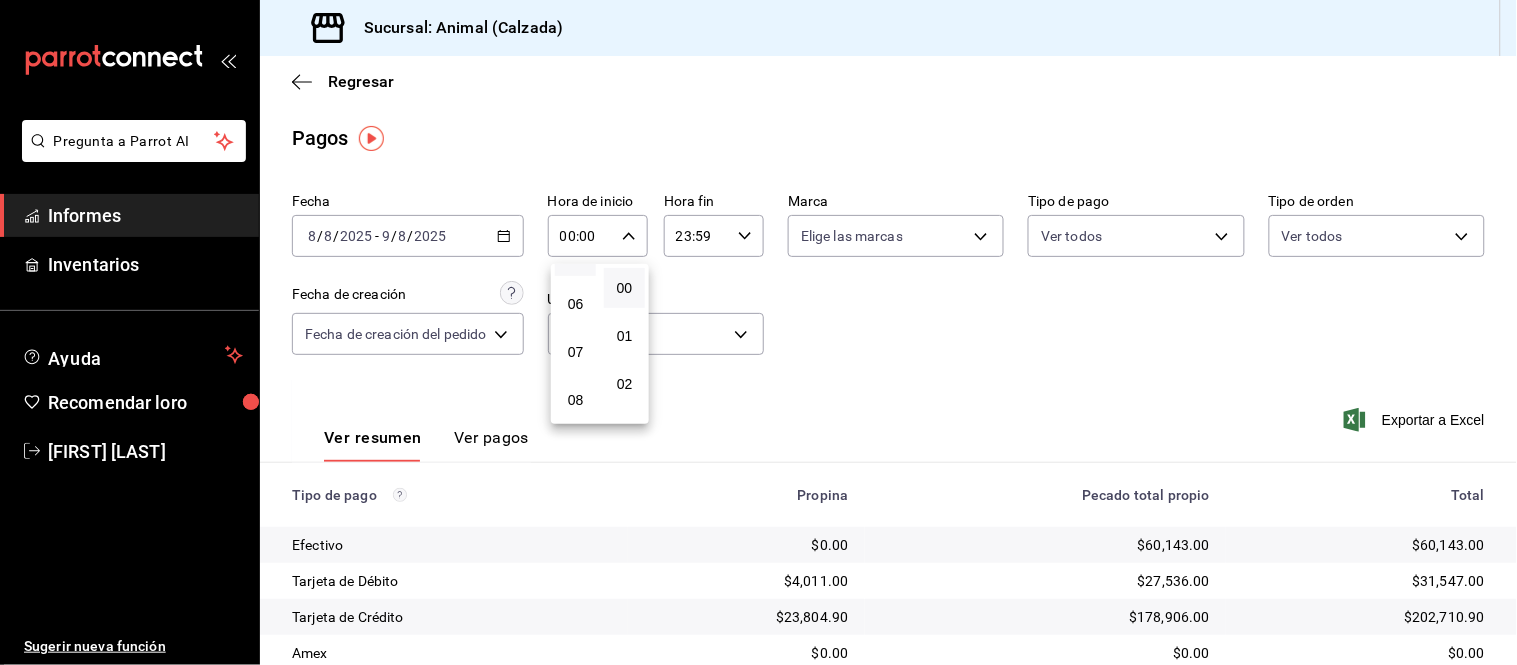 scroll, scrollTop: 222, scrollLeft: 0, axis: vertical 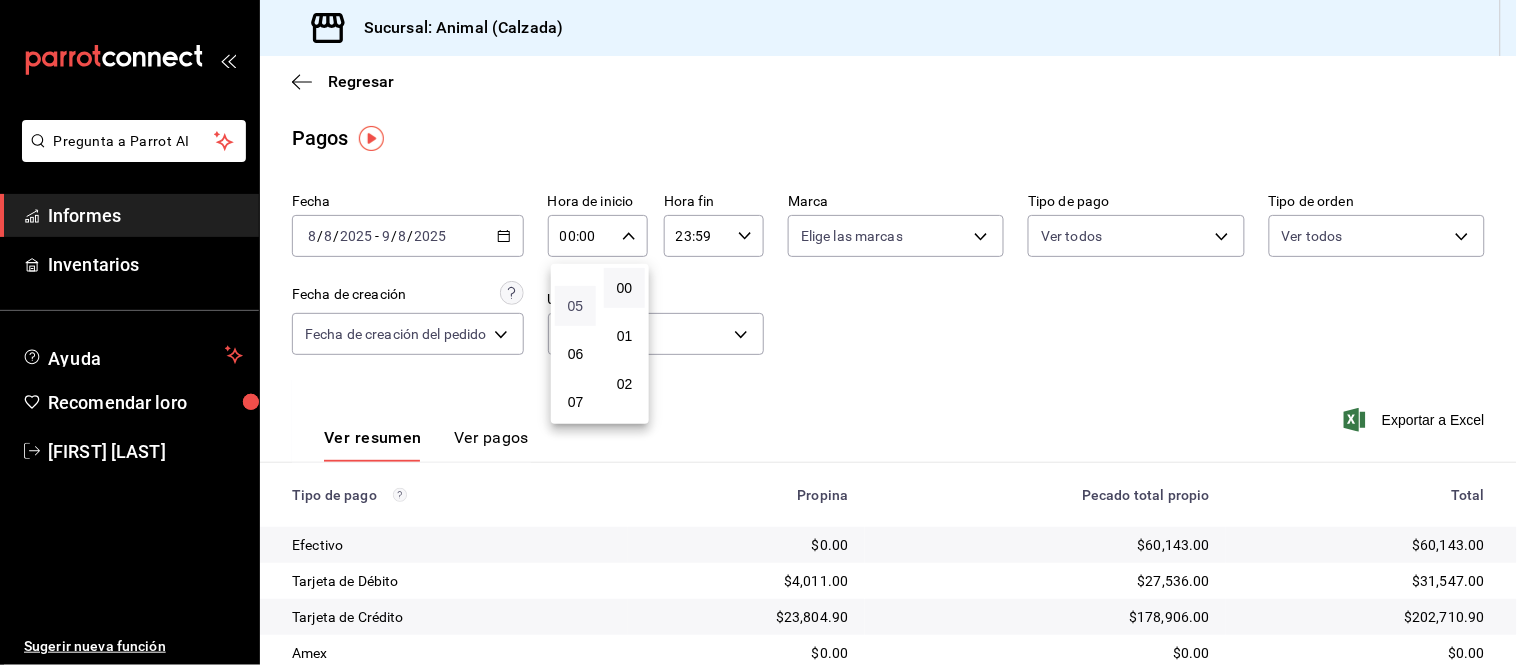 click on "05" at bounding box center [576, 306] 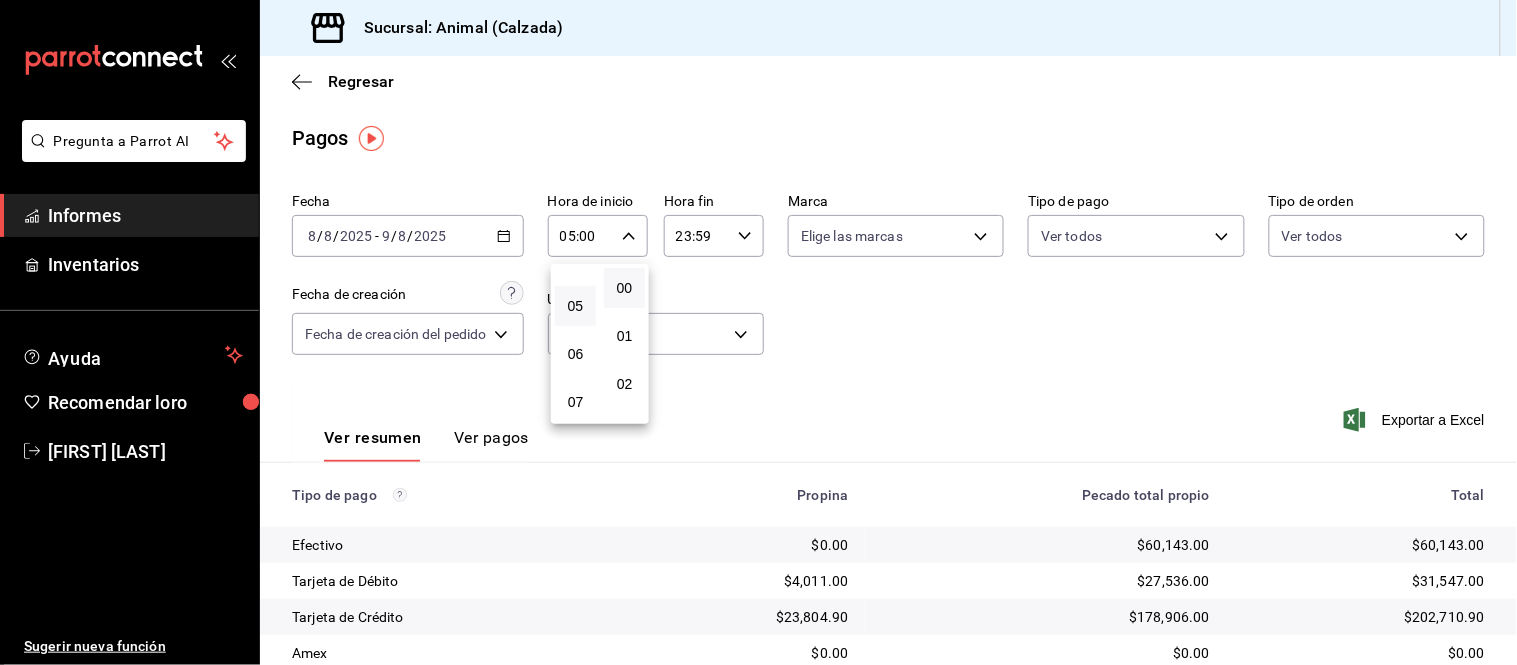 click at bounding box center [758, 332] 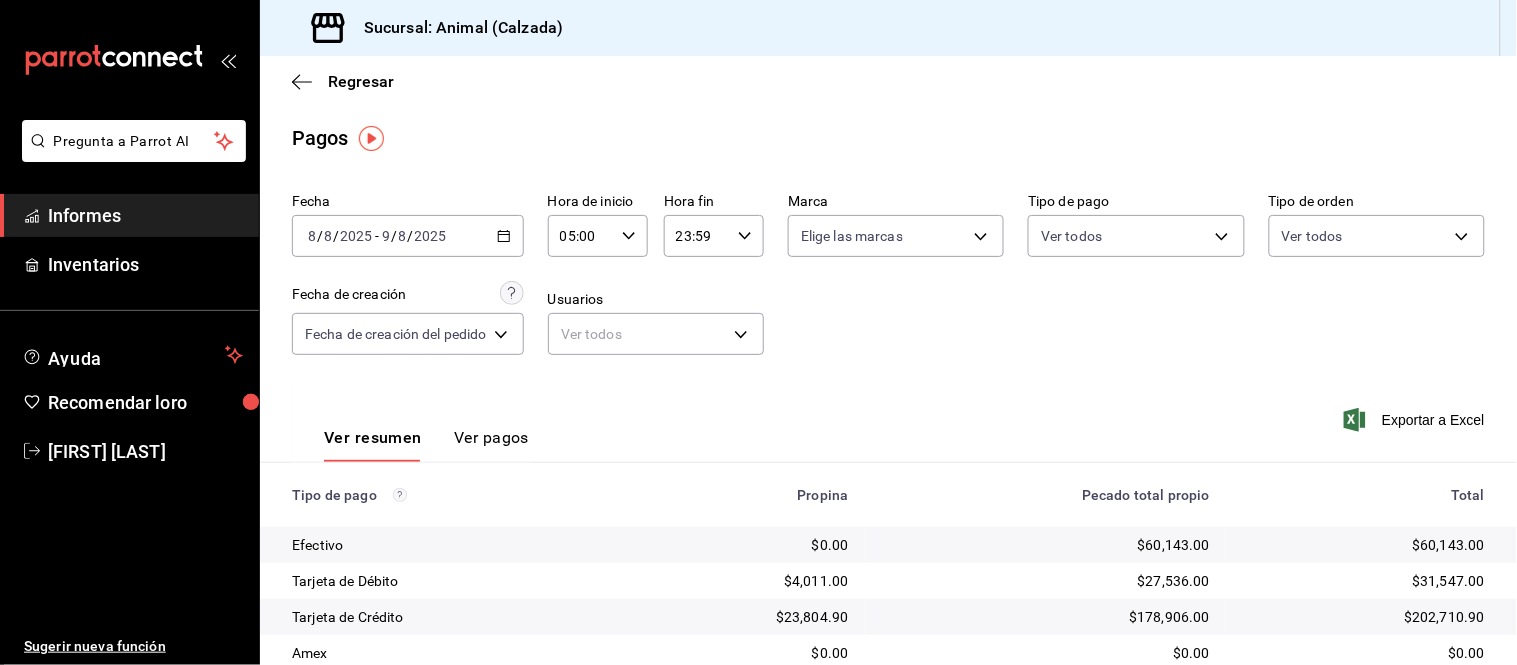 click on "Ver pagos" at bounding box center [491, 437] 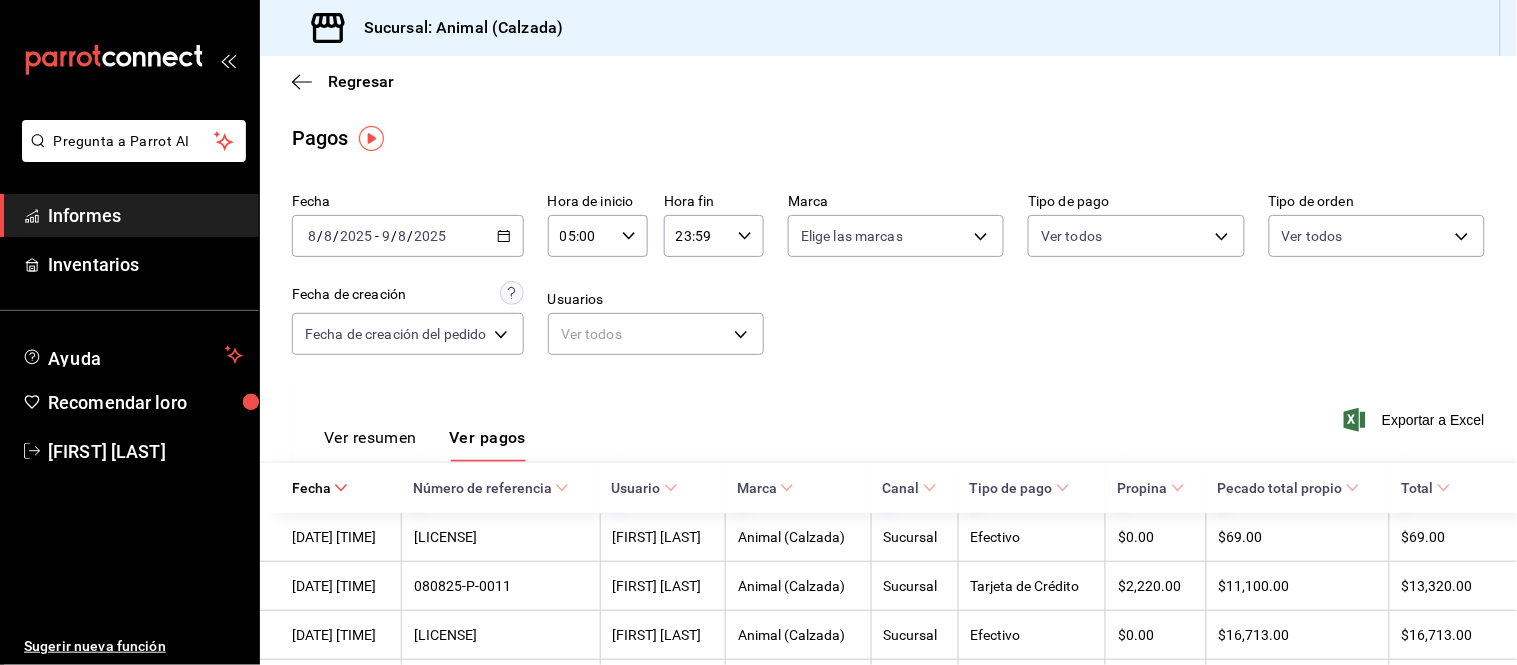 click on "Ver resumen" at bounding box center [370, 437] 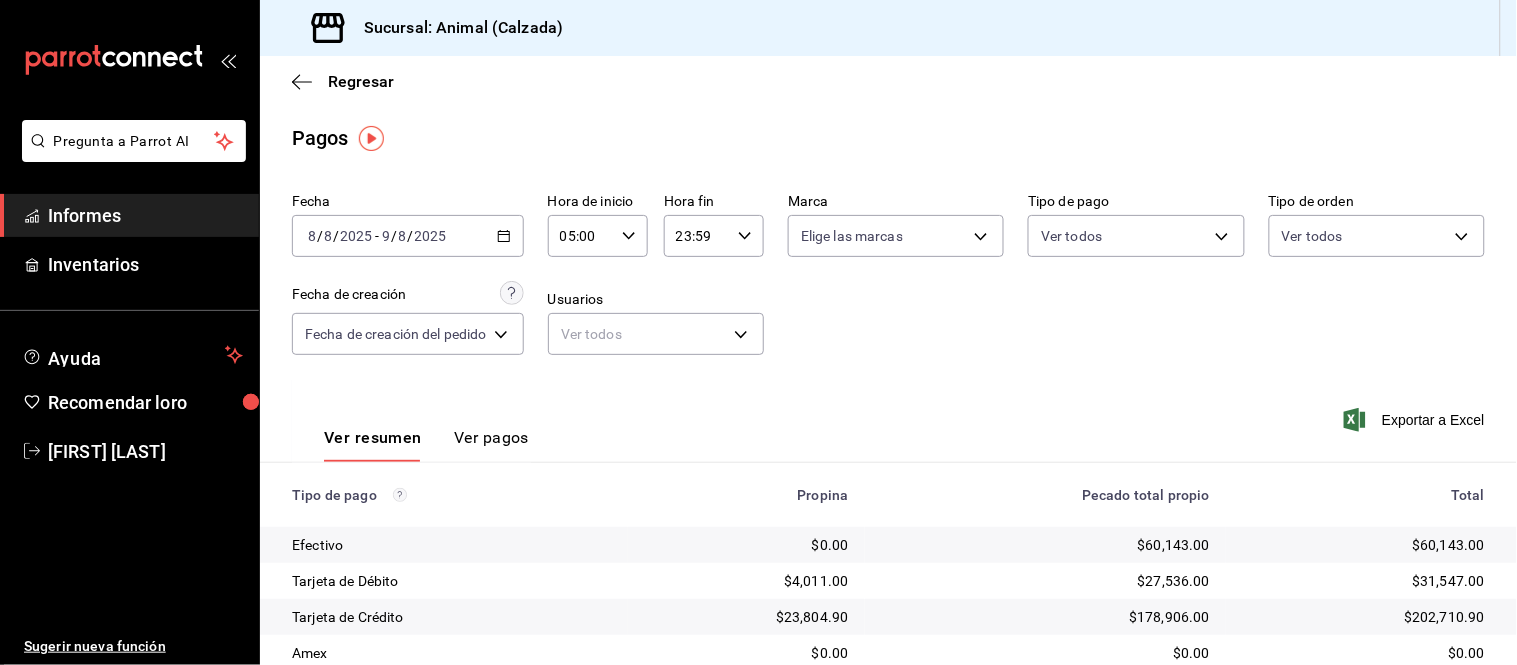 click on "Ver pagos" at bounding box center (491, 437) 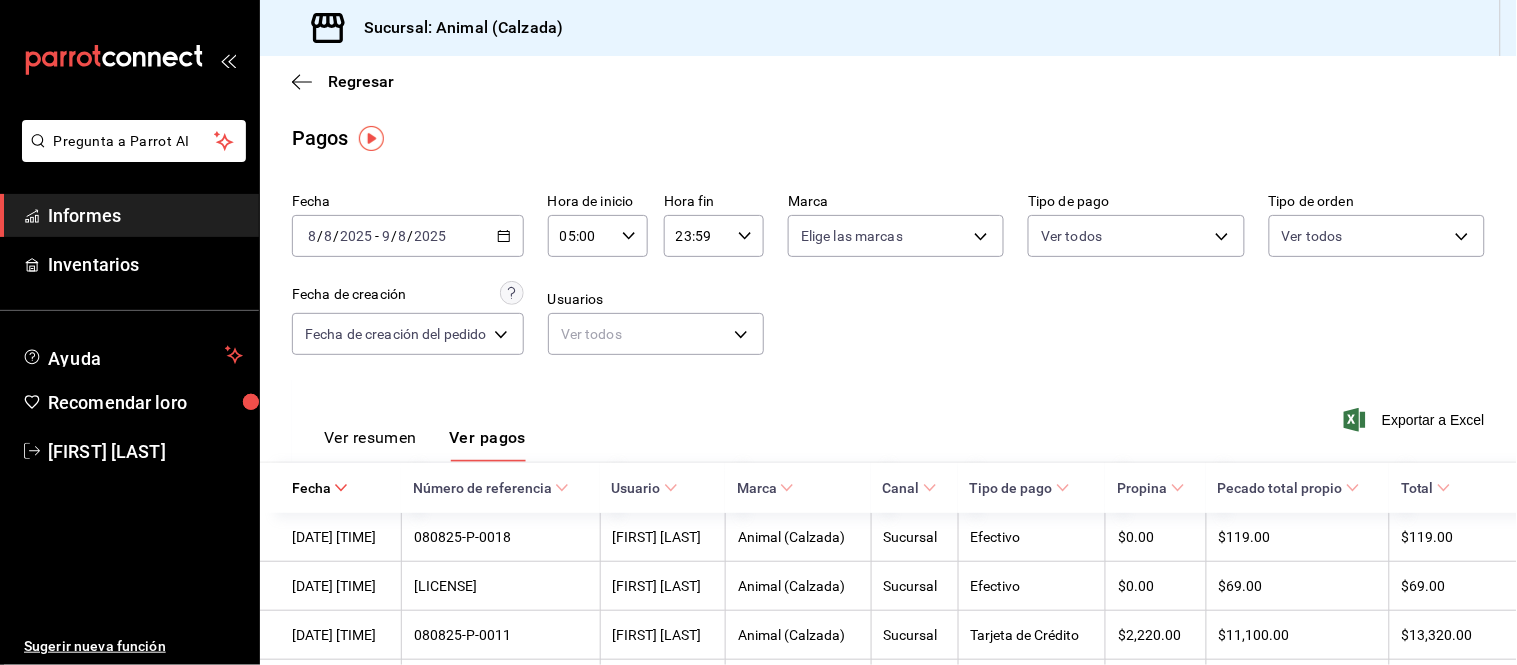 click on "Ver resumen" at bounding box center [370, 437] 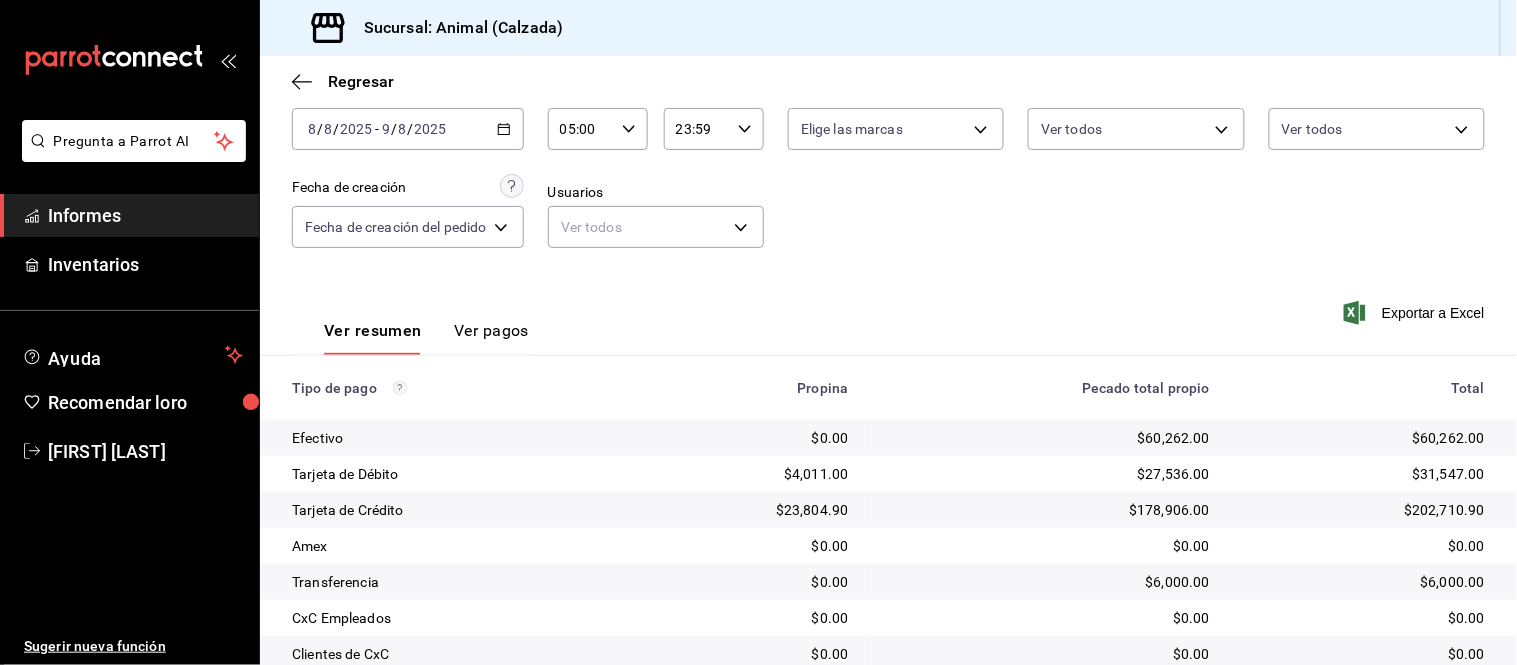 scroll, scrollTop: 0, scrollLeft: 0, axis: both 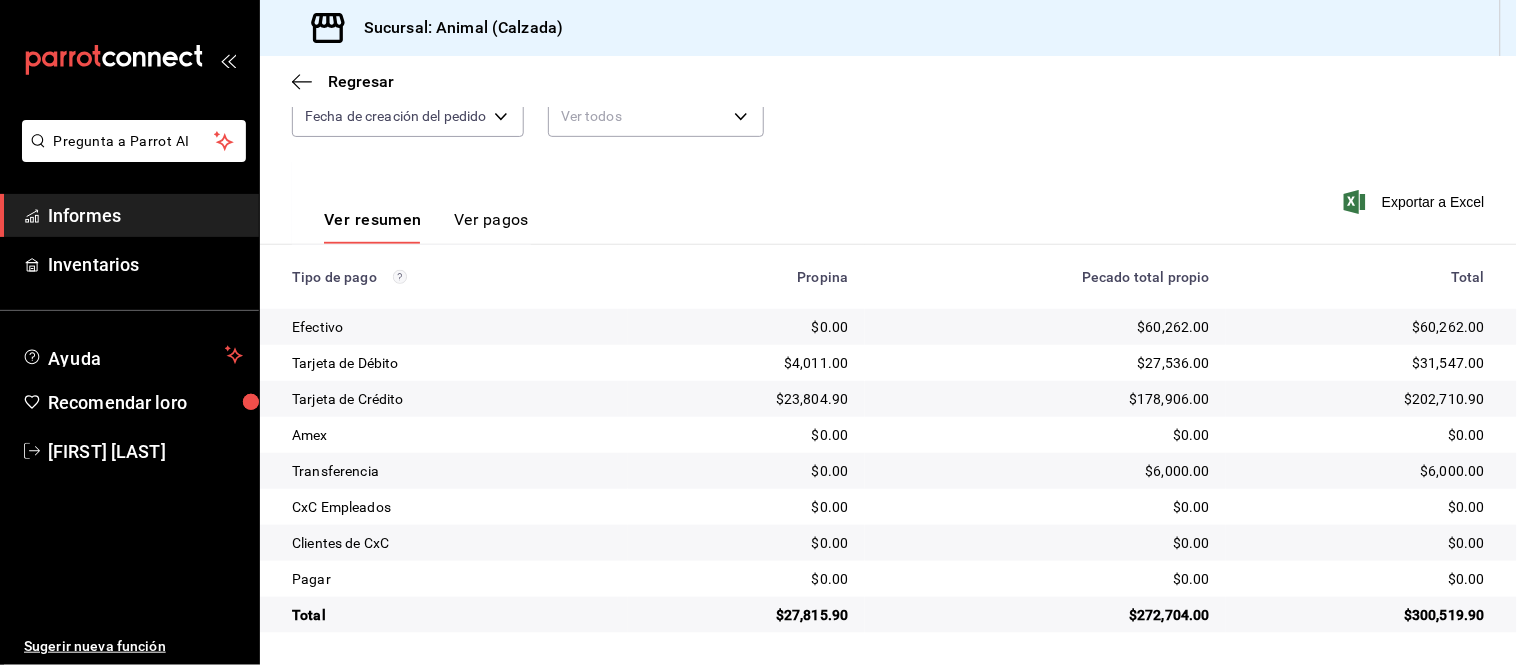 type 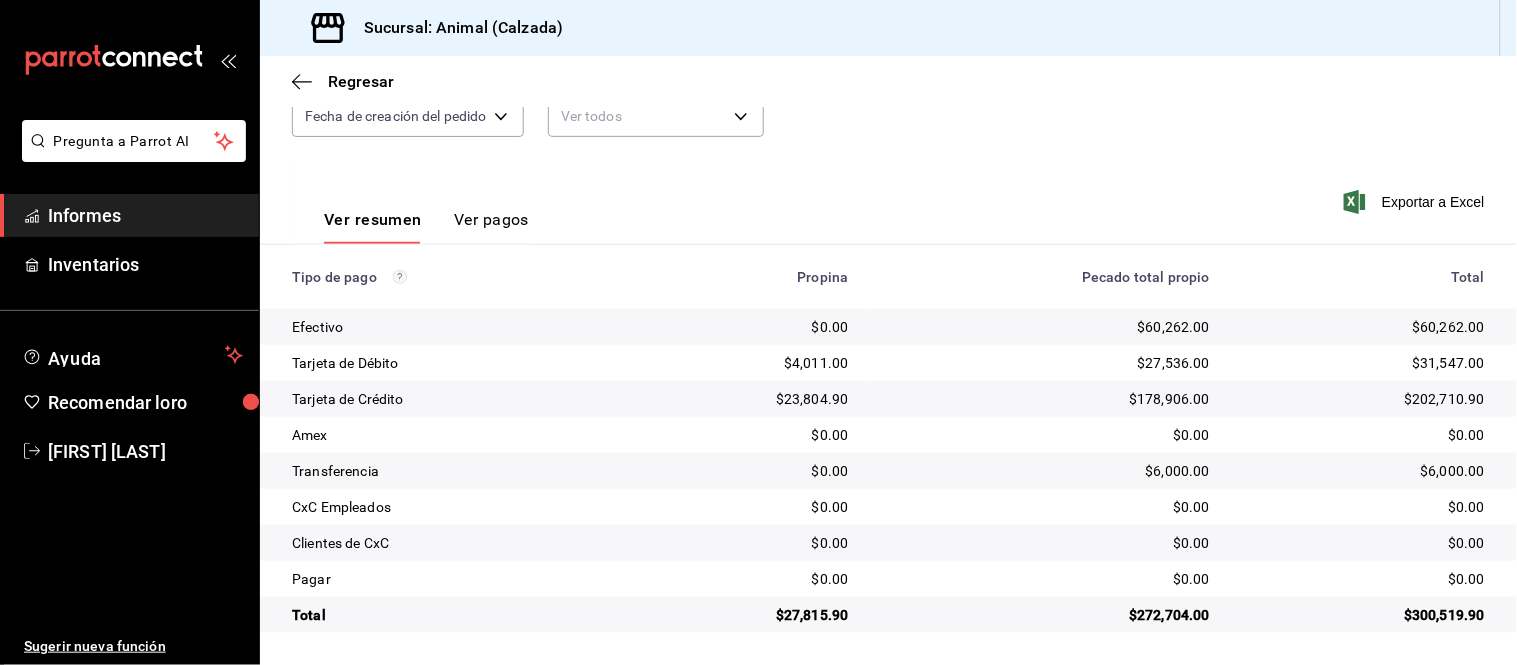 click on "Ver pagos" at bounding box center [491, 226] 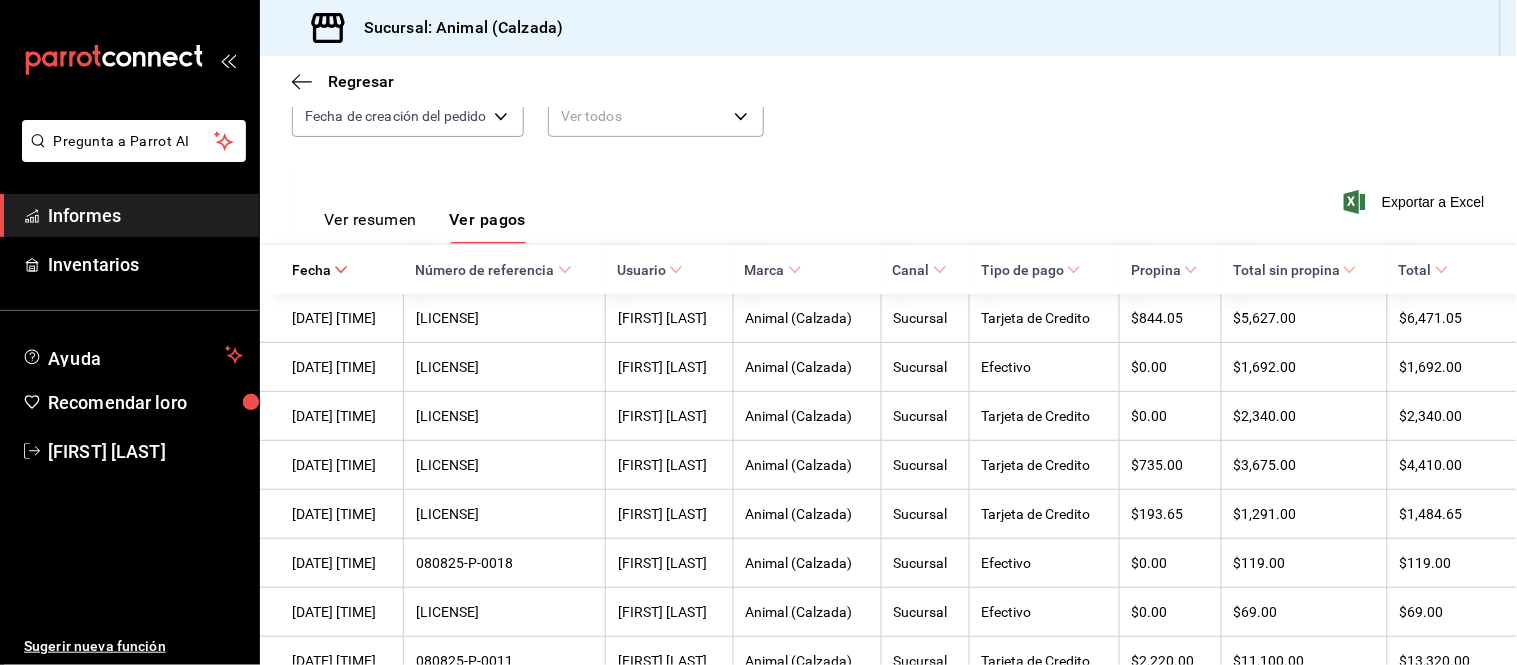 click on "Ver resumen" at bounding box center (370, 219) 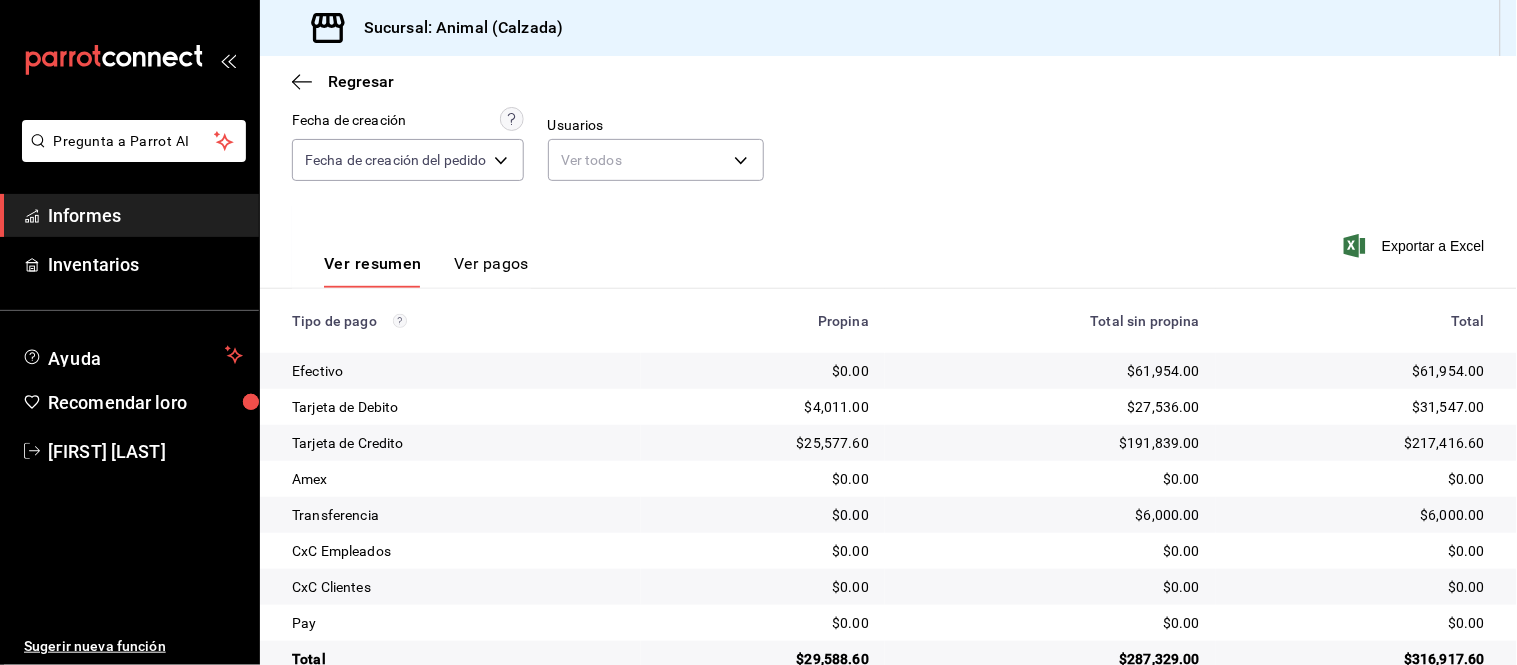 scroll, scrollTop: 218, scrollLeft: 0, axis: vertical 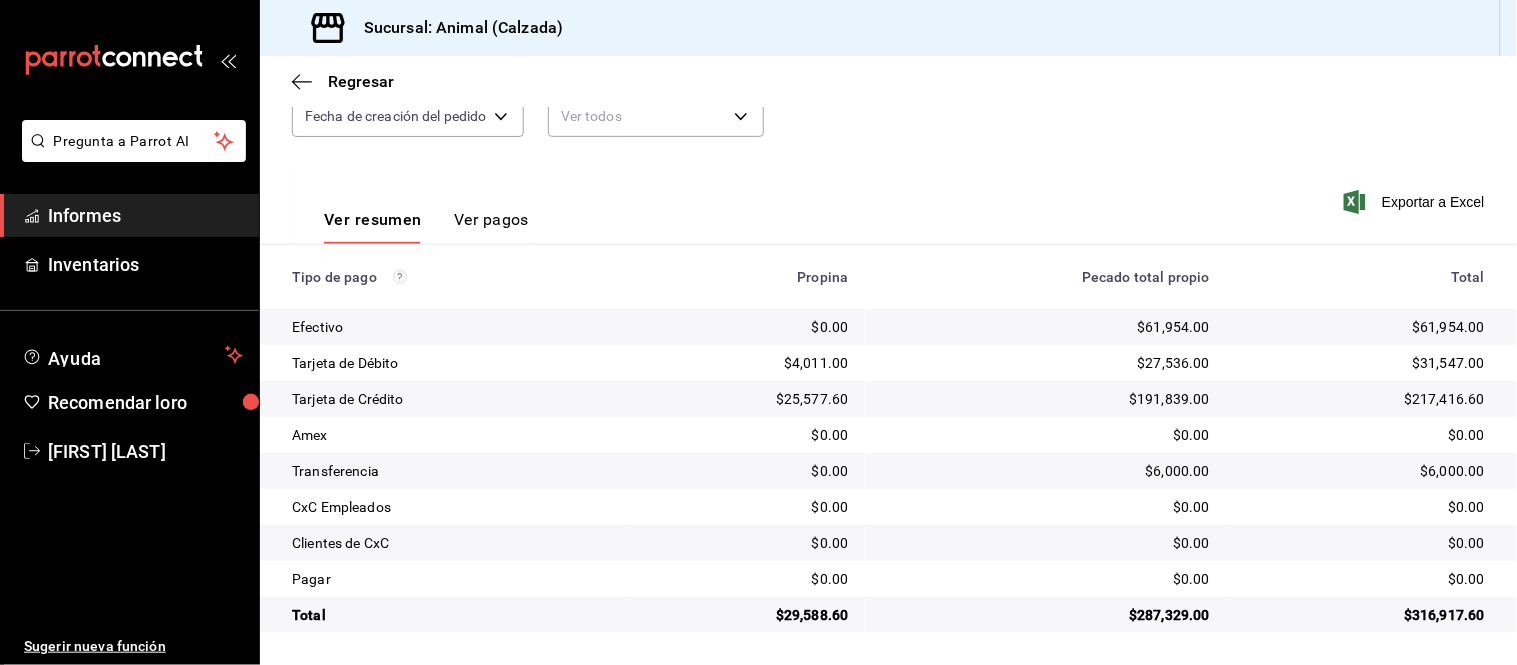 click on "Ver pagos" at bounding box center (491, 219) 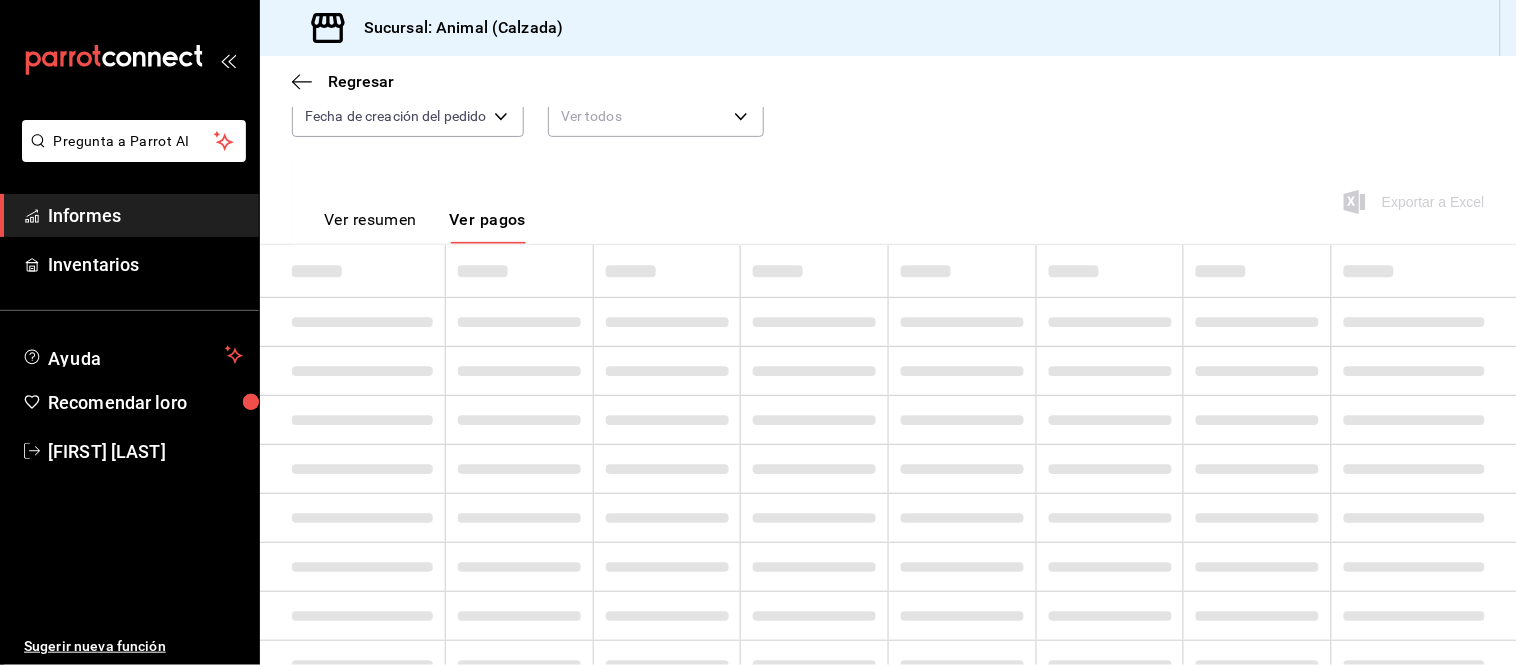 click on "Ver resumen" at bounding box center (370, 219) 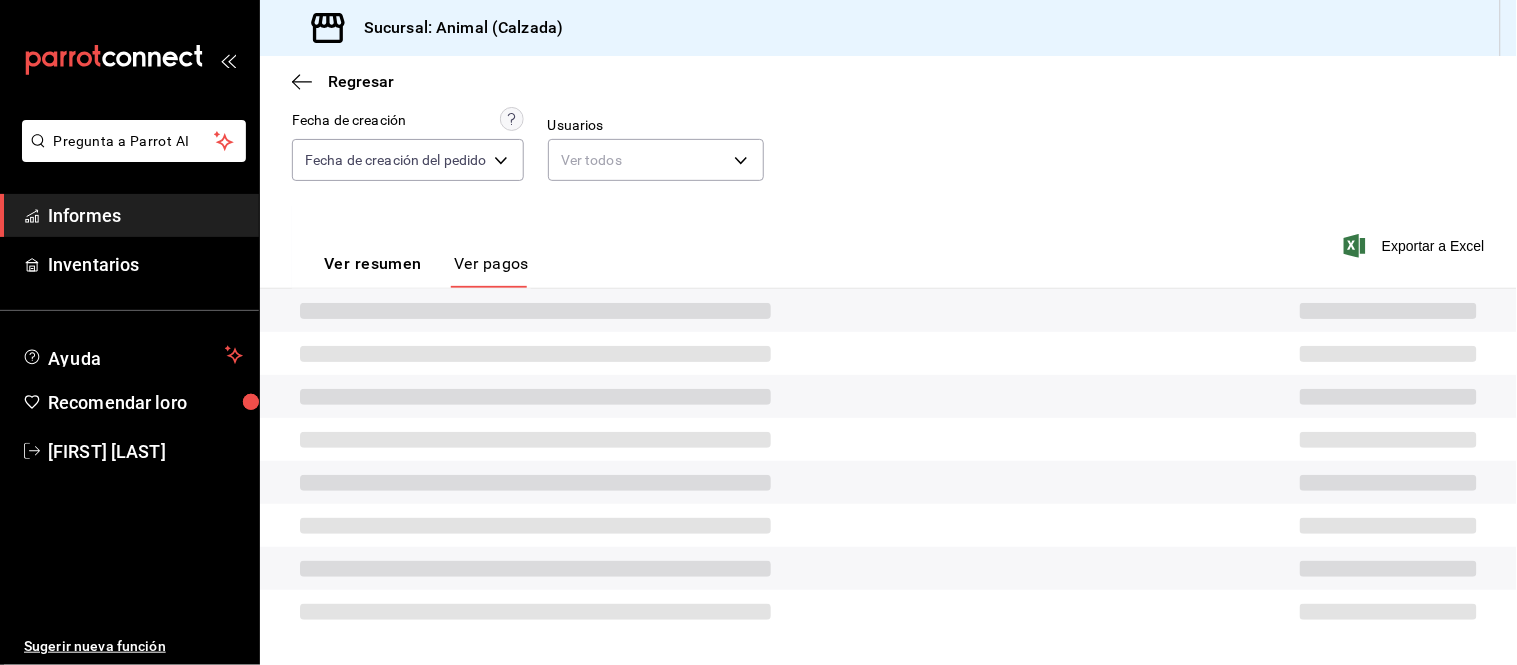 scroll, scrollTop: 174, scrollLeft: 0, axis: vertical 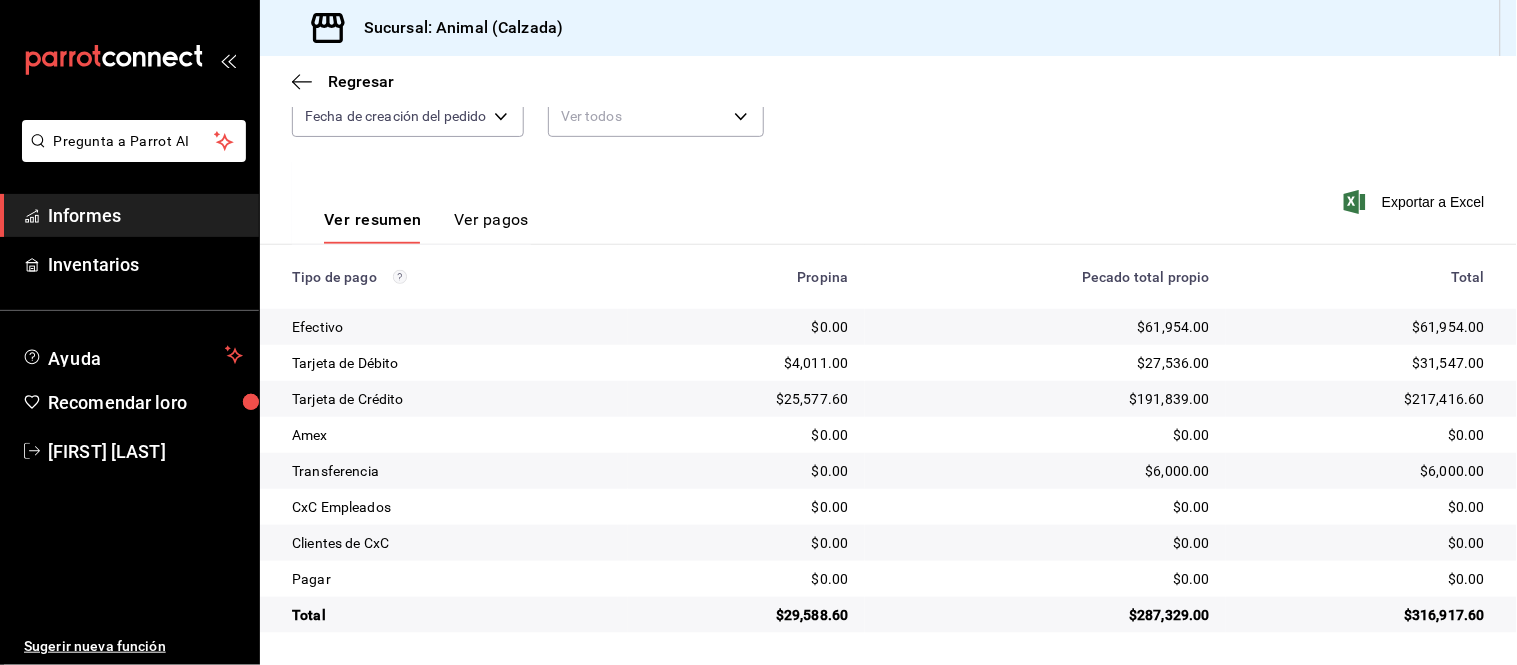 click on "Ver pagos" at bounding box center [491, 219] 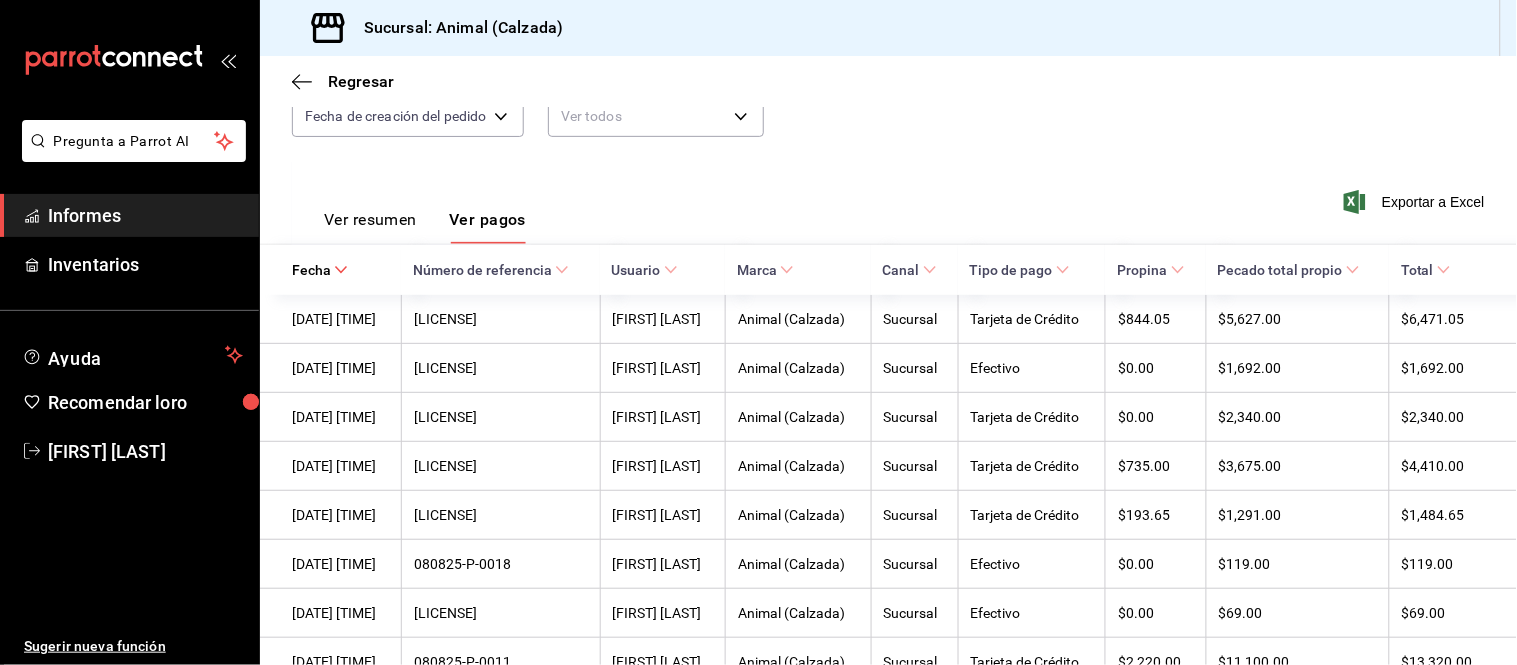 click on "Ver resumen" at bounding box center [370, 219] 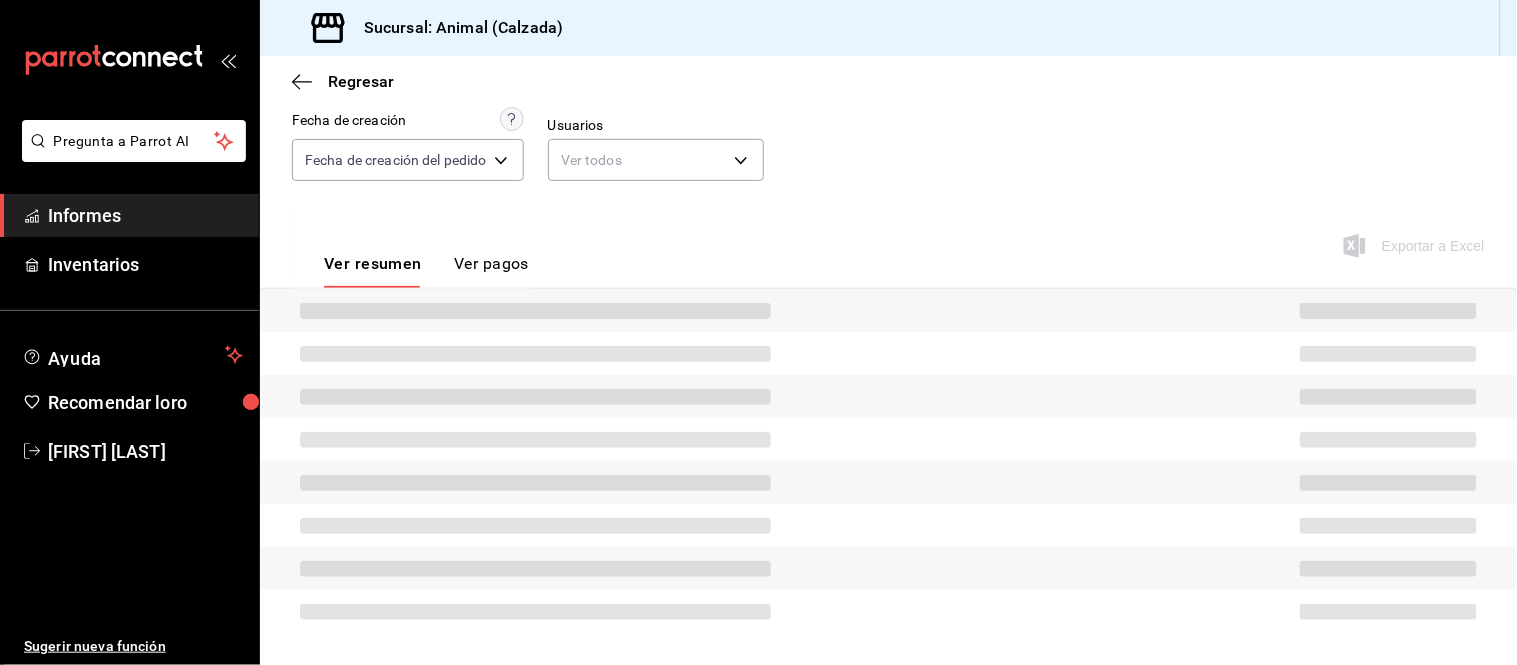 scroll, scrollTop: 218, scrollLeft: 0, axis: vertical 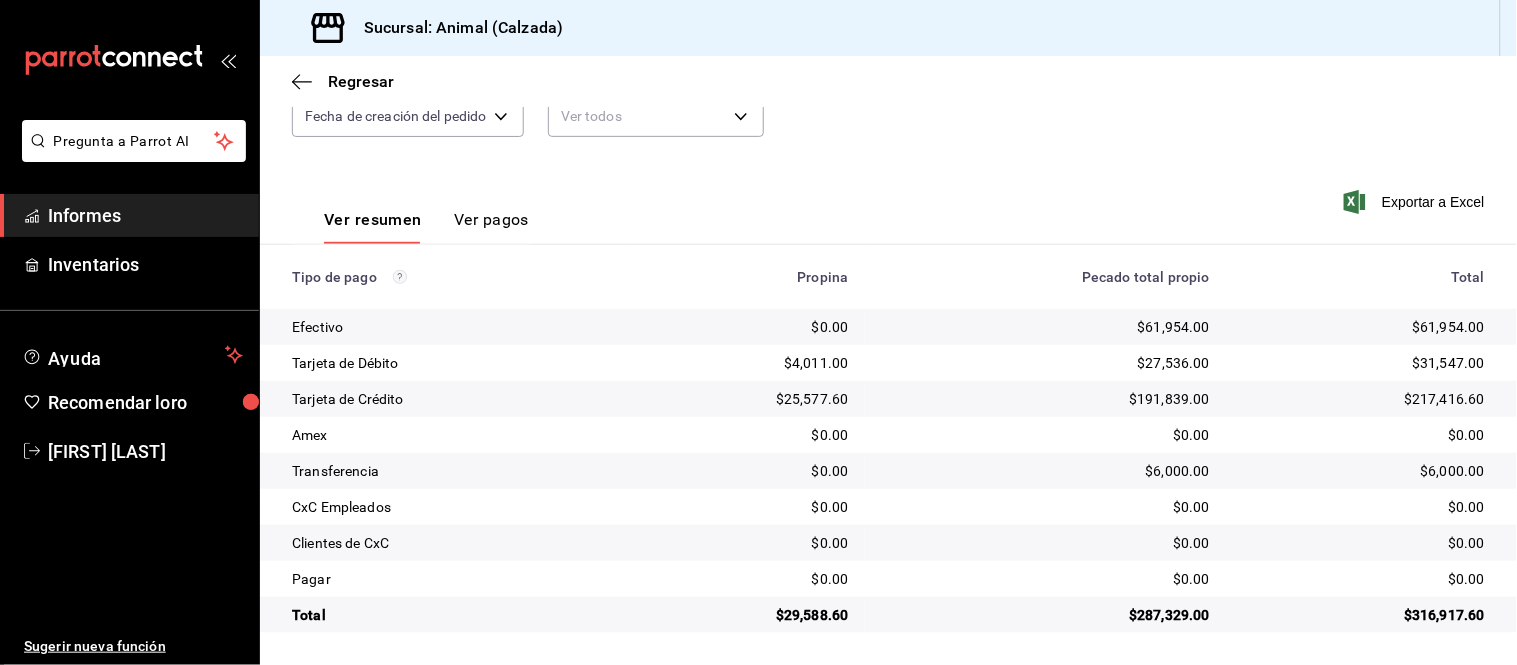 click on "Ver pagos" at bounding box center [491, 219] 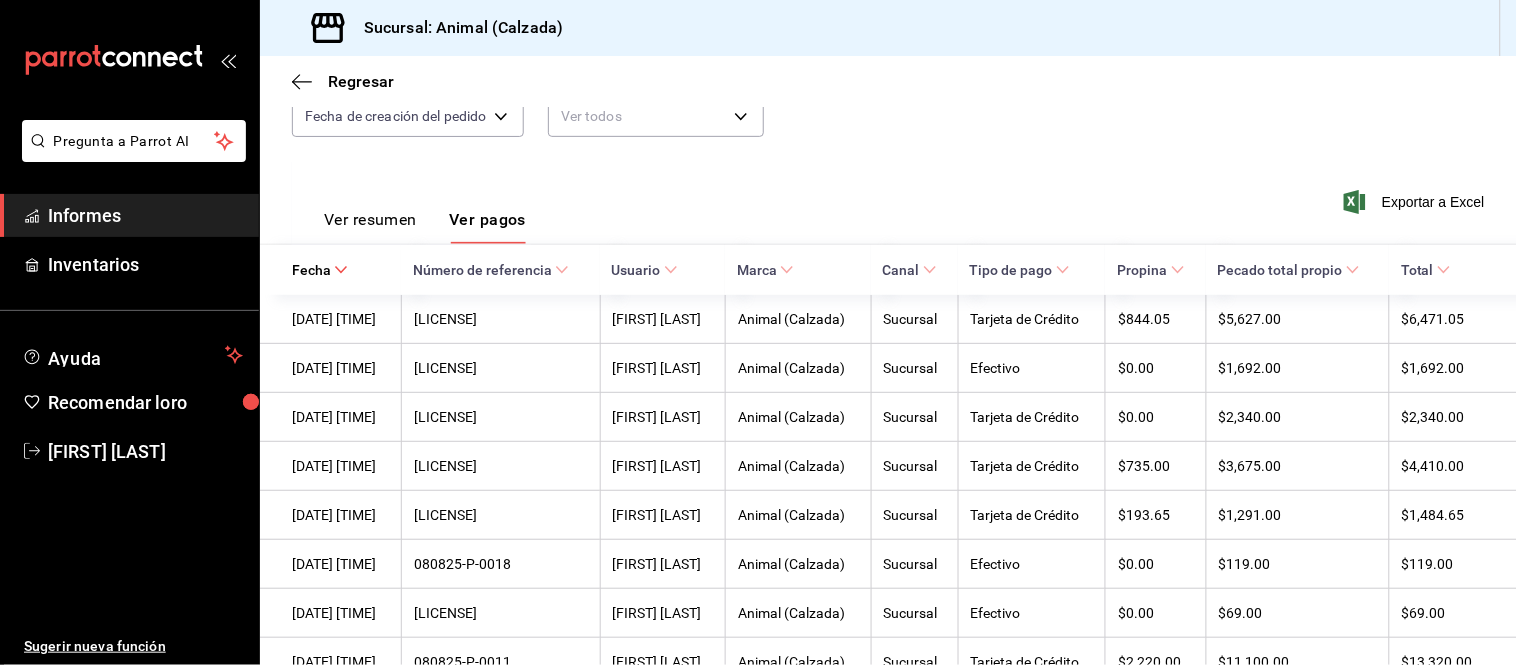 click on "Ver resumen" at bounding box center [370, 219] 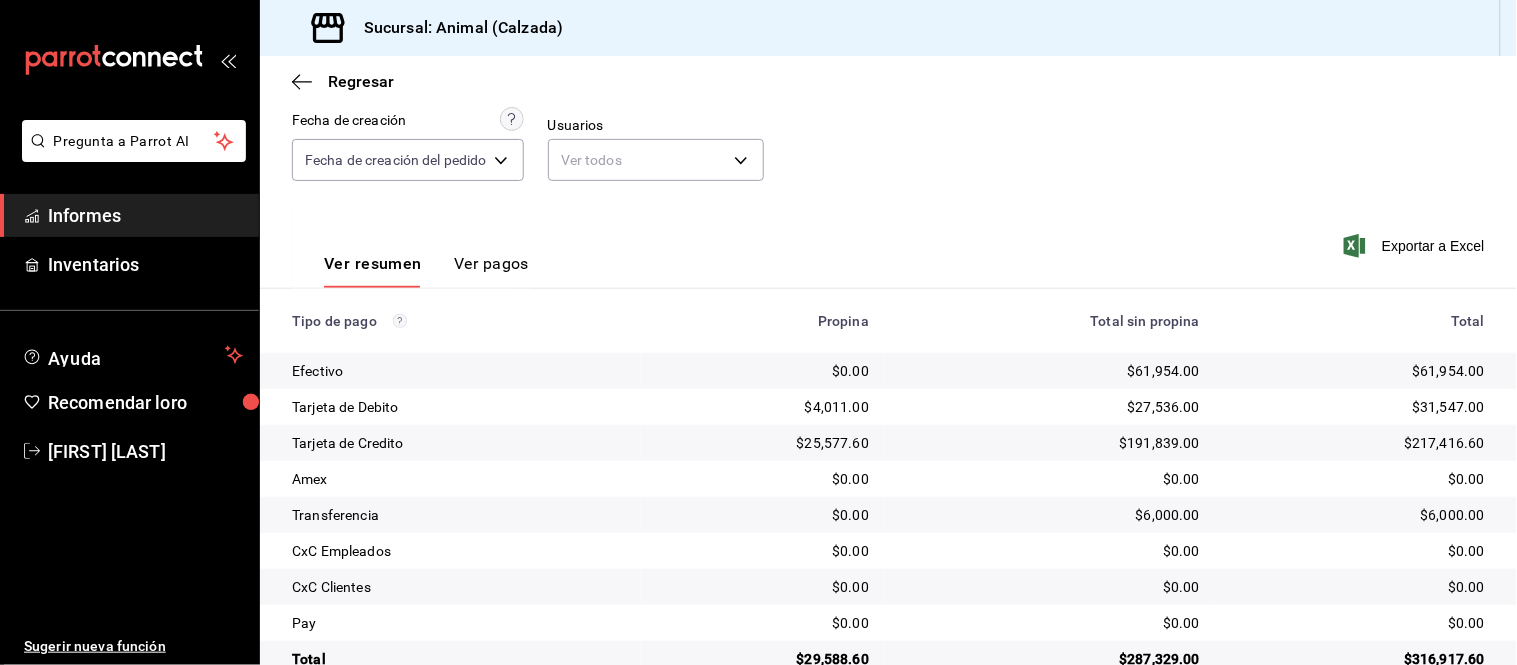 scroll, scrollTop: 218, scrollLeft: 0, axis: vertical 